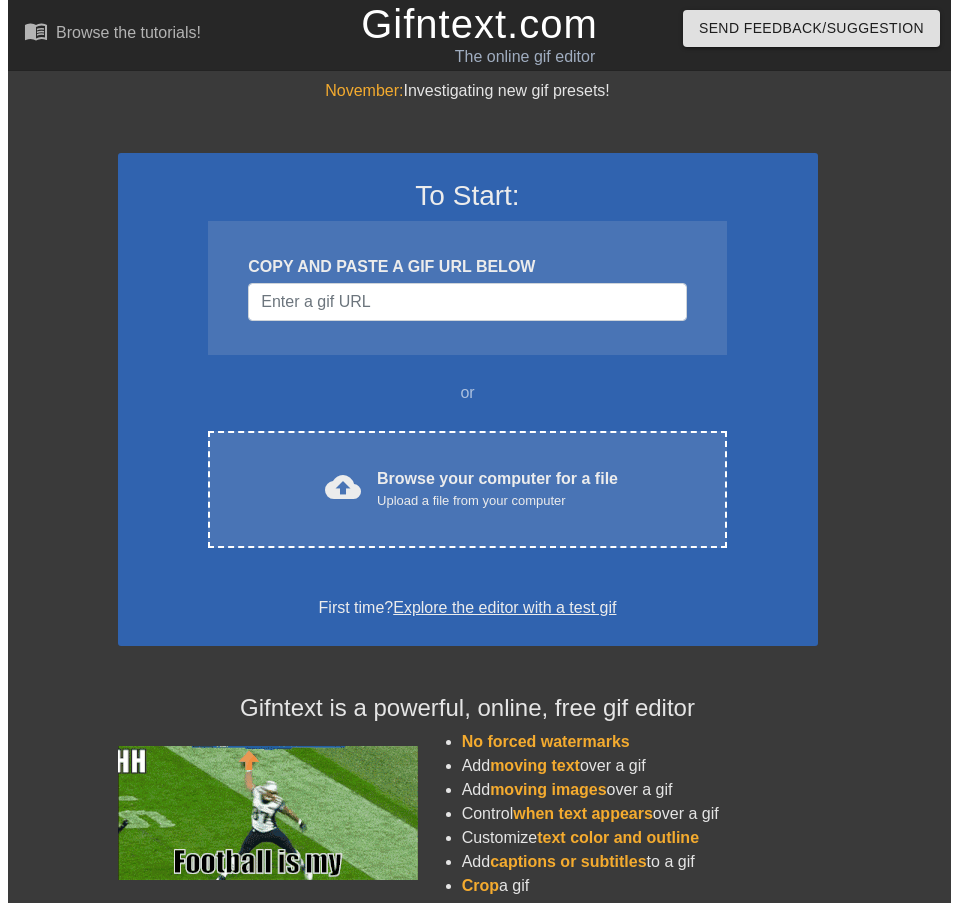 scroll, scrollTop: 0, scrollLeft: 0, axis: both 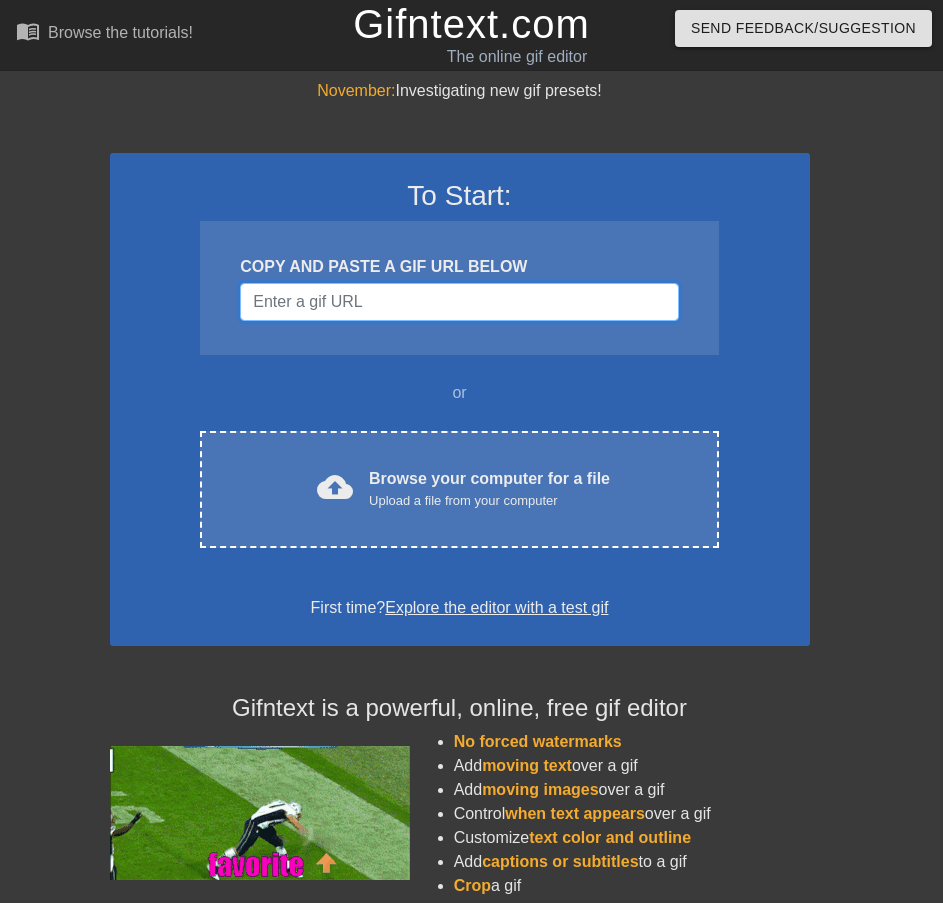 click at bounding box center [459, 302] 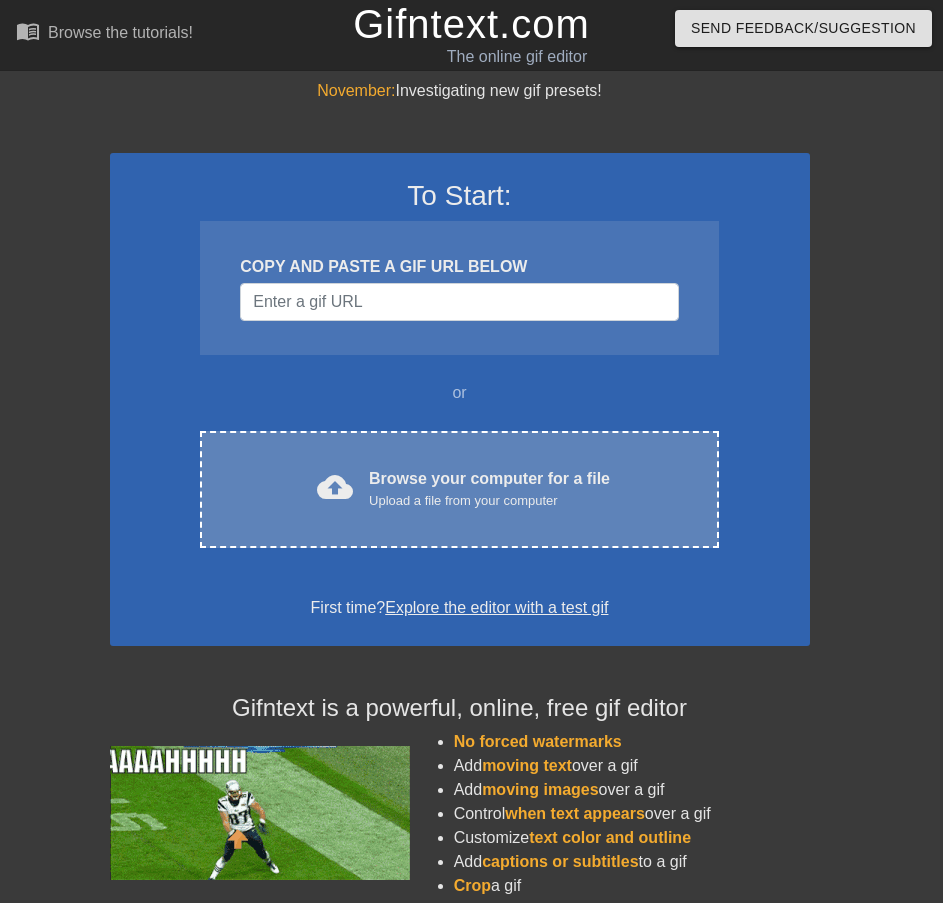 click on "Browse your computer for a file Upload a file from your computer" at bounding box center [489, 489] 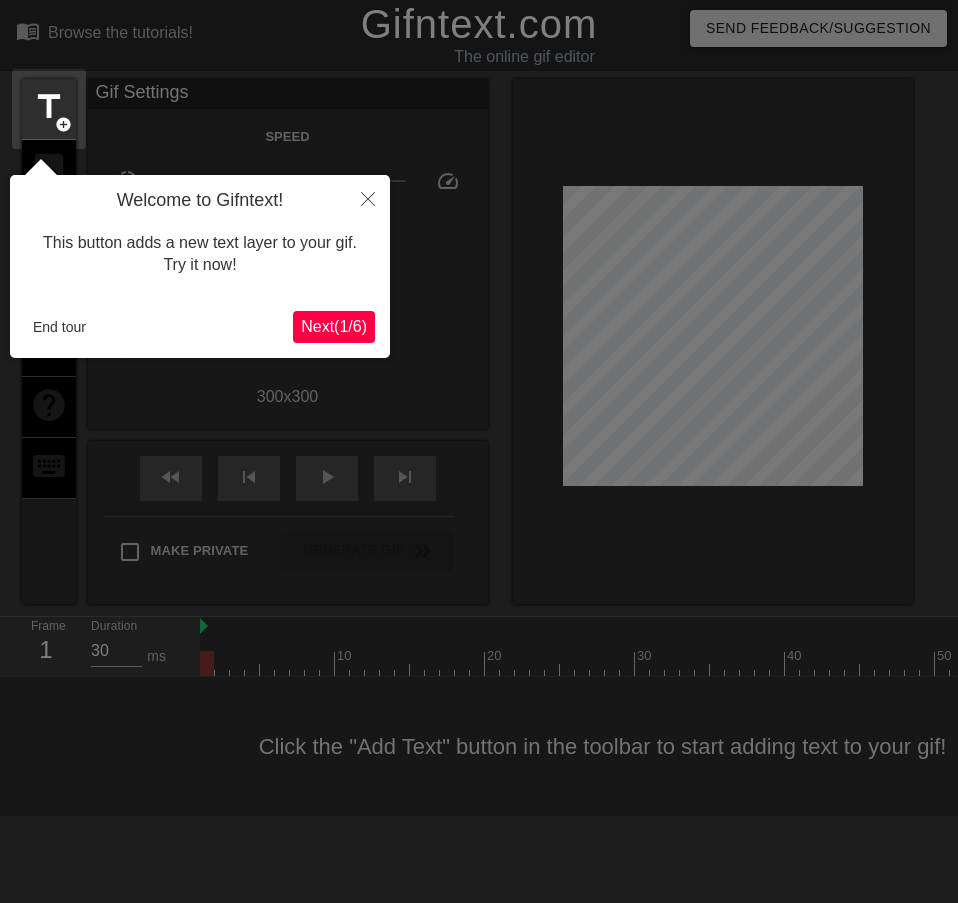click on "Next  ( 1 / 6 )" at bounding box center (334, 326) 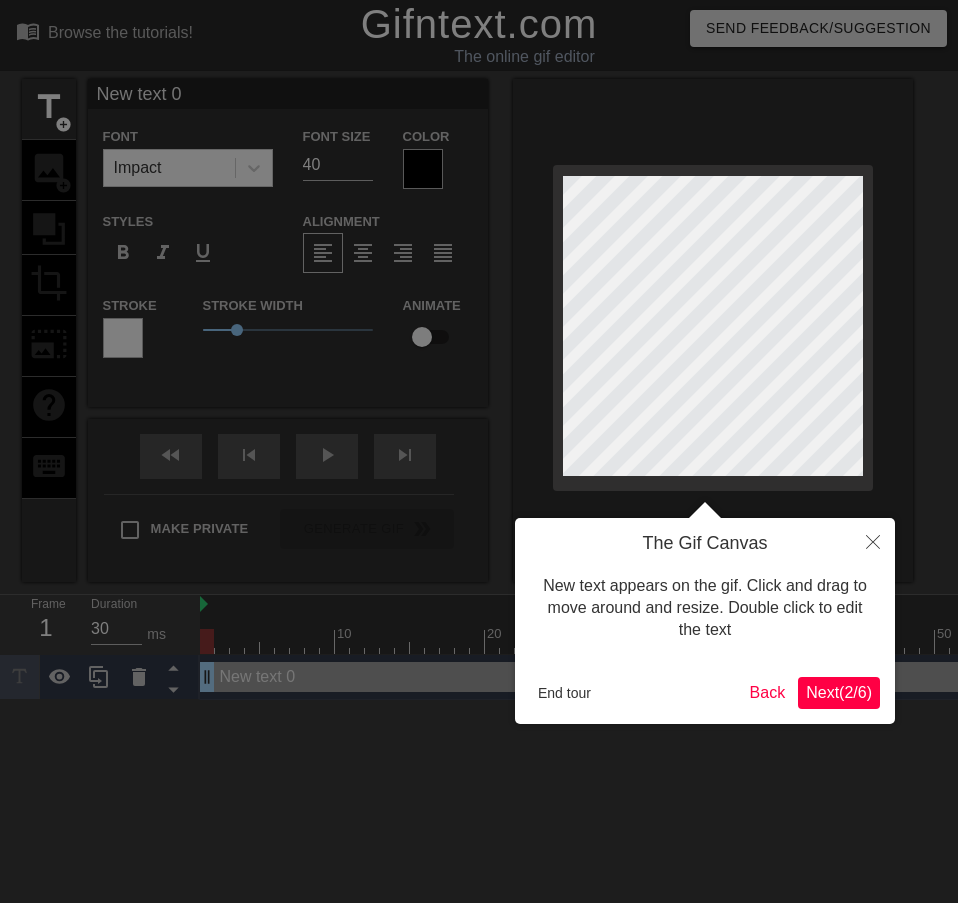 click on "Next  ( 2 / 6 )" at bounding box center [839, 693] 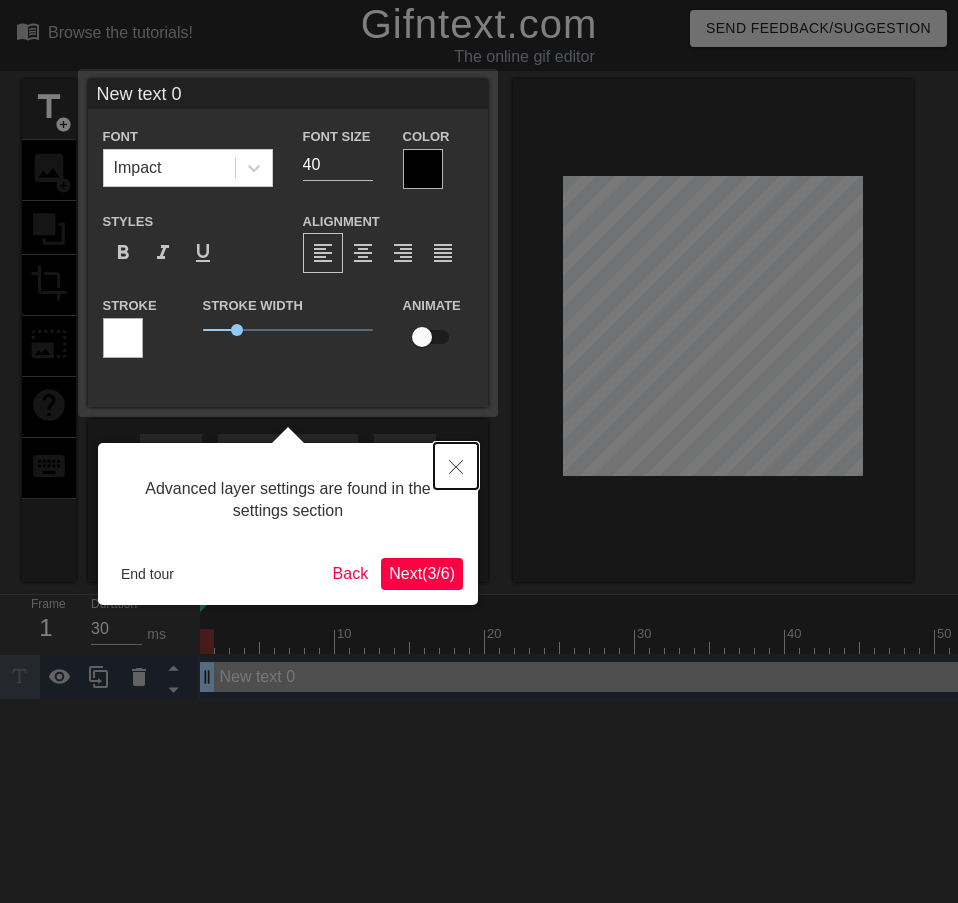 click 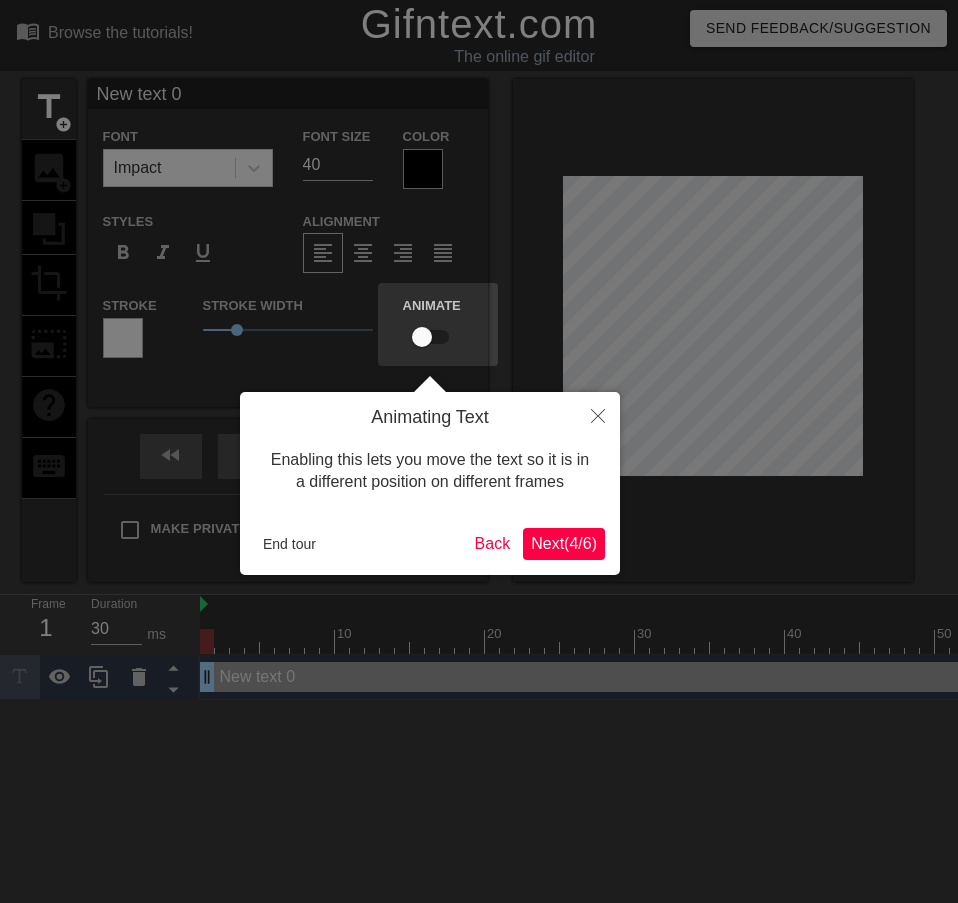 drag, startPoint x: 532, startPoint y: 539, endPoint x: 547, endPoint y: 536, distance: 15.297058 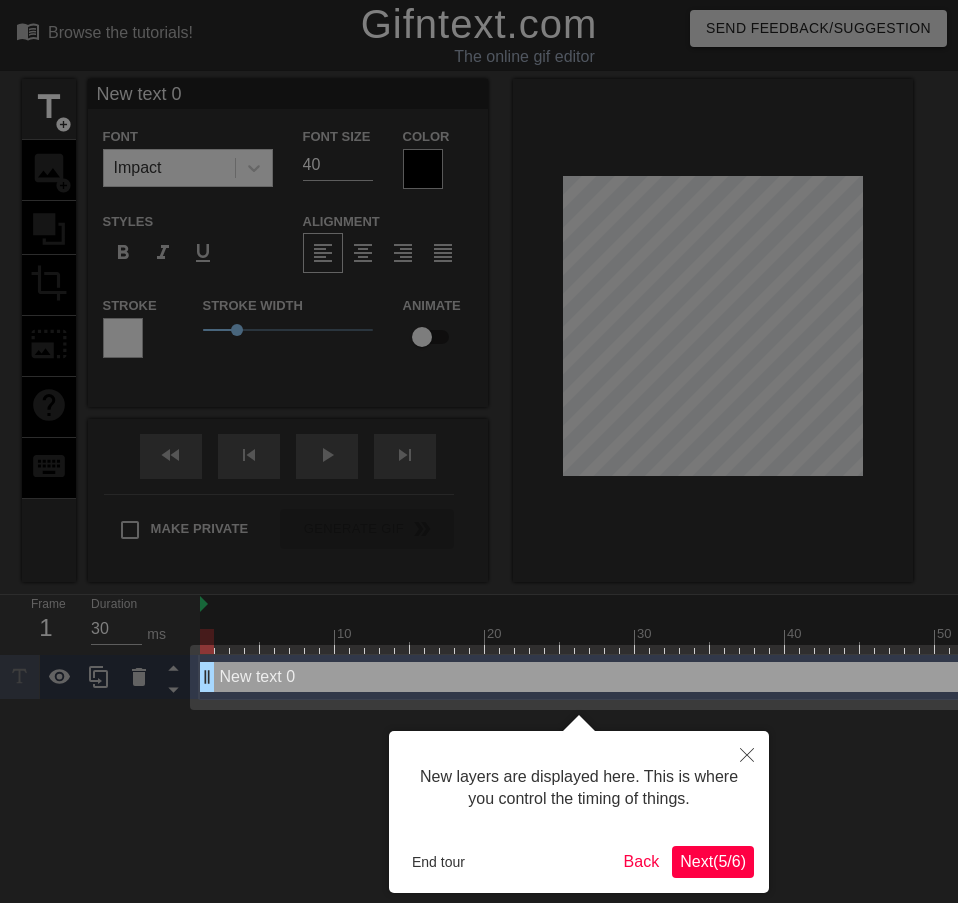 click on "Next  ( 5 / 6 )" at bounding box center [713, 862] 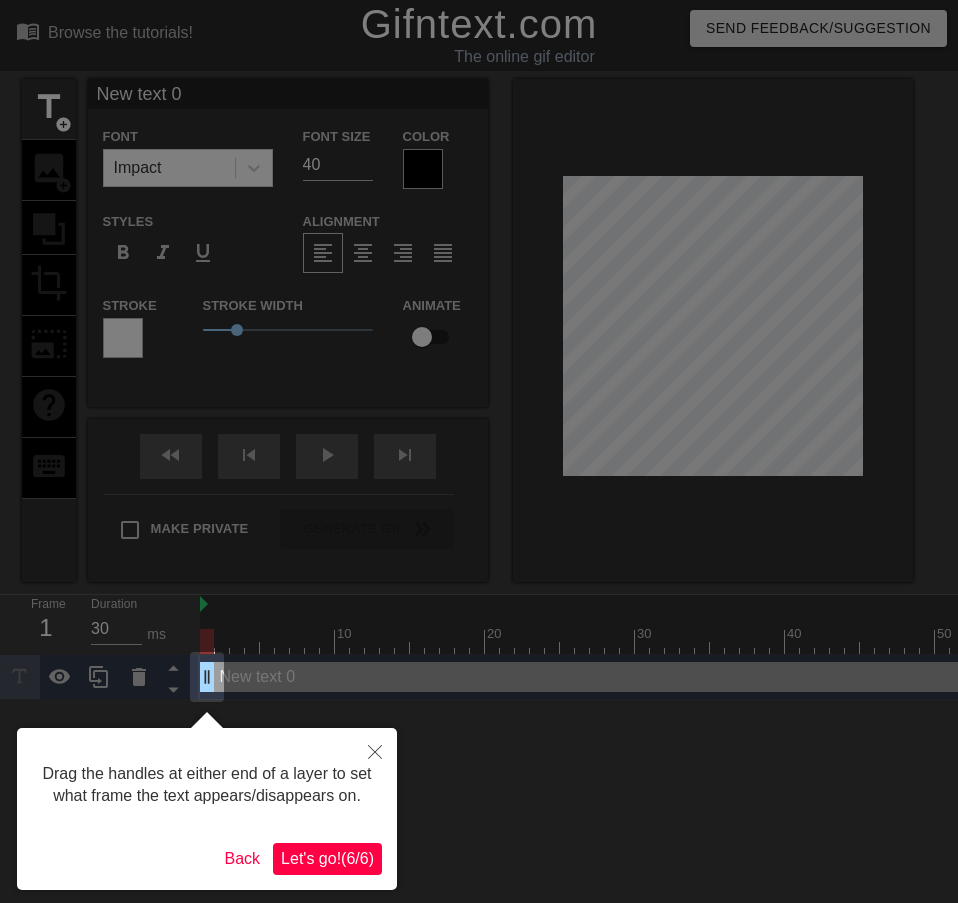 click on "Let's go!  ( 6 / 6 )" at bounding box center [327, 859] 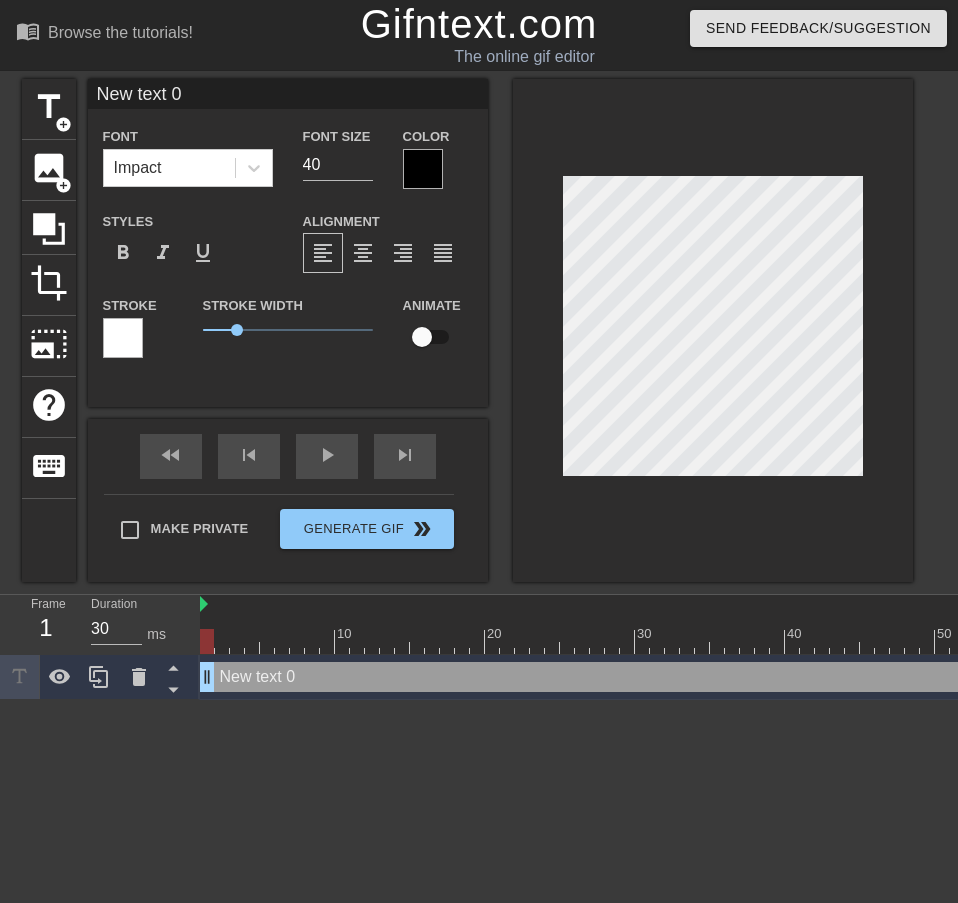 click on "New text 0 drag_handle drag_handle" at bounding box center (702, 677) 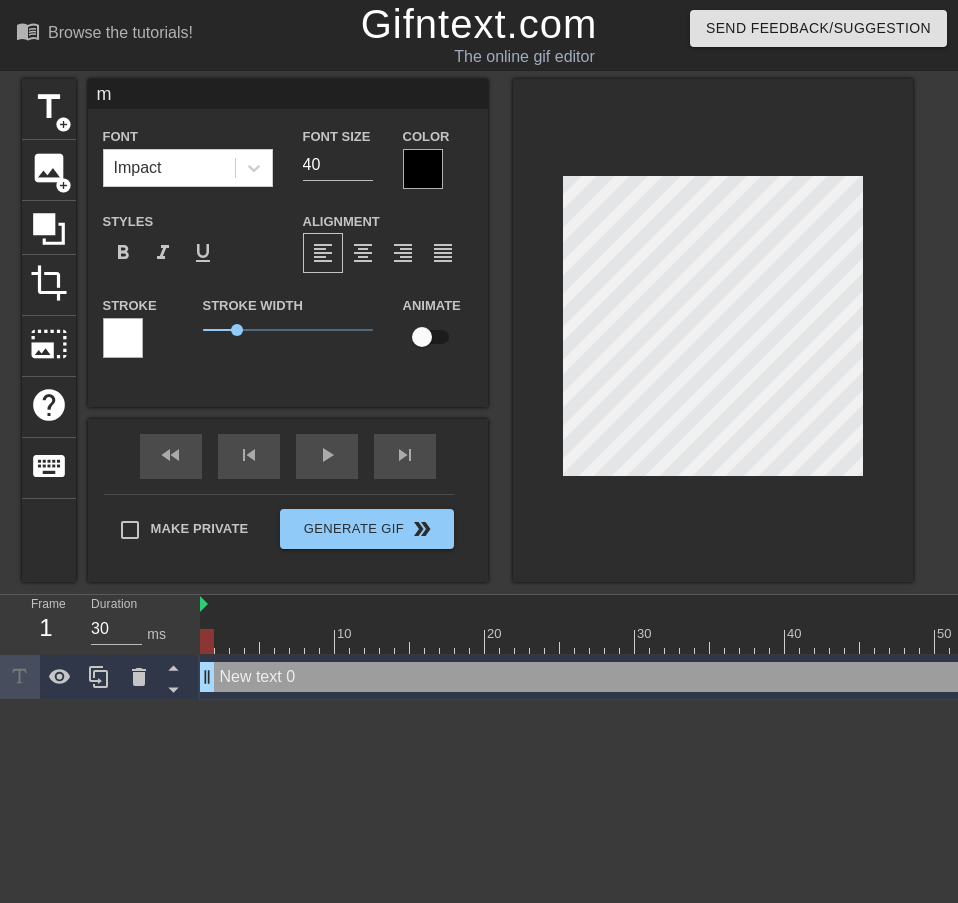 type on "mf" 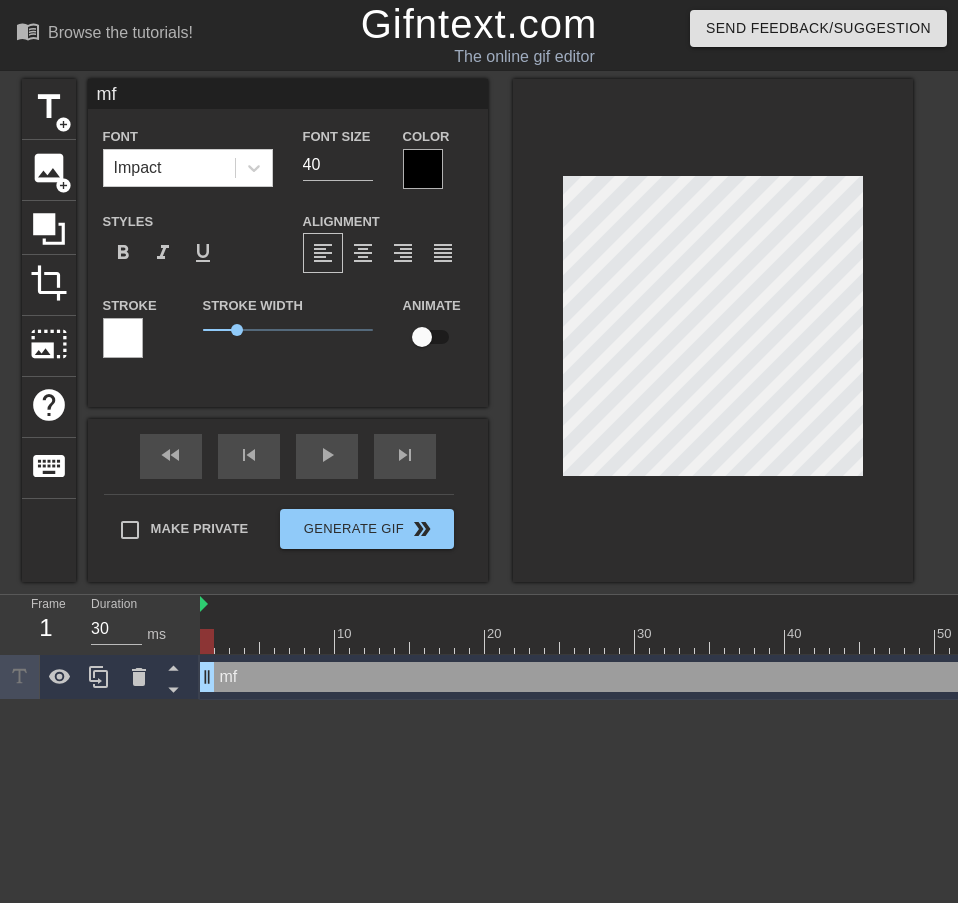 type on "mfs" 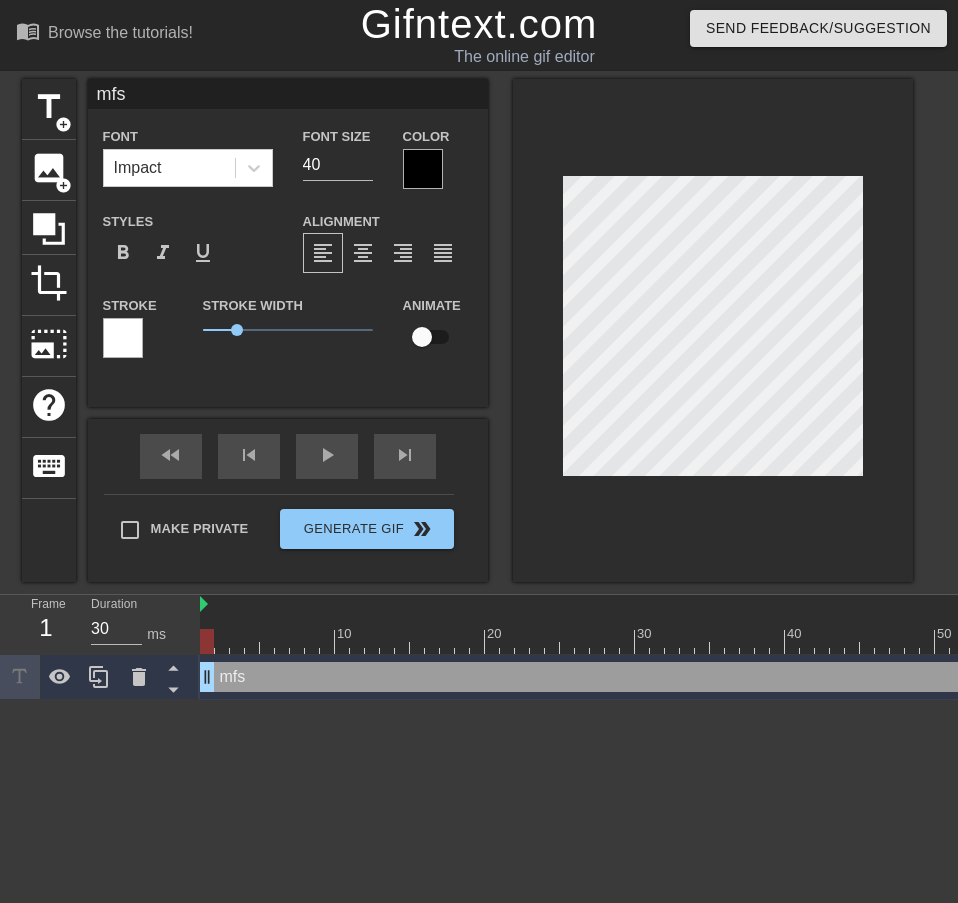 type on "mfs" 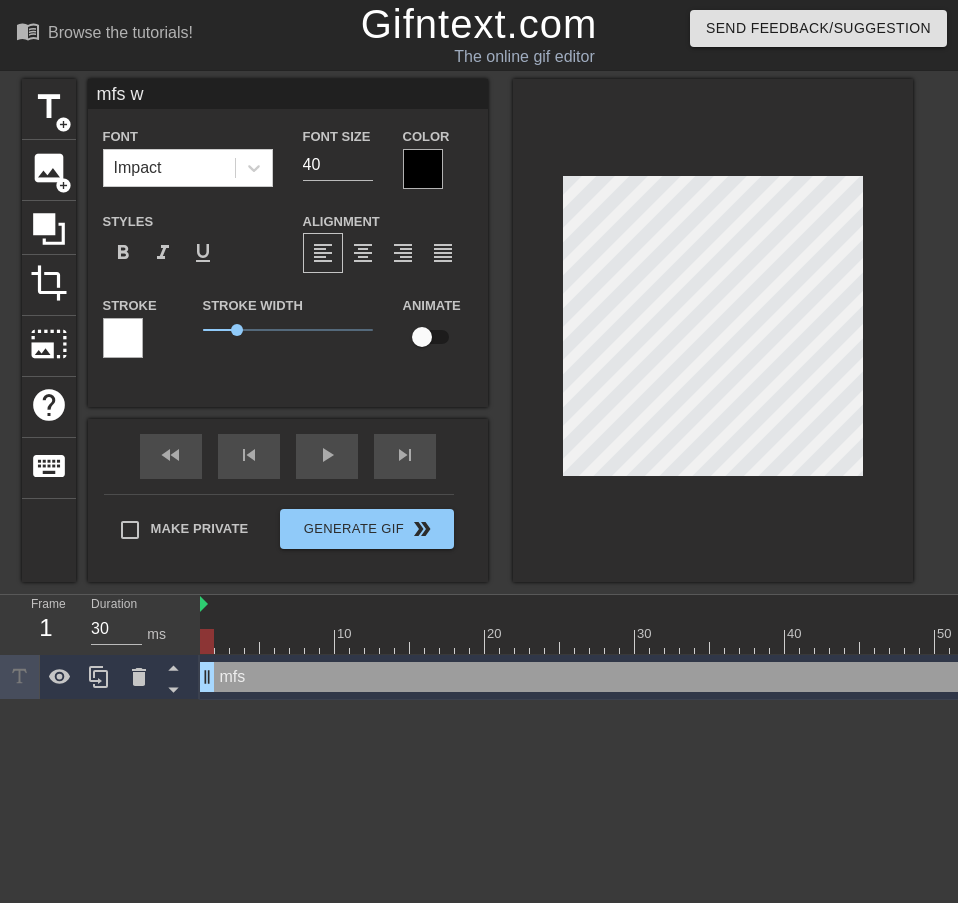 type on "mfs wh" 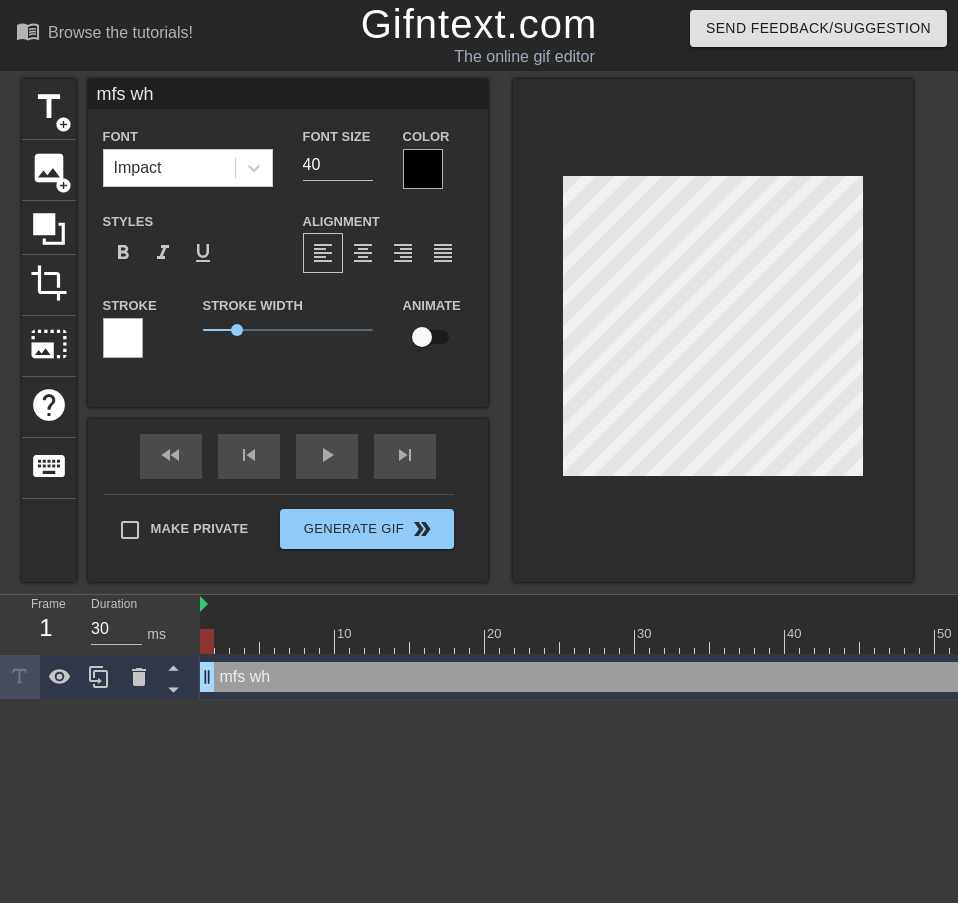 type on "mfs whe" 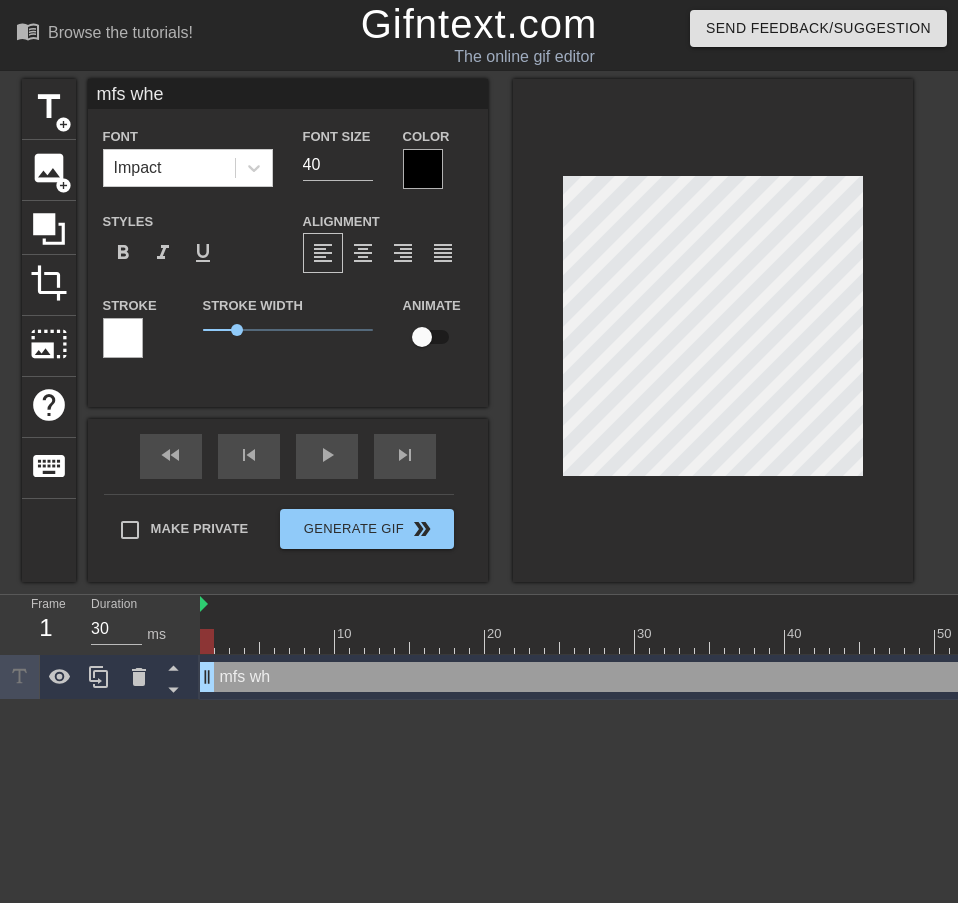 type on "mfs when" 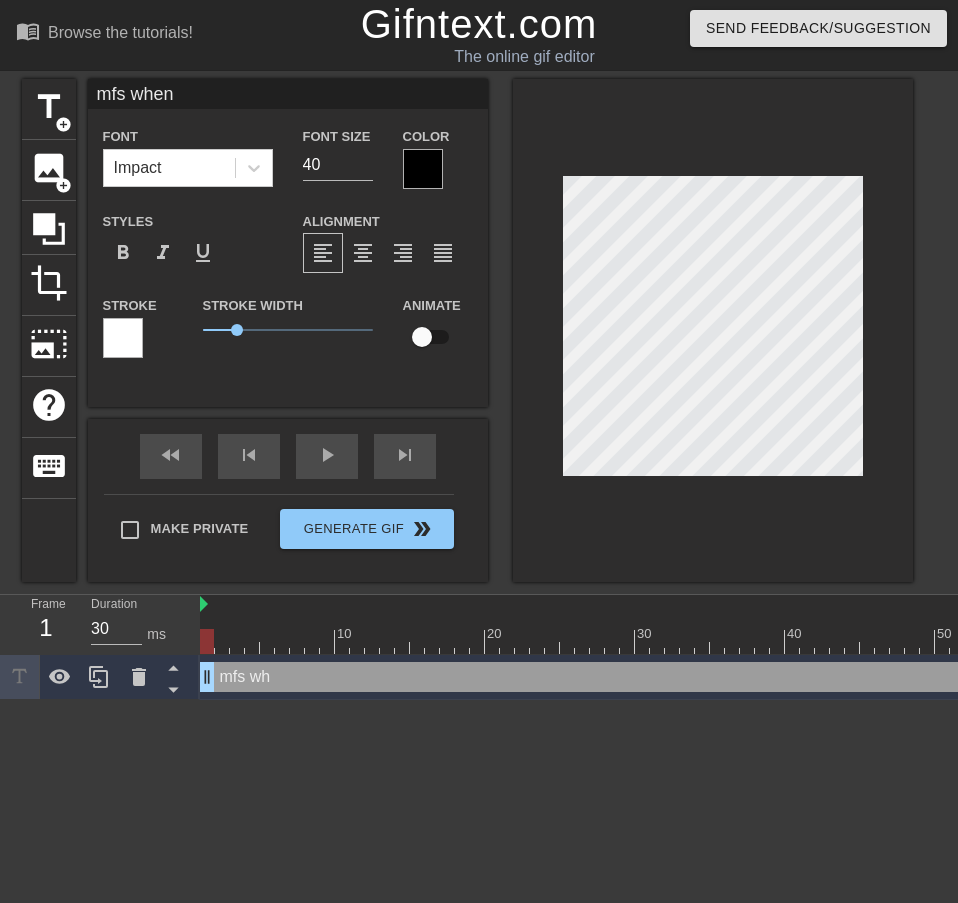 type on "mfs when" 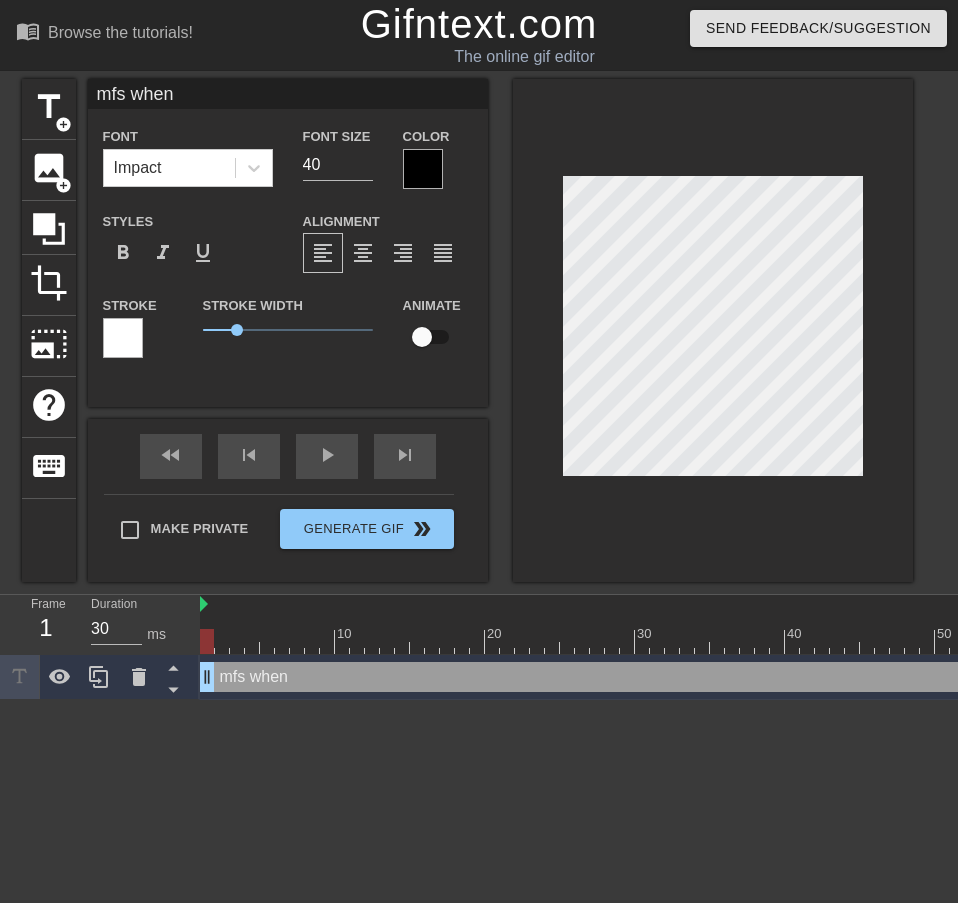 type on "mfs when i" 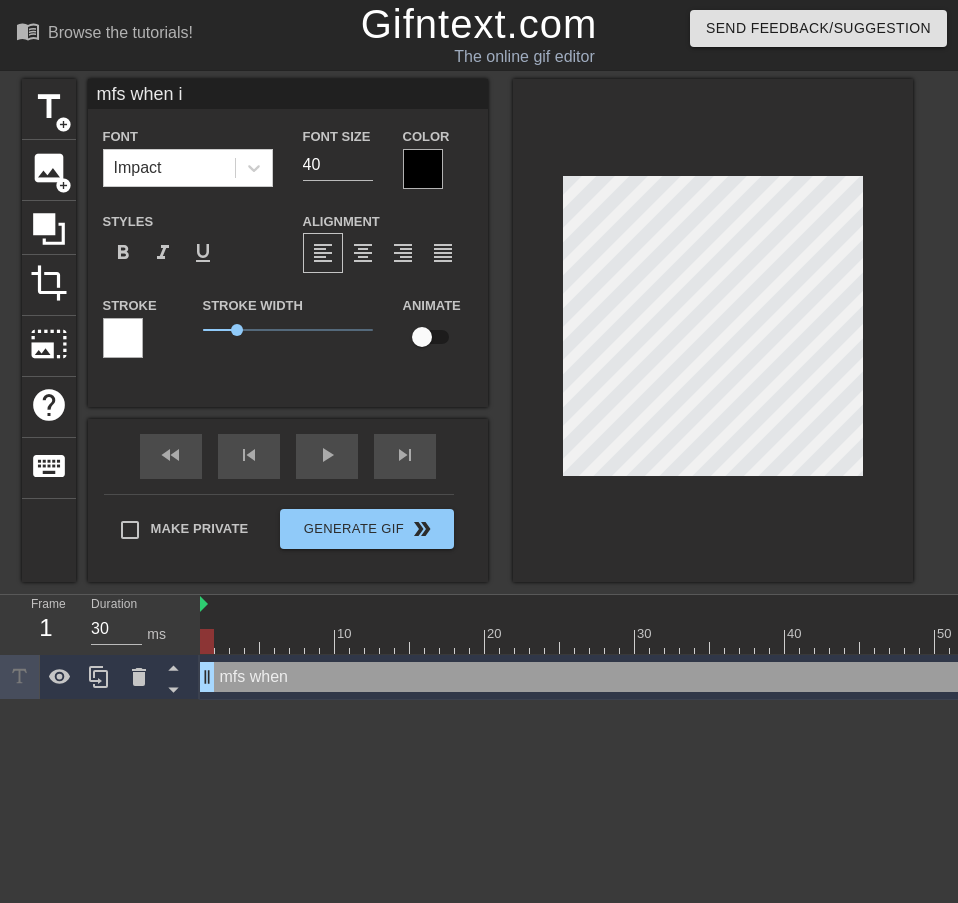 type on "mfs when it" 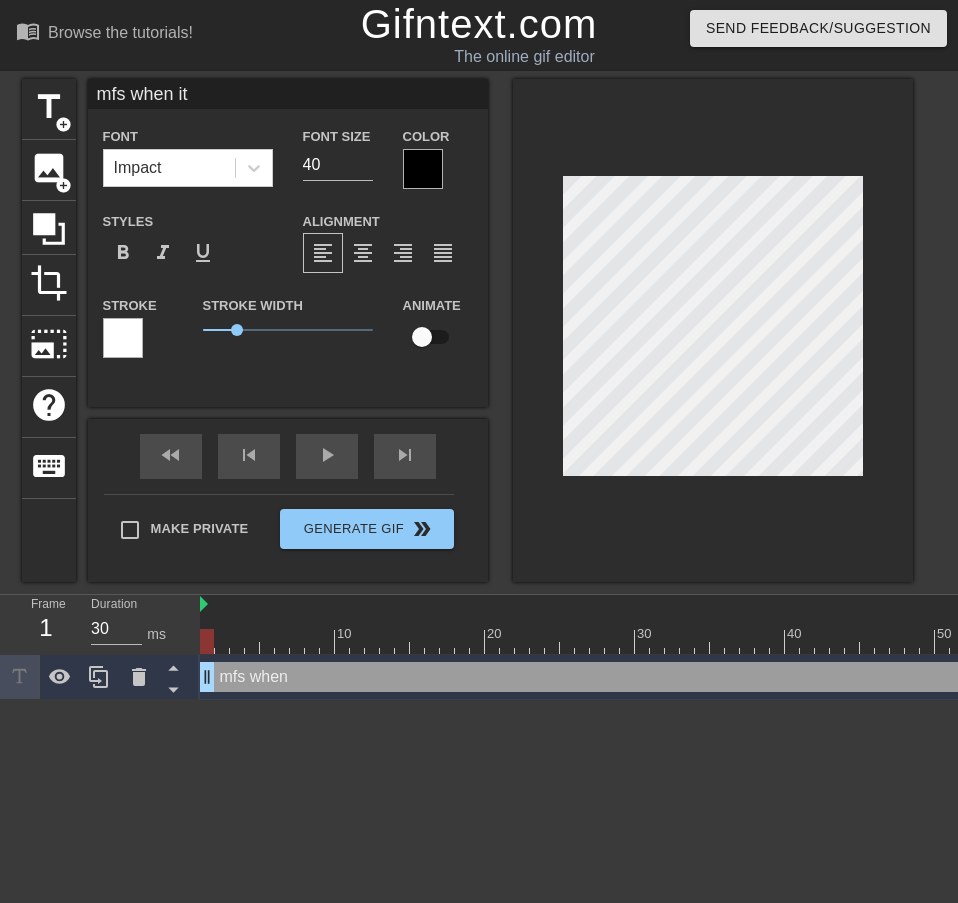 type on "mfs when it" 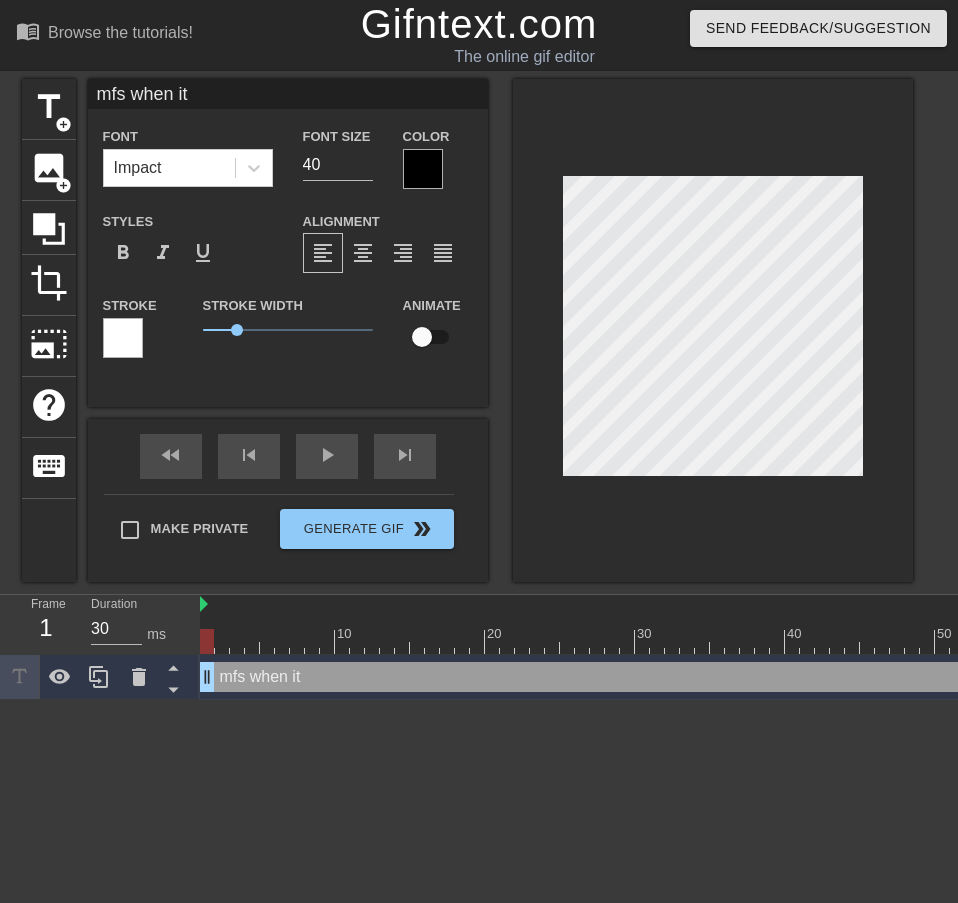 type on "mfs when it c" 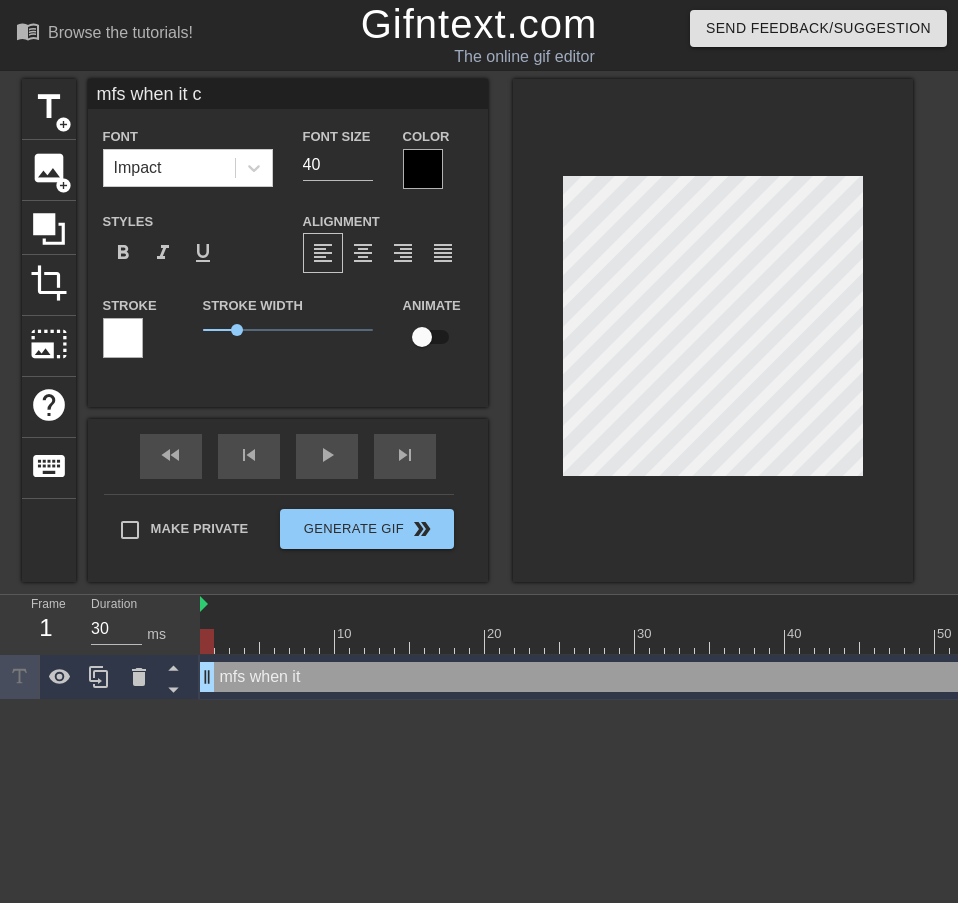 type on "mfs when it co" 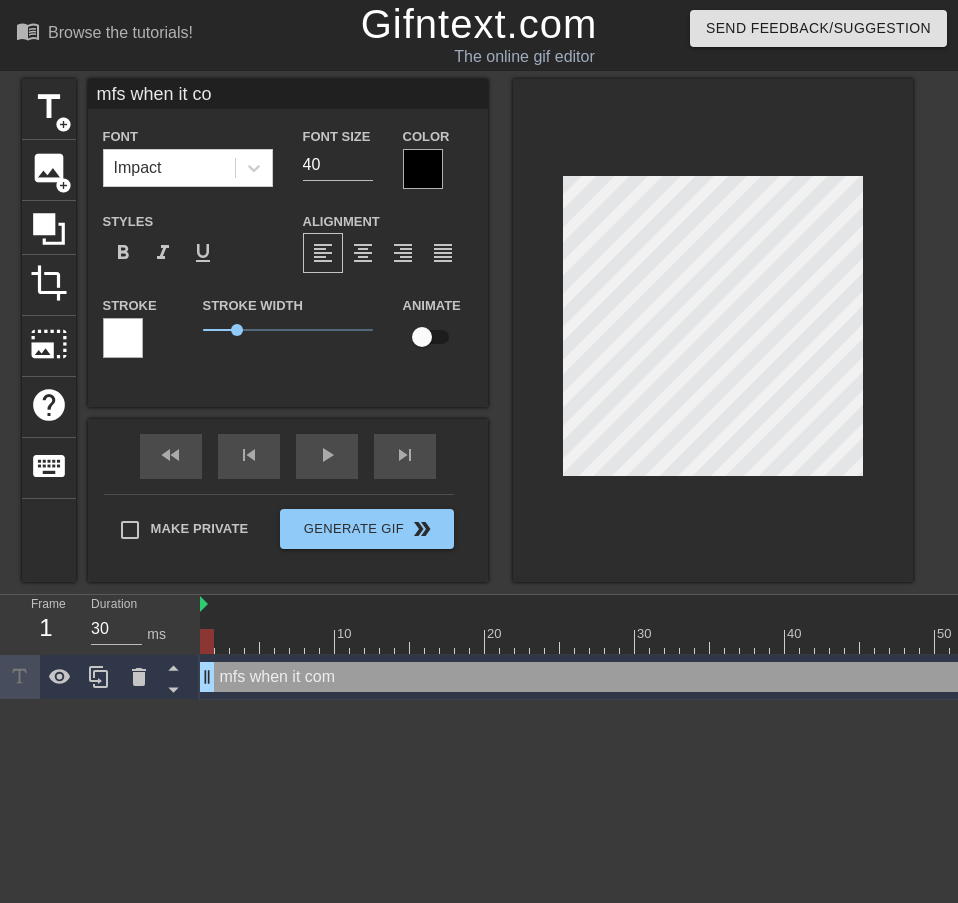 type on "mfs when it com" 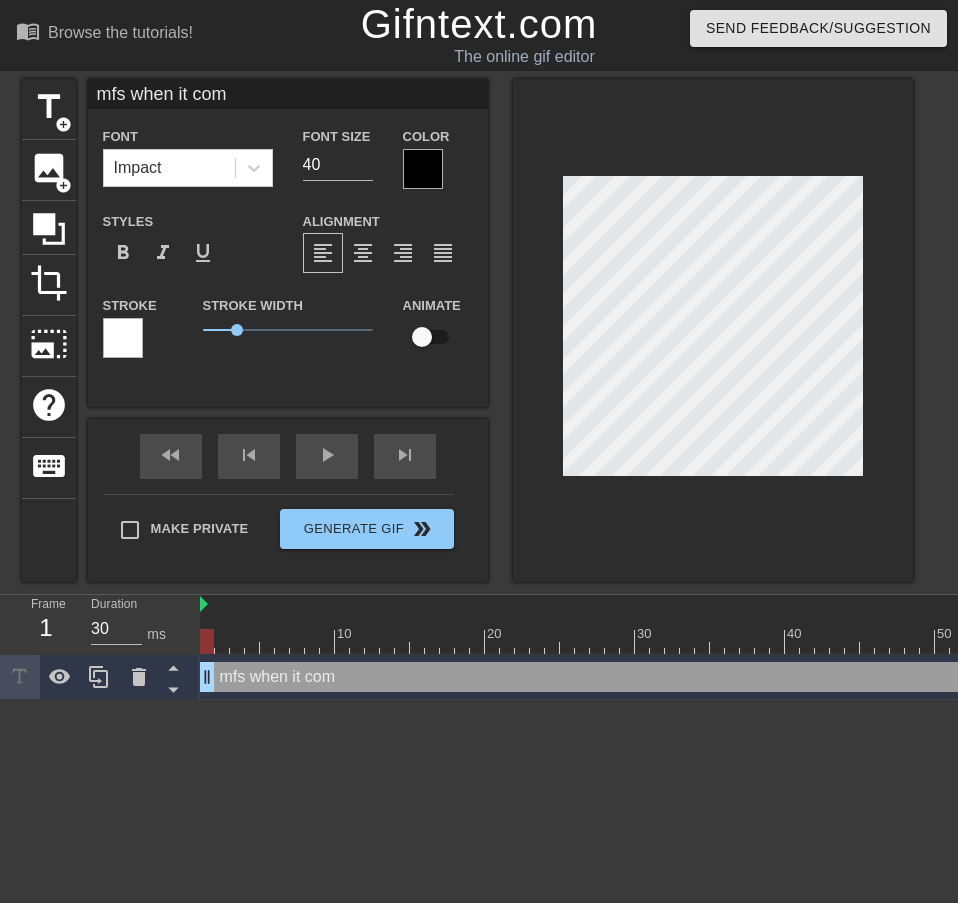 type on "mfs when it come" 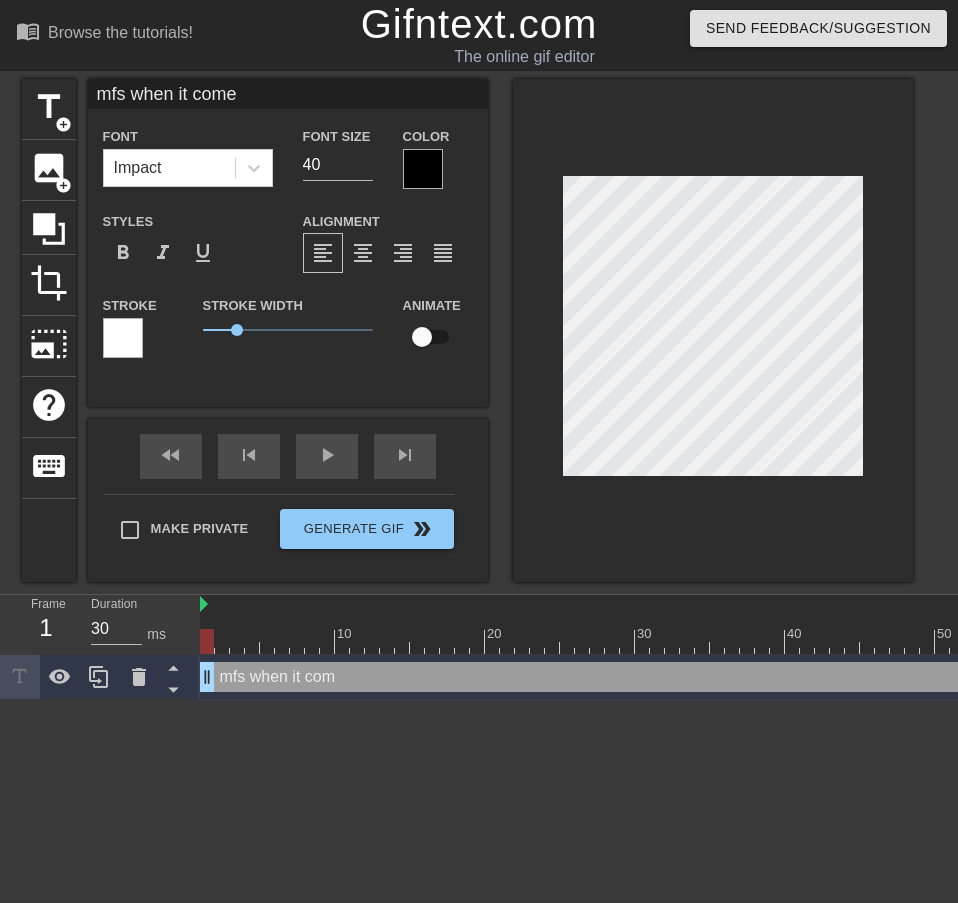 type on "mfs when it comes" 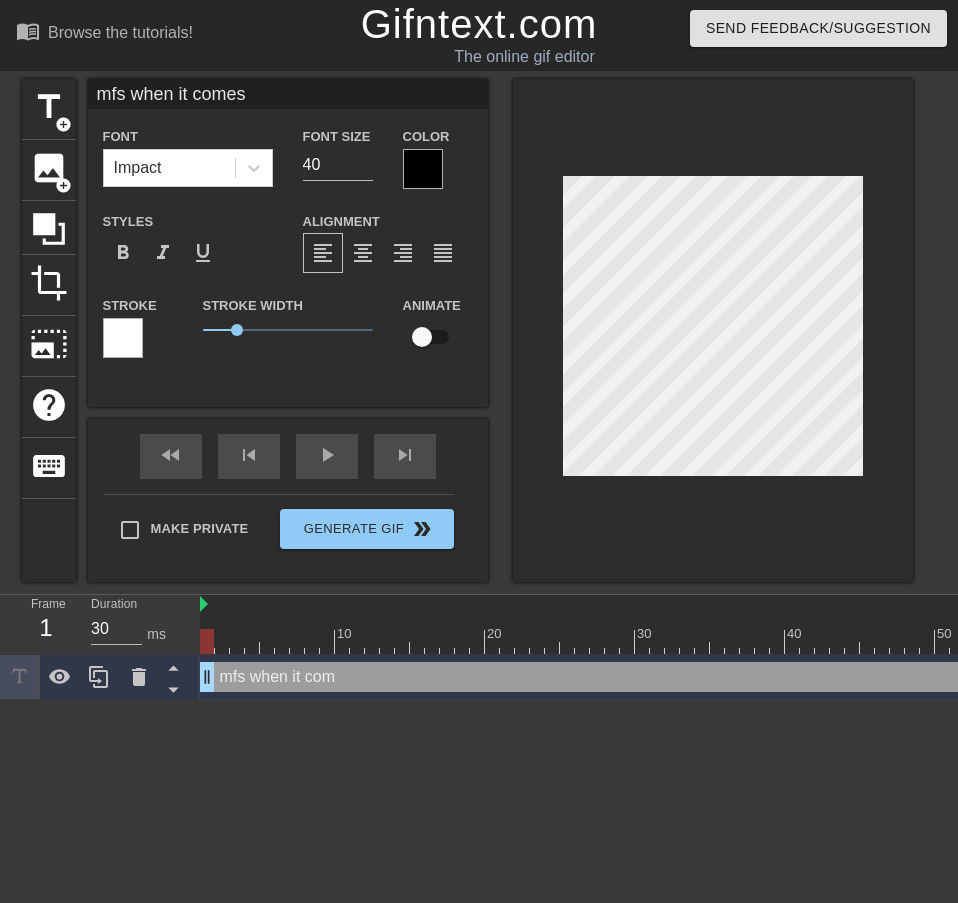 type on "mfs when it comes" 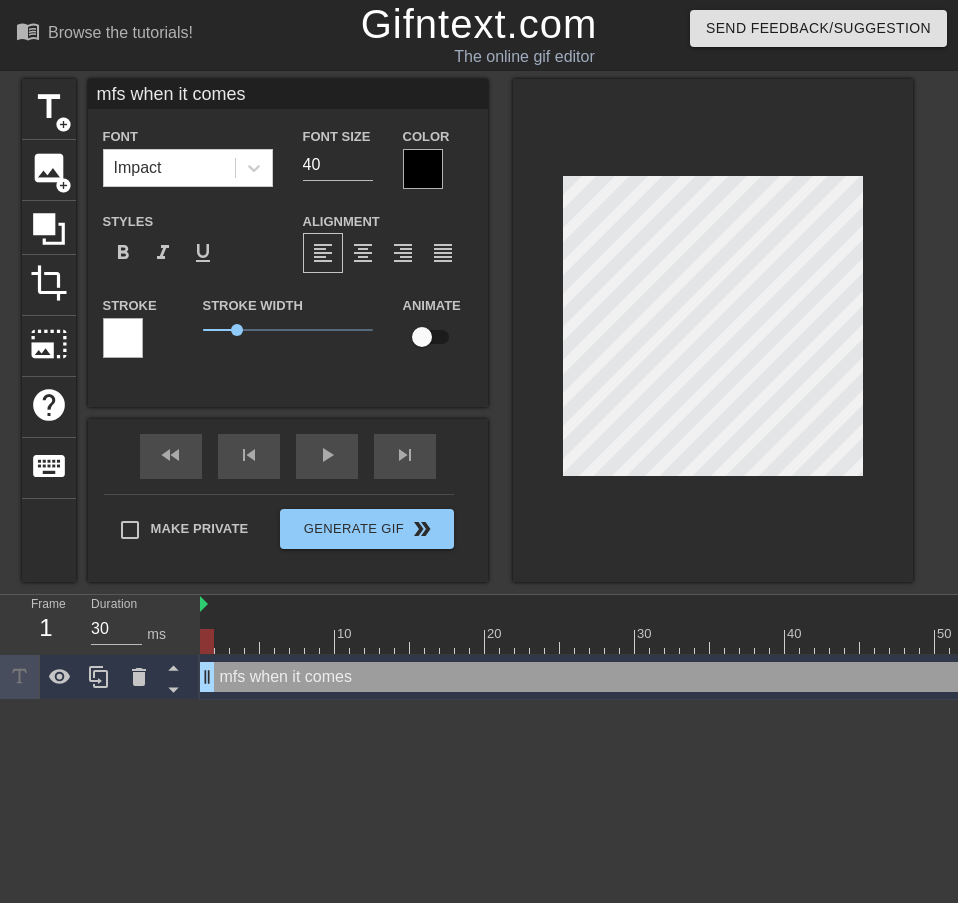 type on "mfs when it comes" 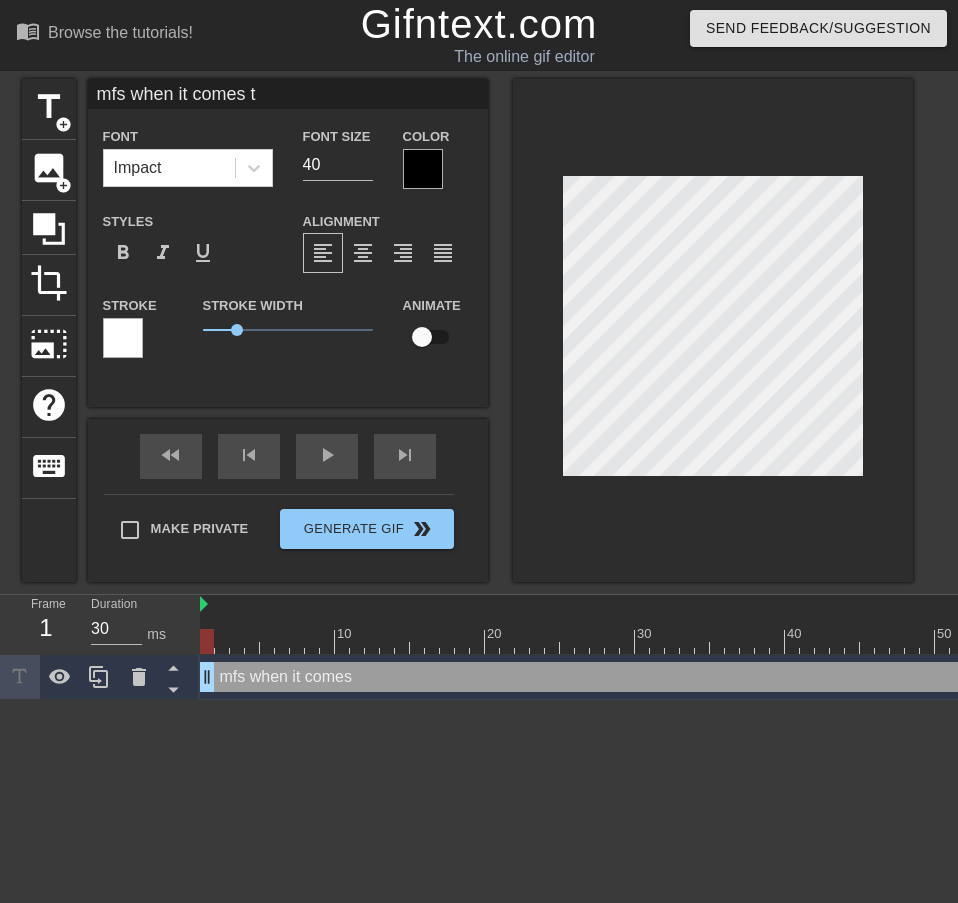 type on "mfs when it comes to" 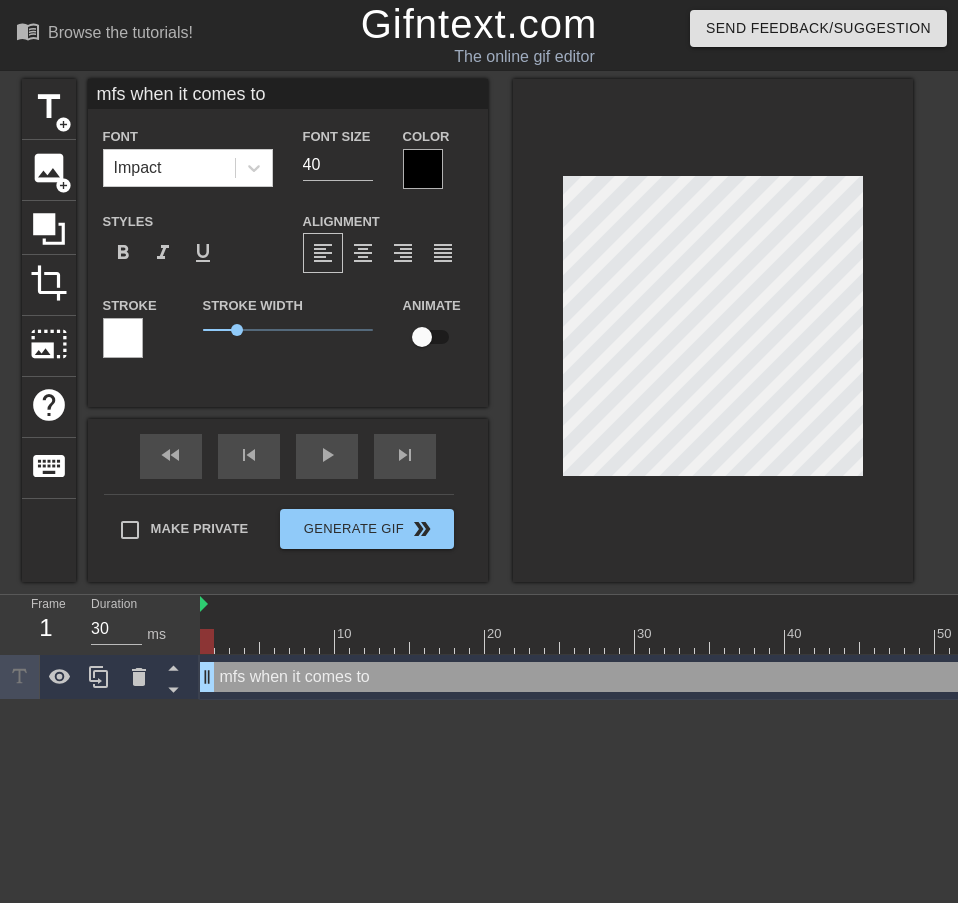 type on "mfs when it comes to" 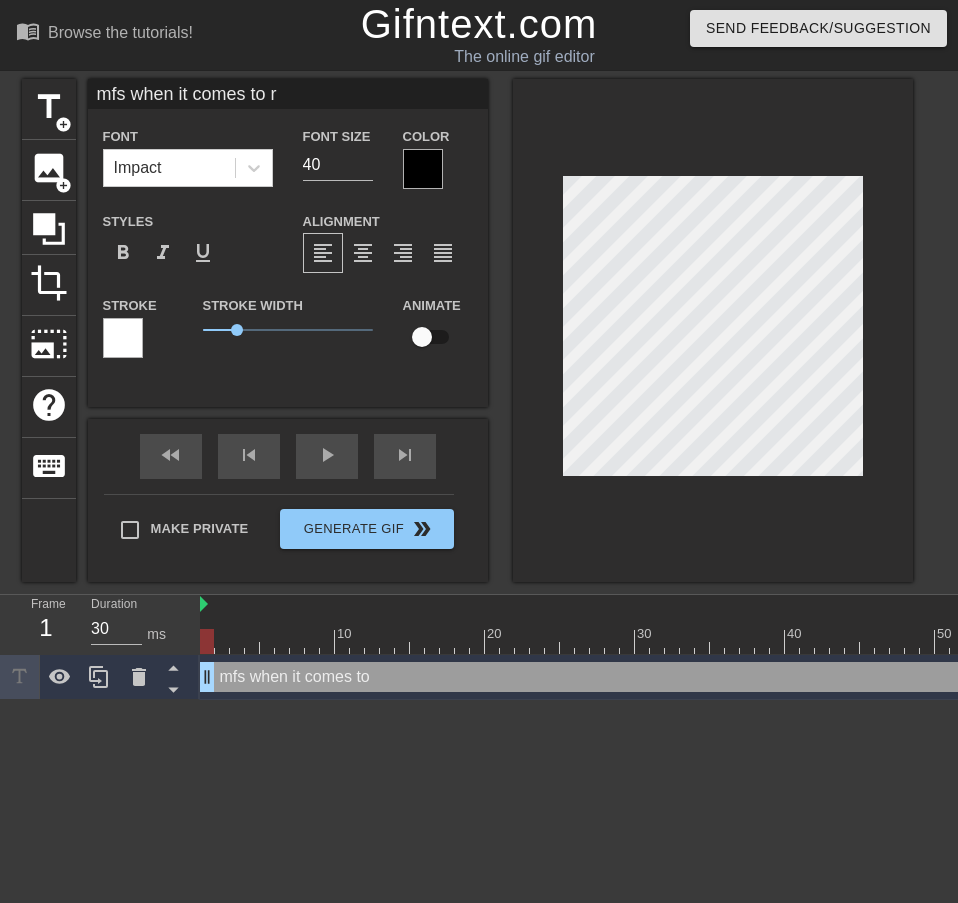 type on "mfs when it comes to ru" 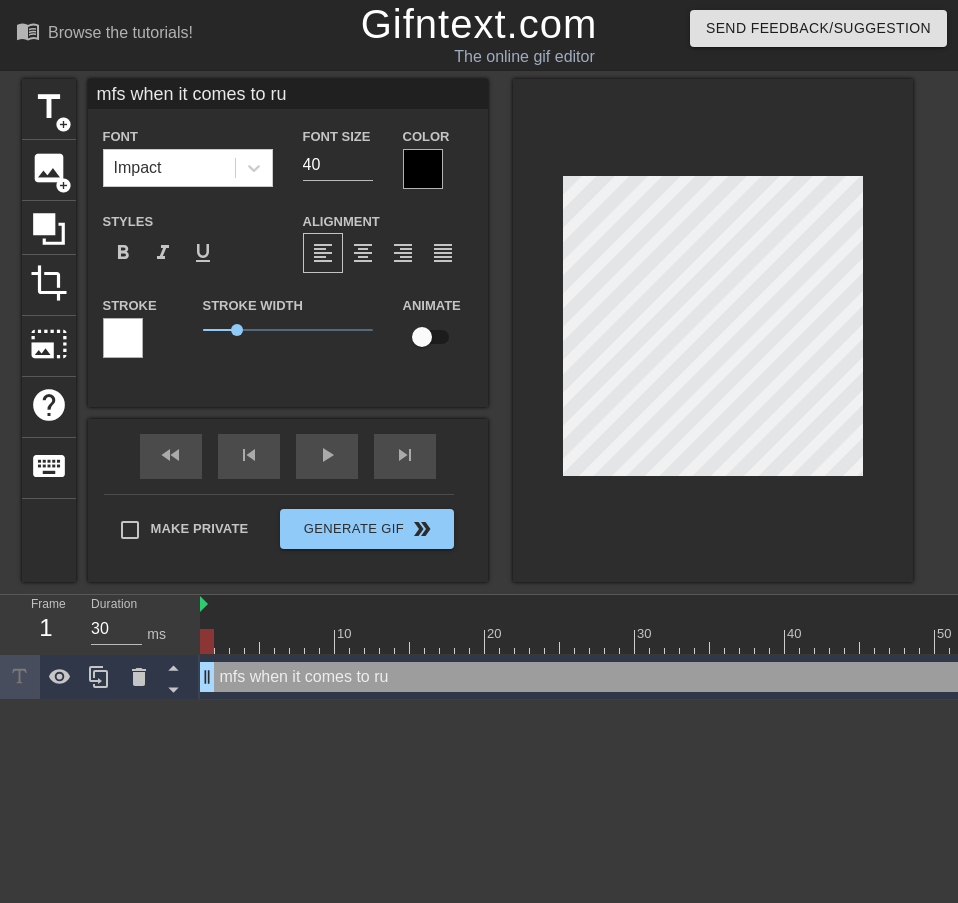 type on "mfs when it comes to rui" 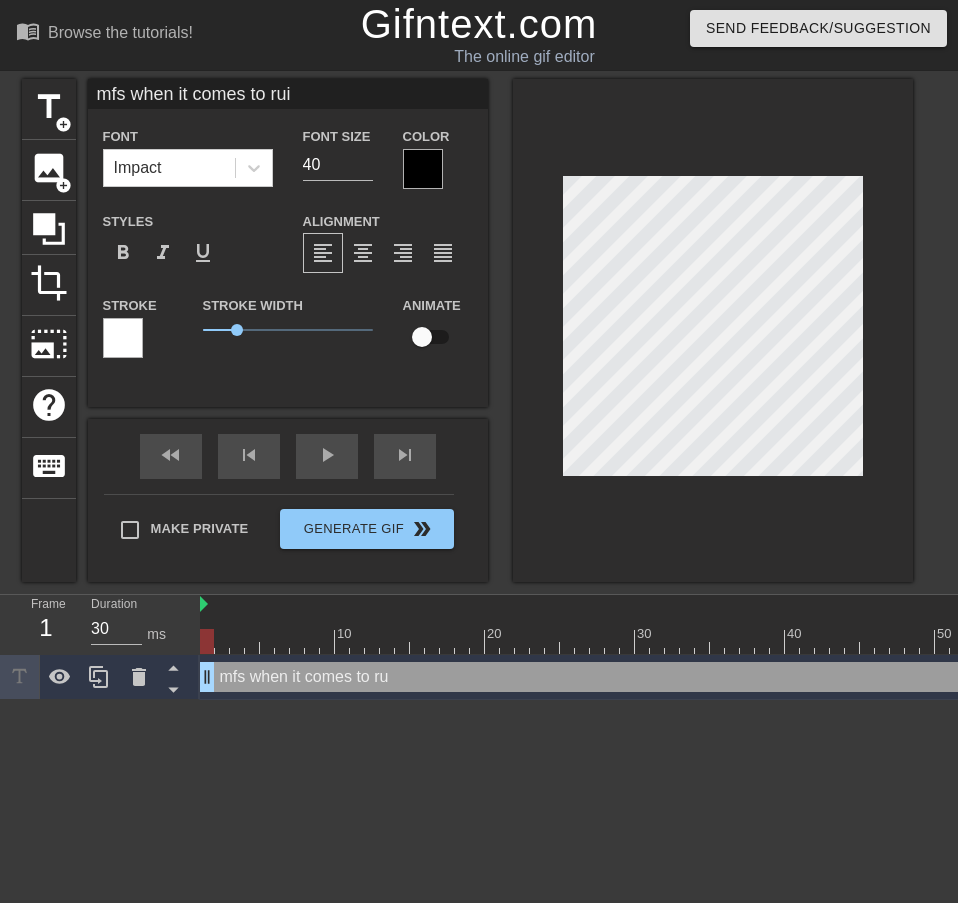 type on "mfs when it comes to ruin" 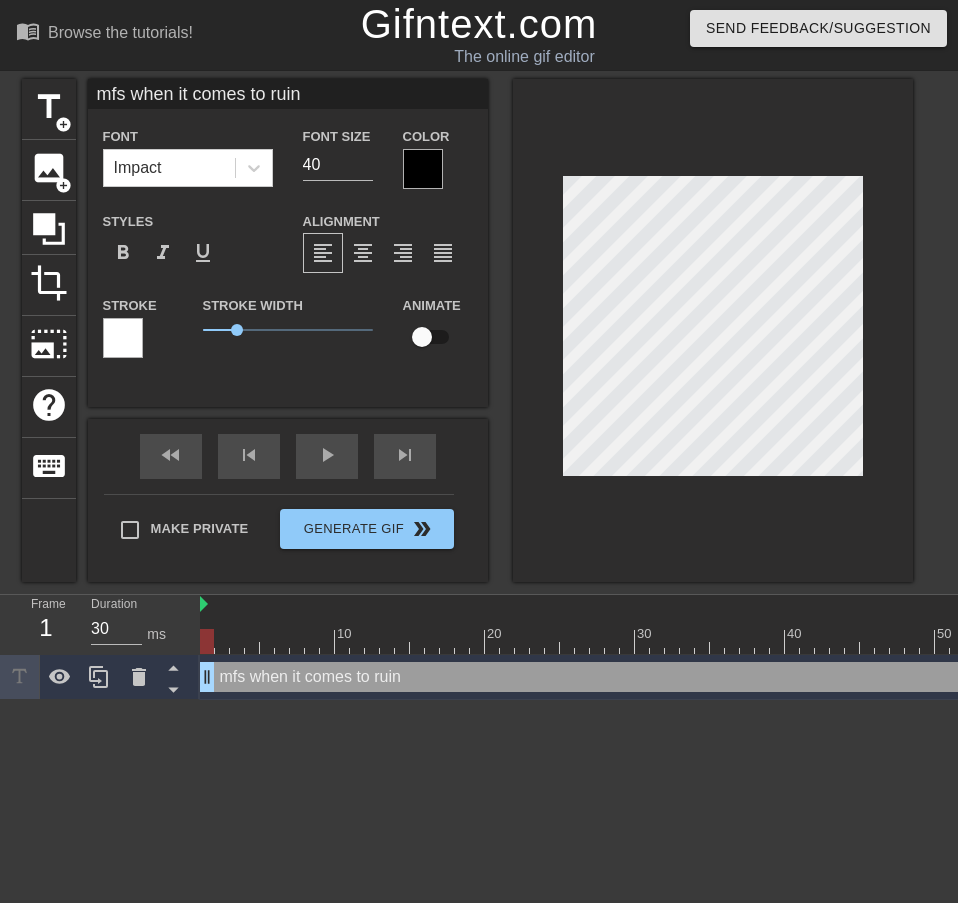 type on "mfs when it comes to ruini" 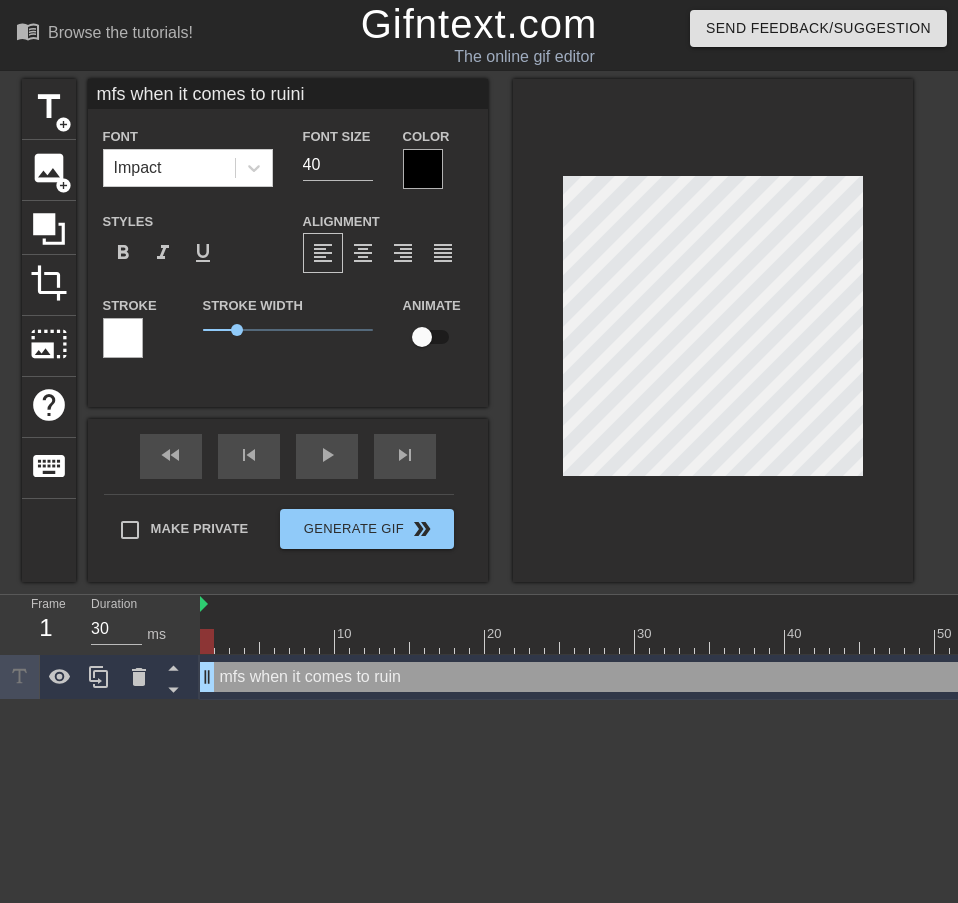 type on "mfs when it comes to ruinin" 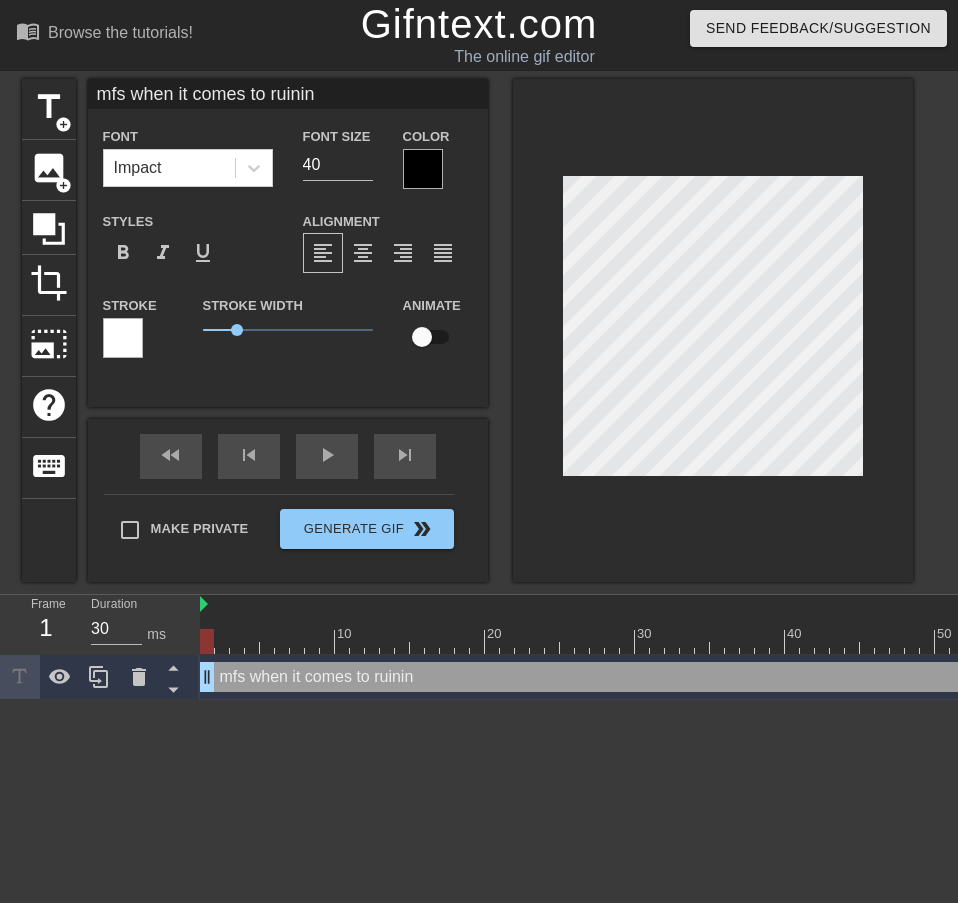 type on "mfs when it comes to ruining" 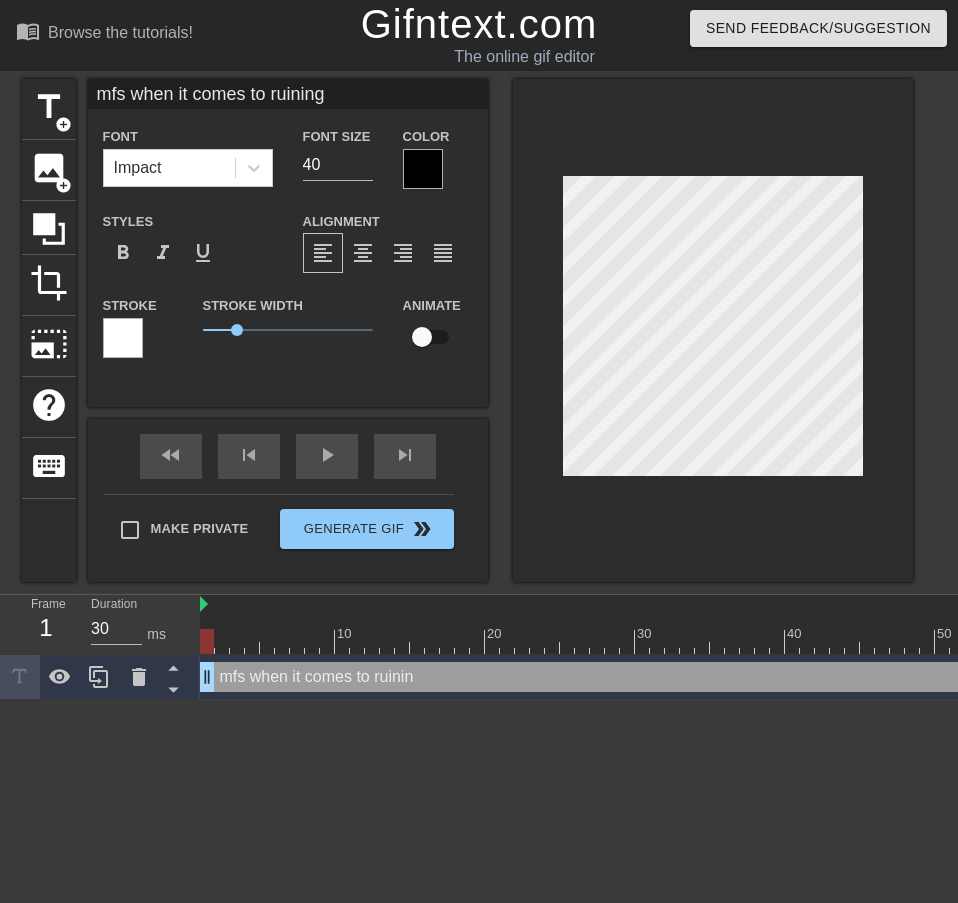 type on "mfs when it comes to ruining" 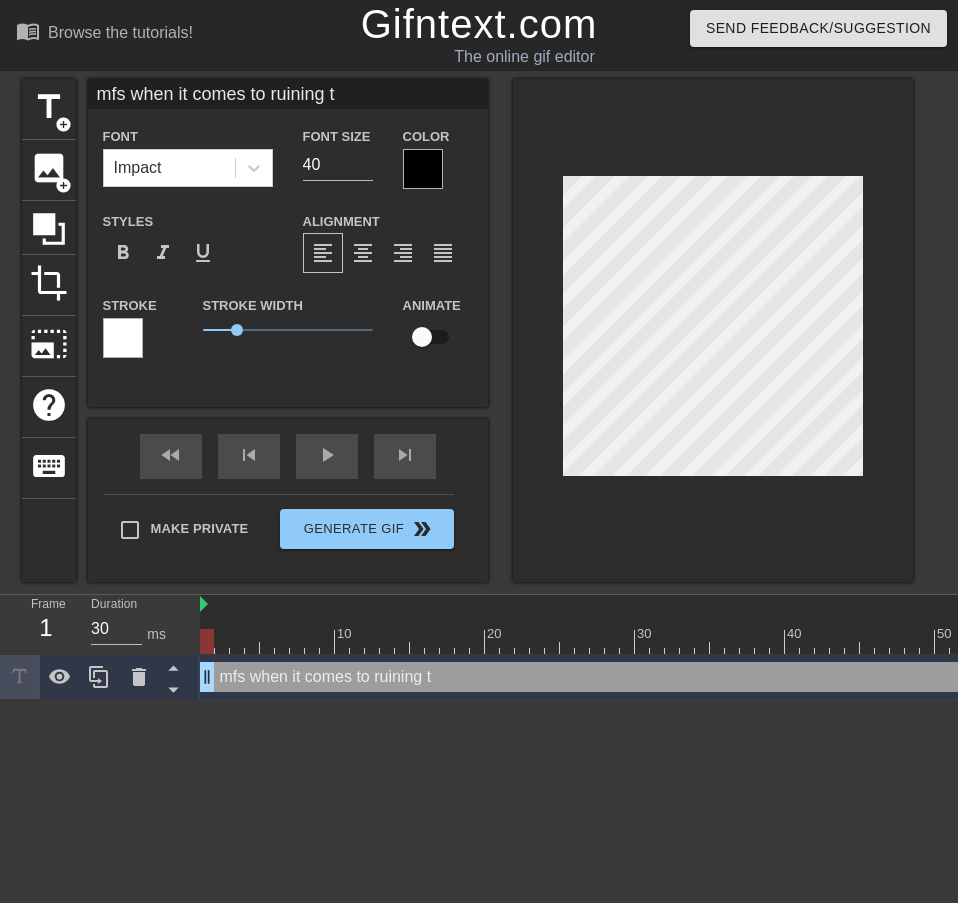 type on "mfs when it comes to ruining ty" 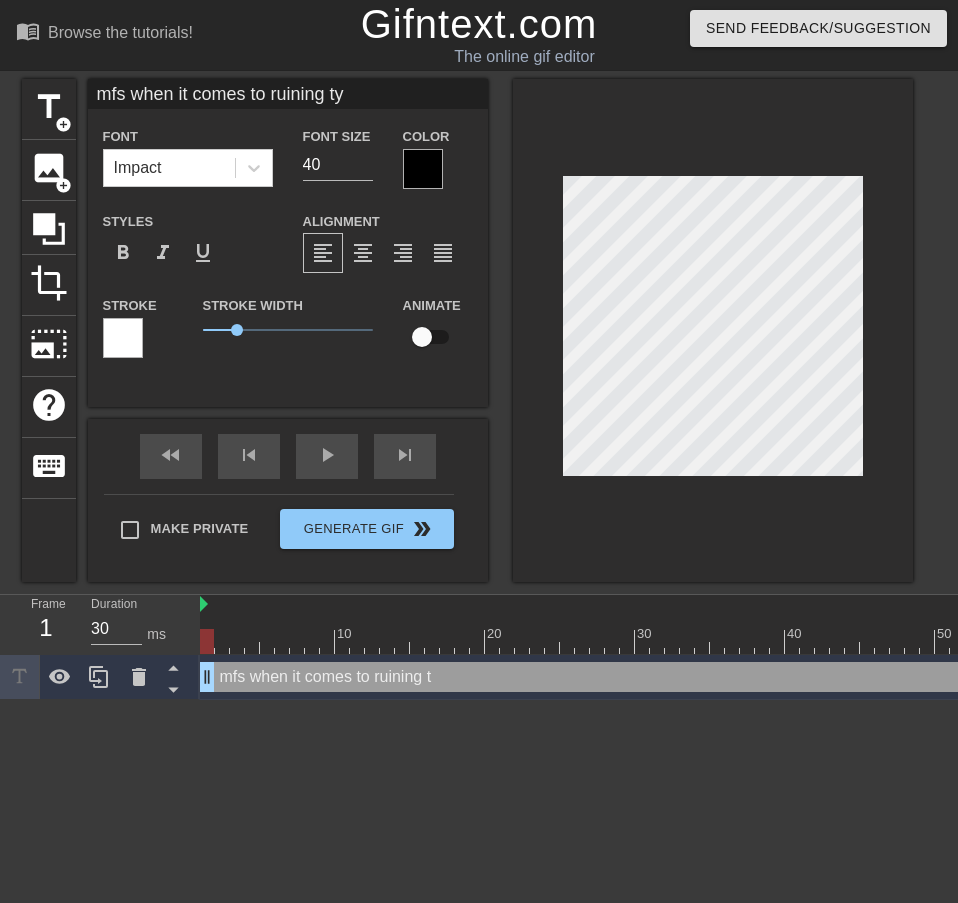 type on "mfs when it comes to ruining typ" 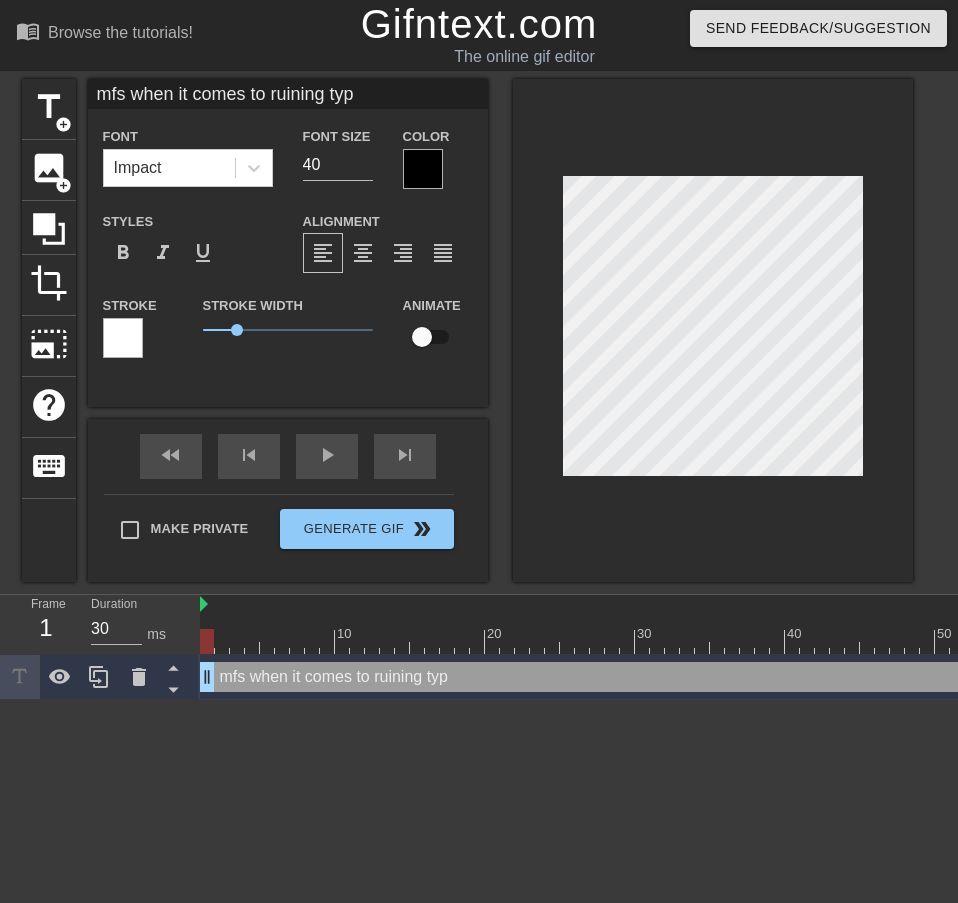 type on "mfs when it comes to ruining type" 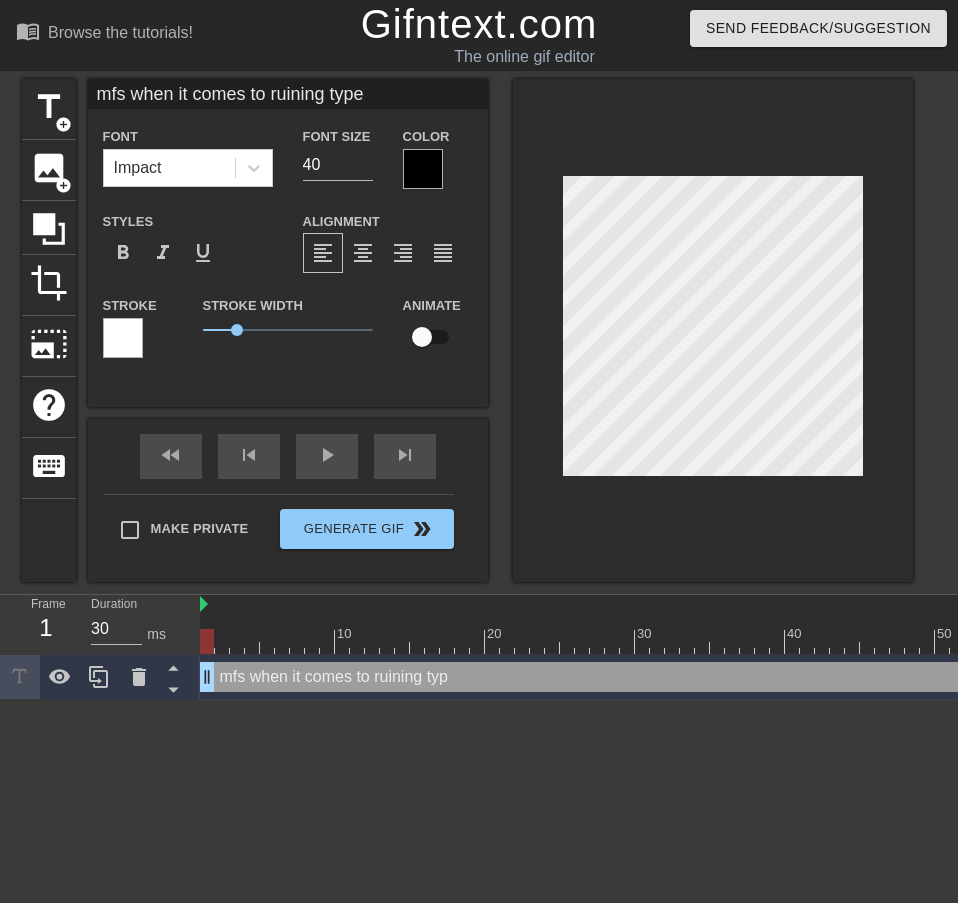 type on "mfs when it comes to ruining type" 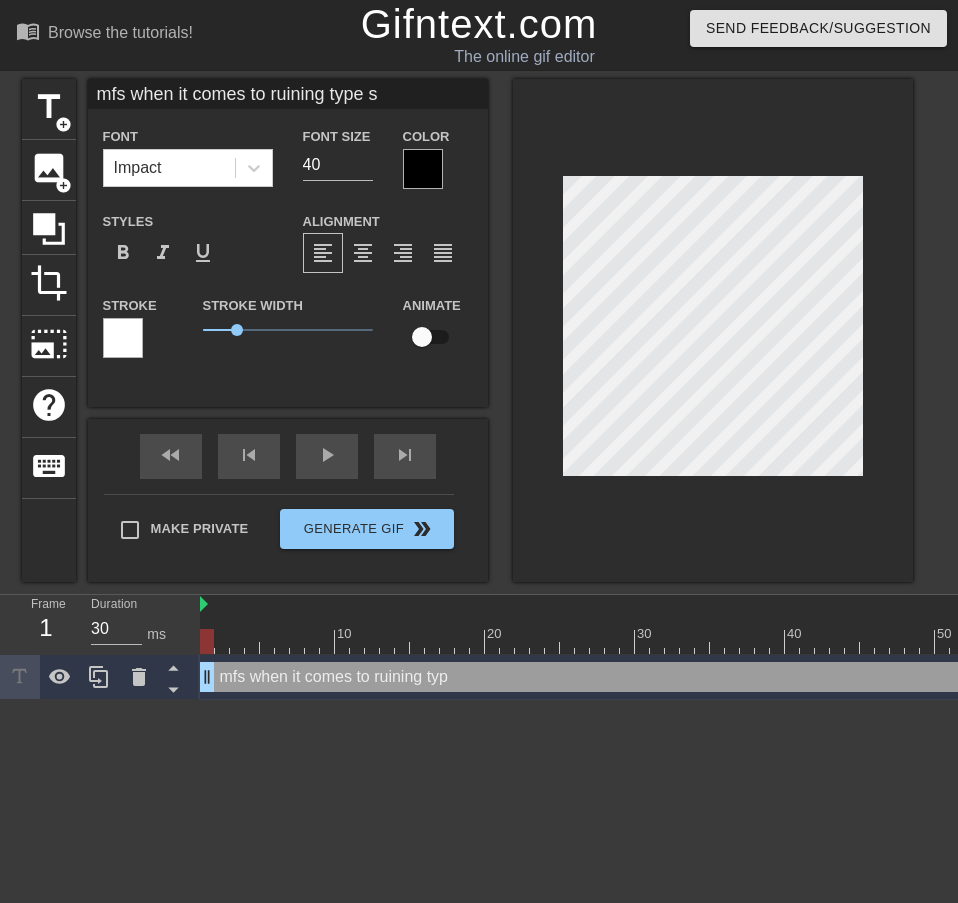 type on "mfs when it comes to ruining type so" 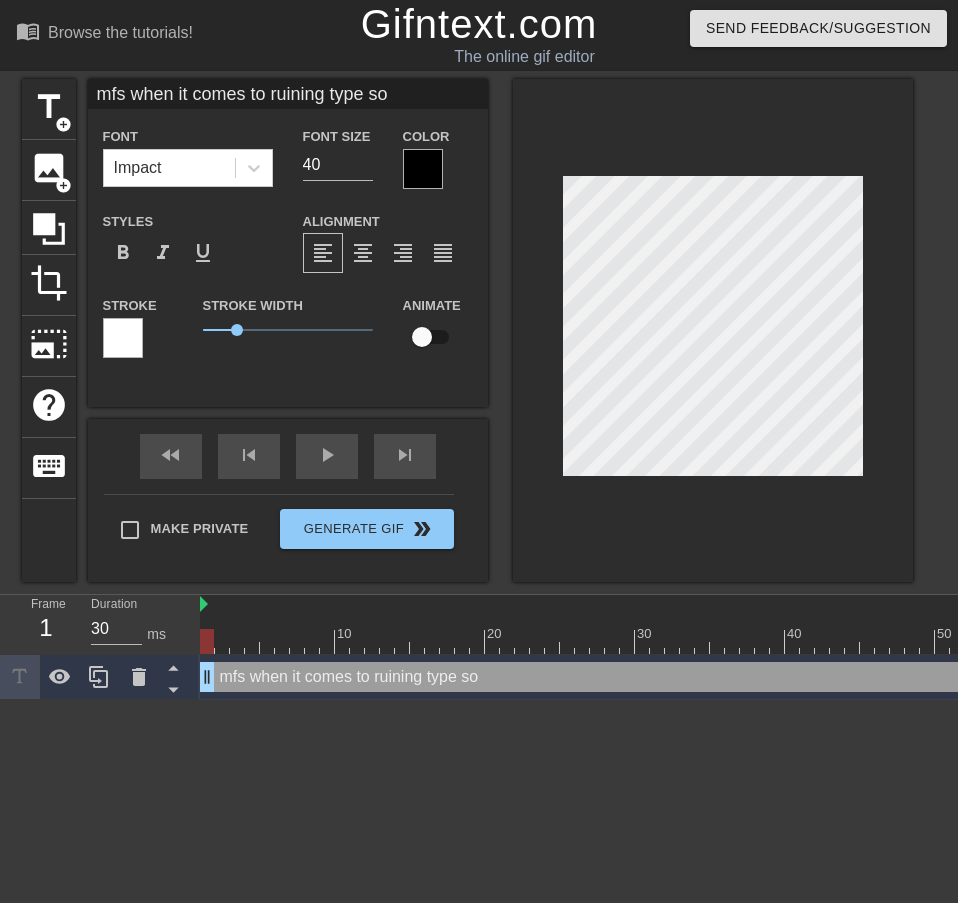 type on "mfs when it comes to ruining type sou" 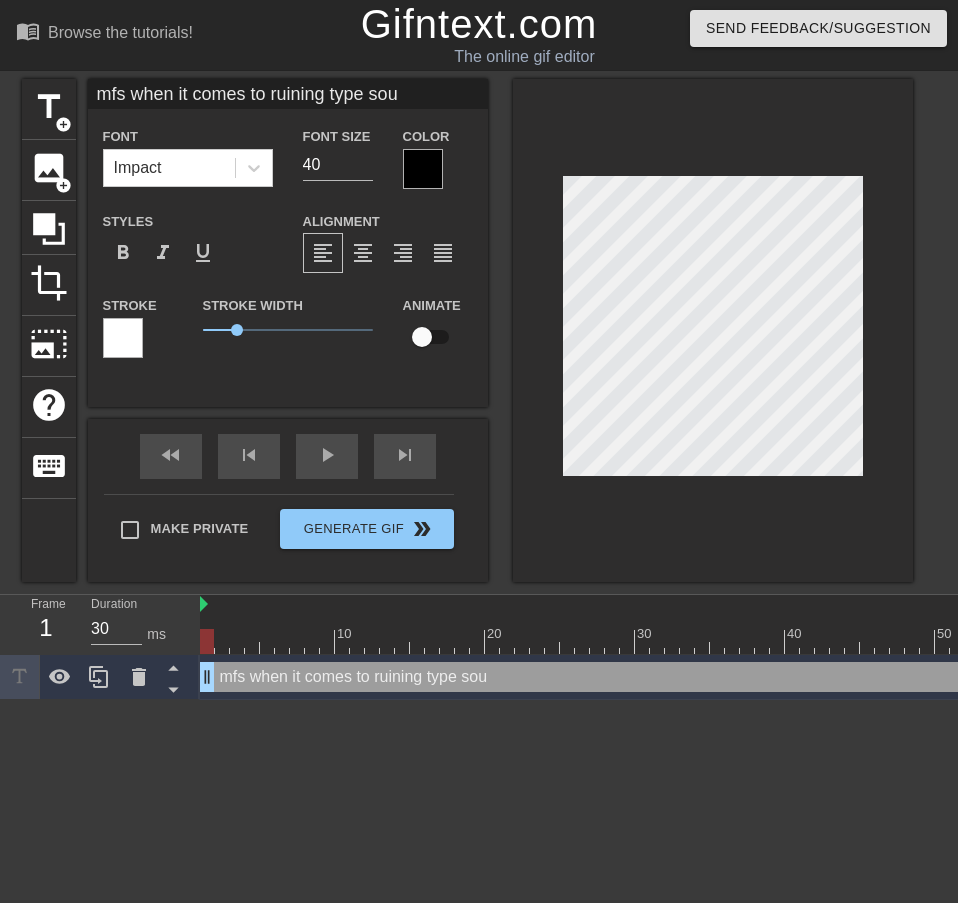 type on "mfs when it comes to ruining type soul" 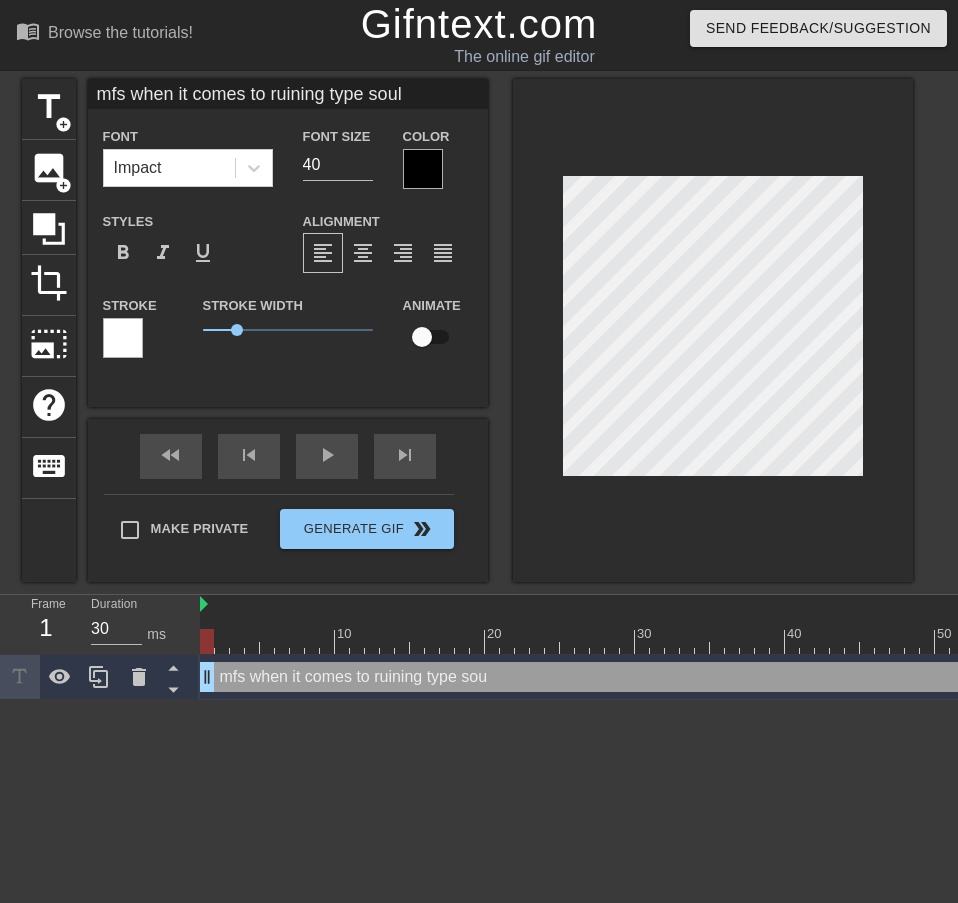 type on "mfs when it comes to ruining type soul" 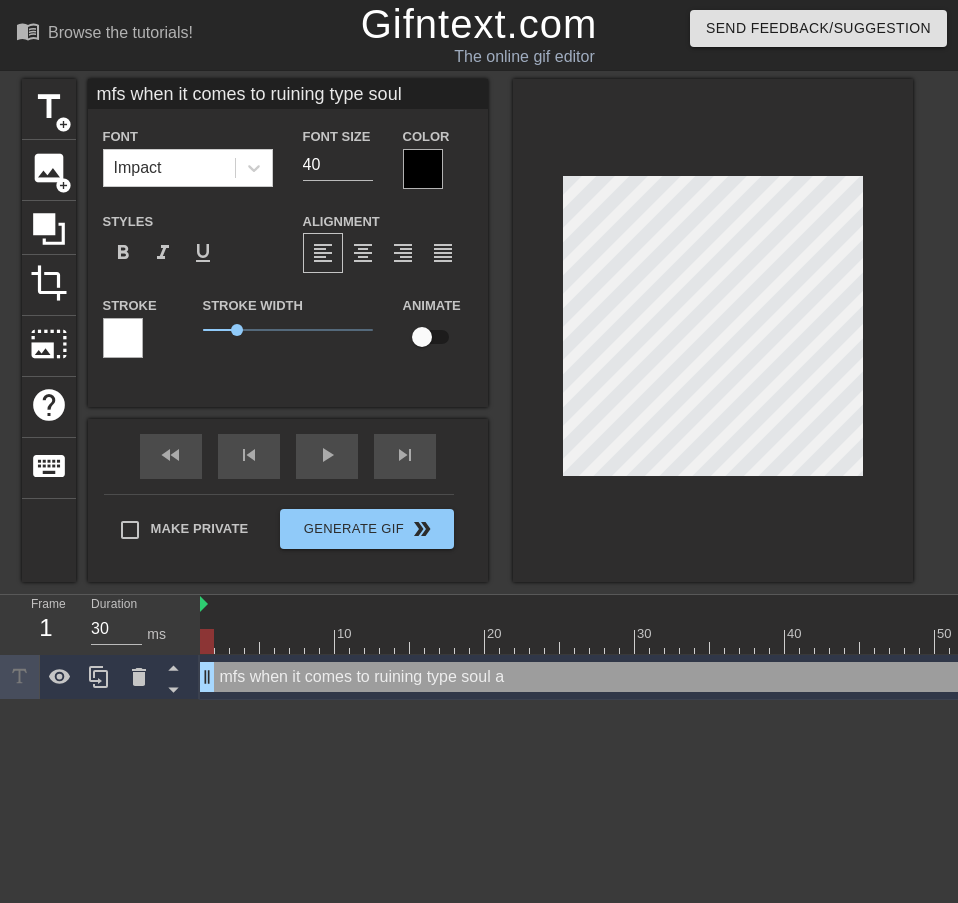 type on "mfs when it comes to ruining type soul a" 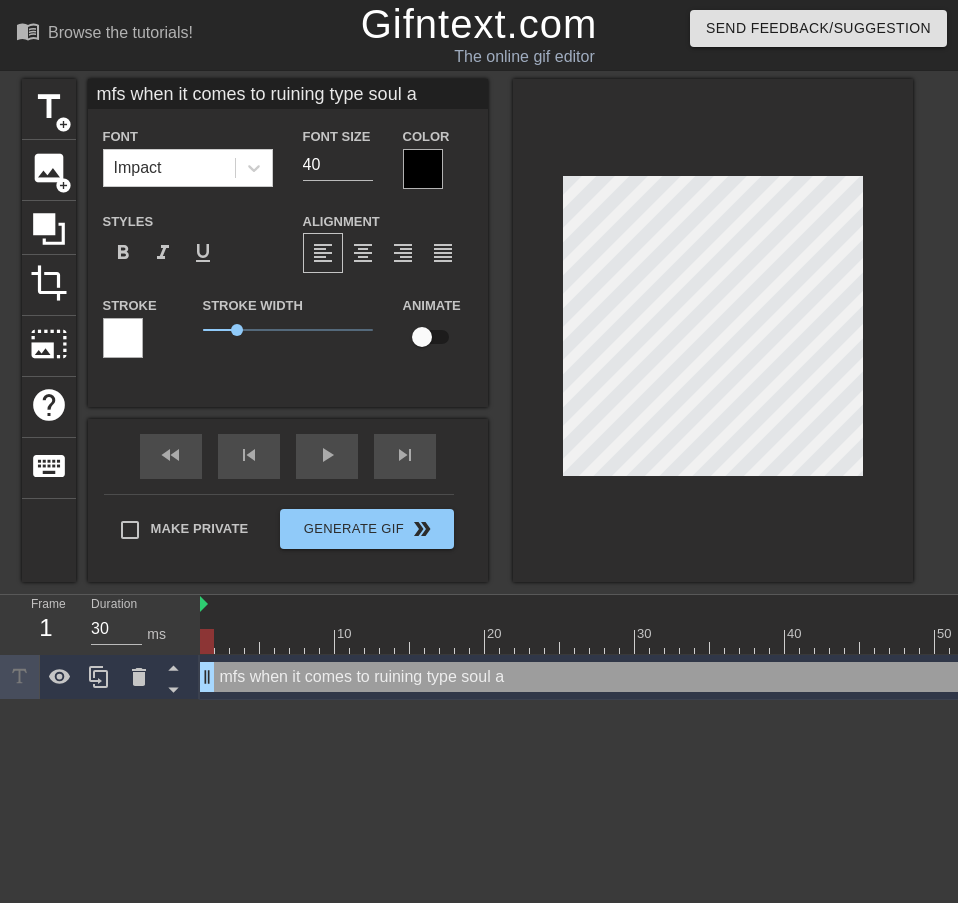 type on "mfs when it comes to ruining type soul av" 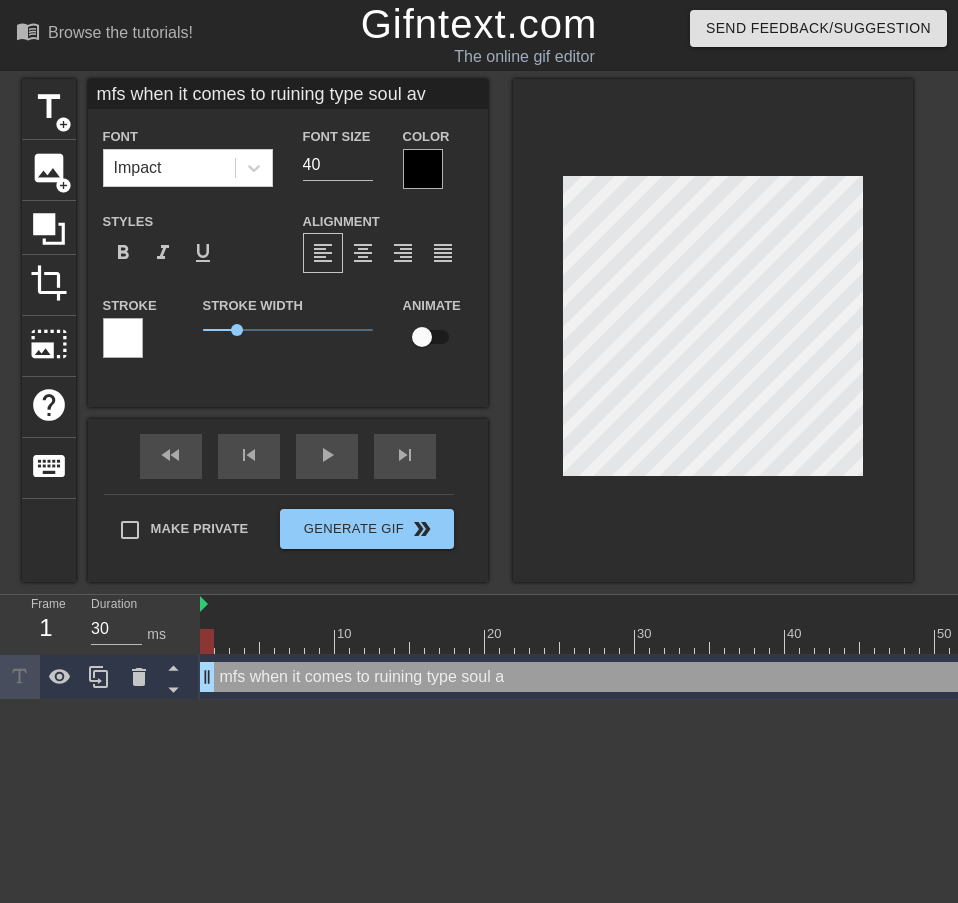 type on "mfs when it comes to ruining type soul ava" 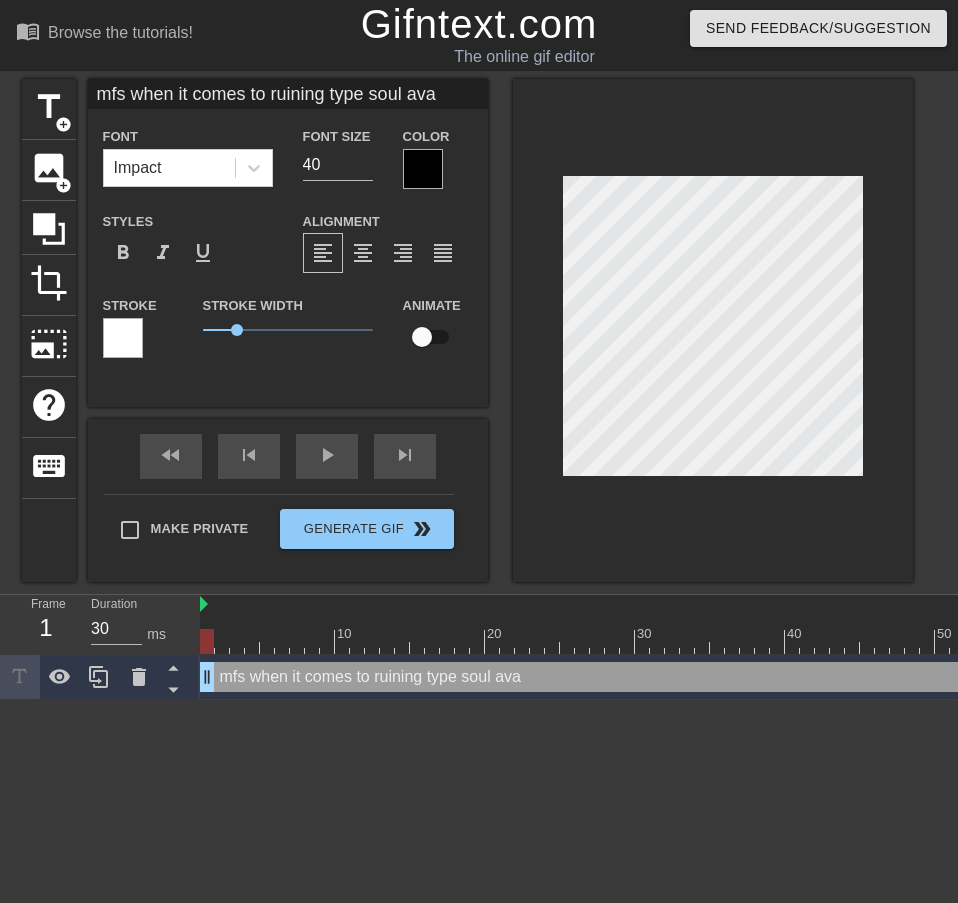 type on "mfs when it comes to ruining type soul avat" 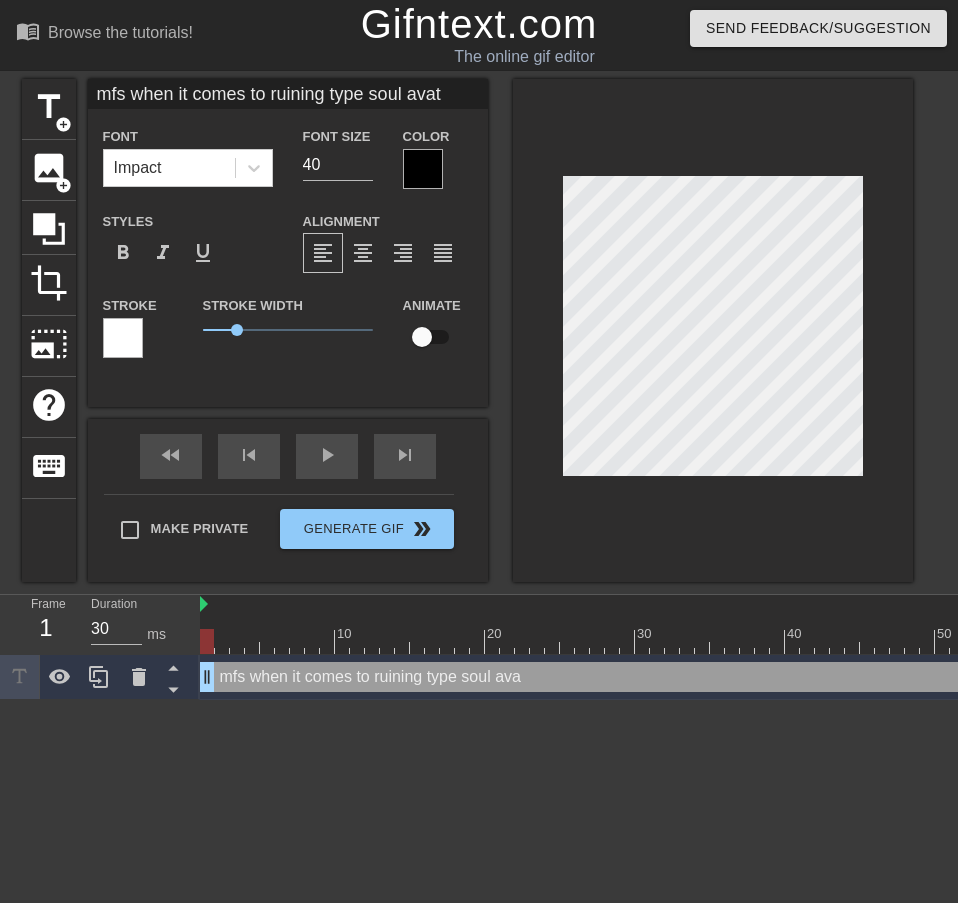 type on "mfs when it comes to ruining type soul avata" 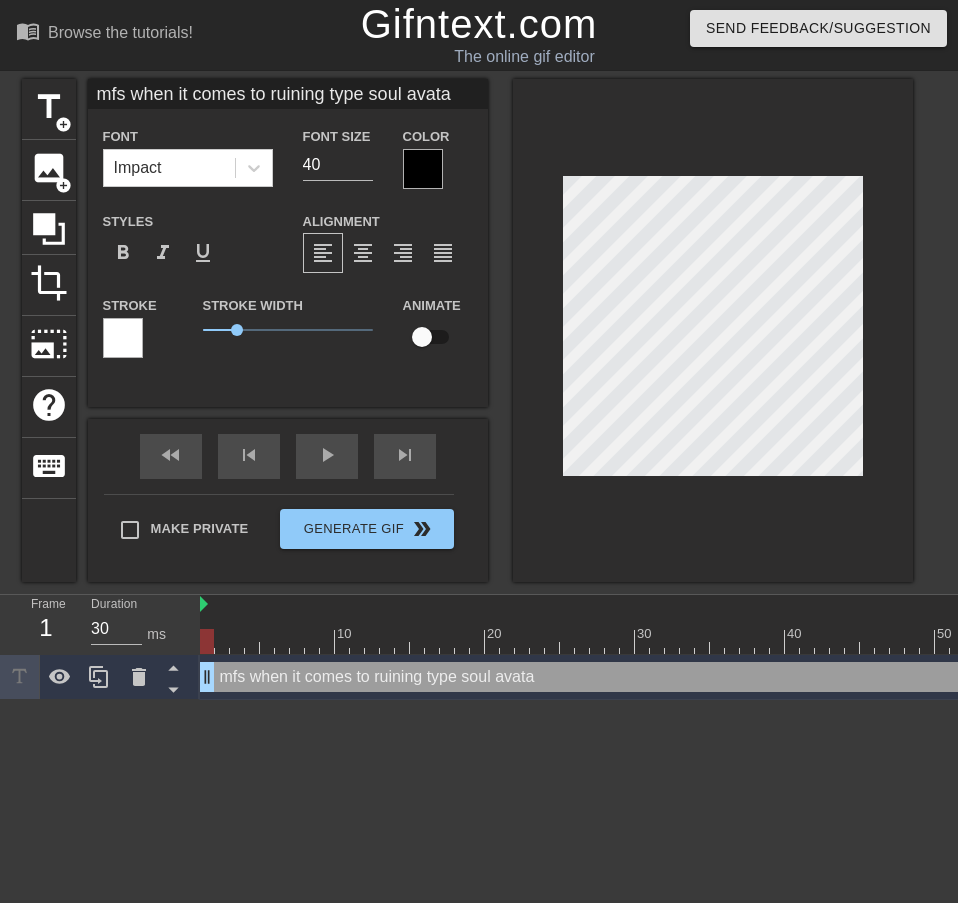 type on "mfs when it comes to ruining type soul avatar" 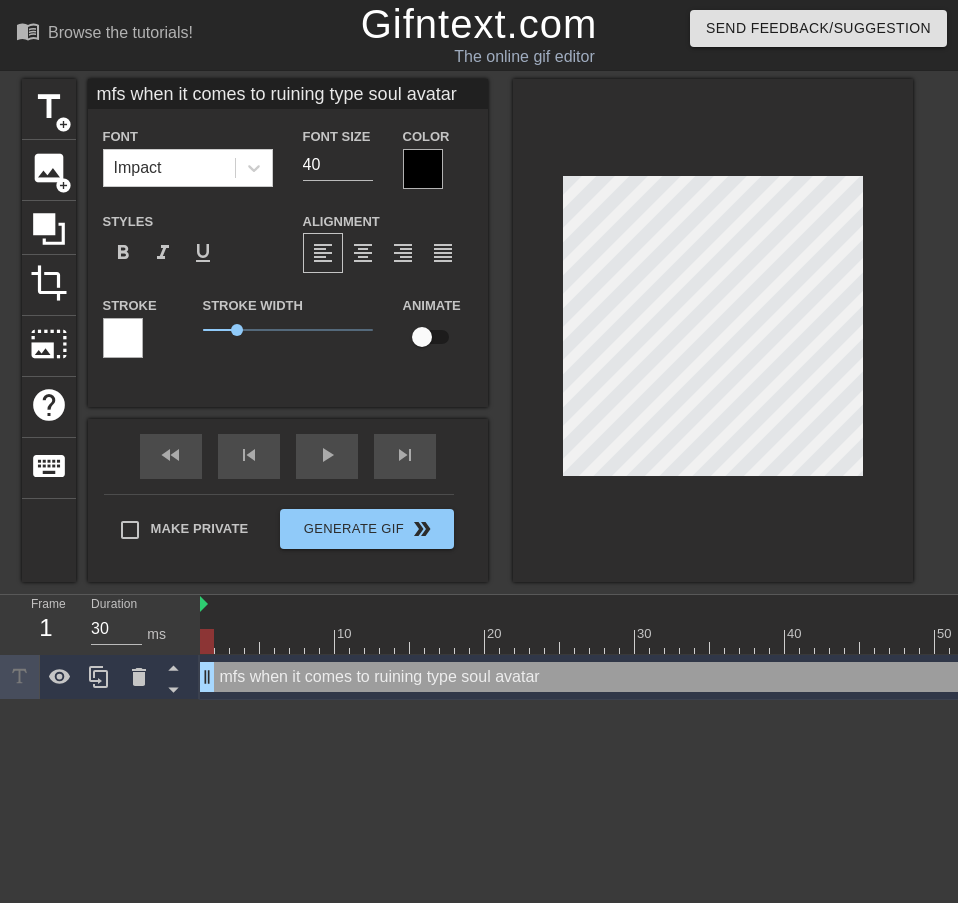 type on "mfs when it comes to ruining type soul avatars" 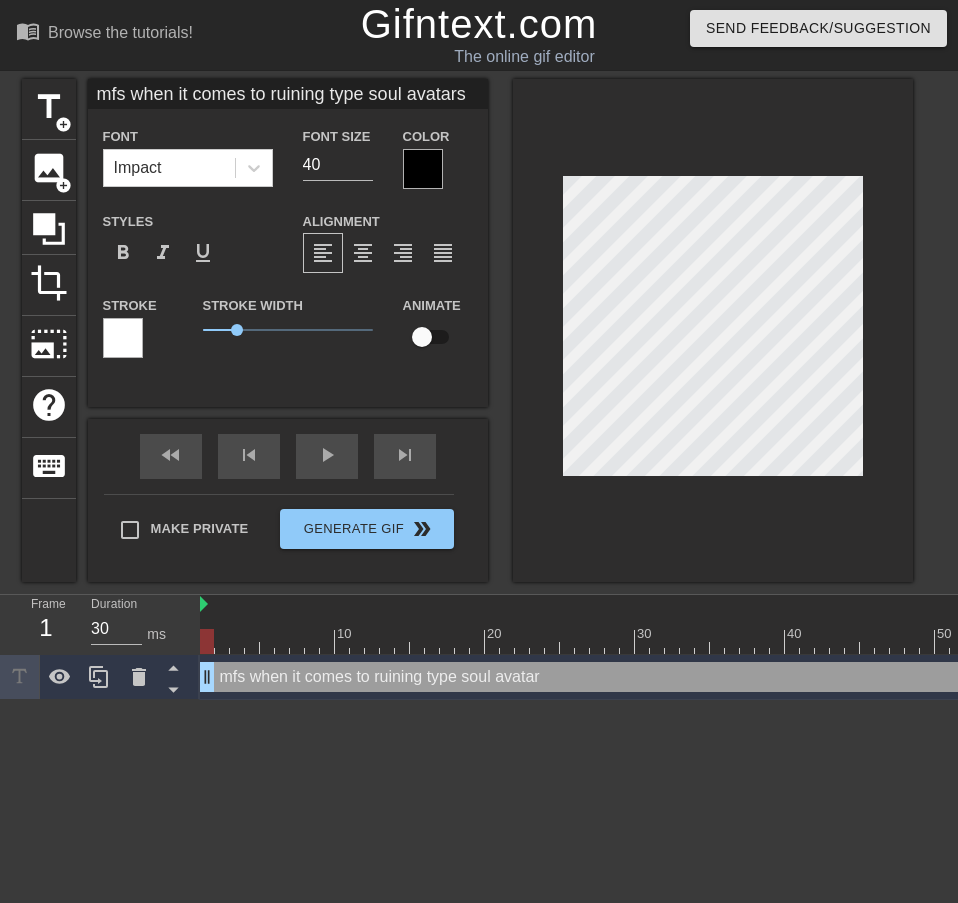 type on "mfs when it comes to ruining type soul avatars" 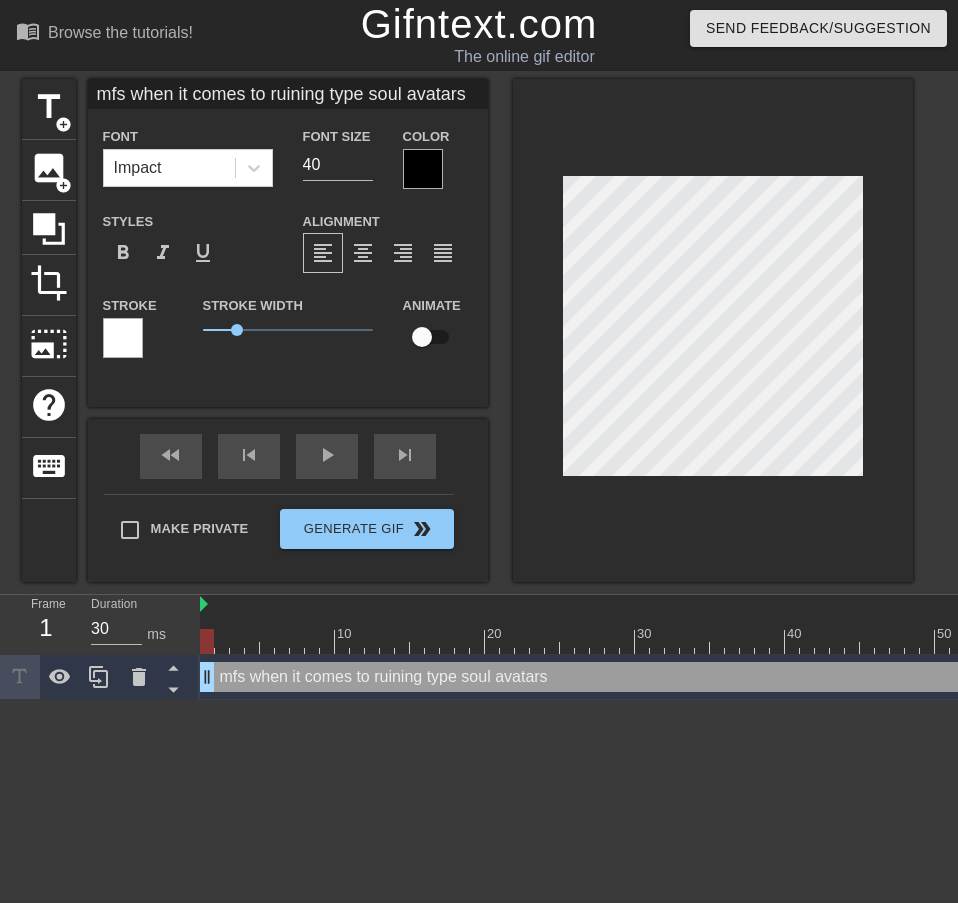 type on "mfs when it comes to ruining type soul avatars w" 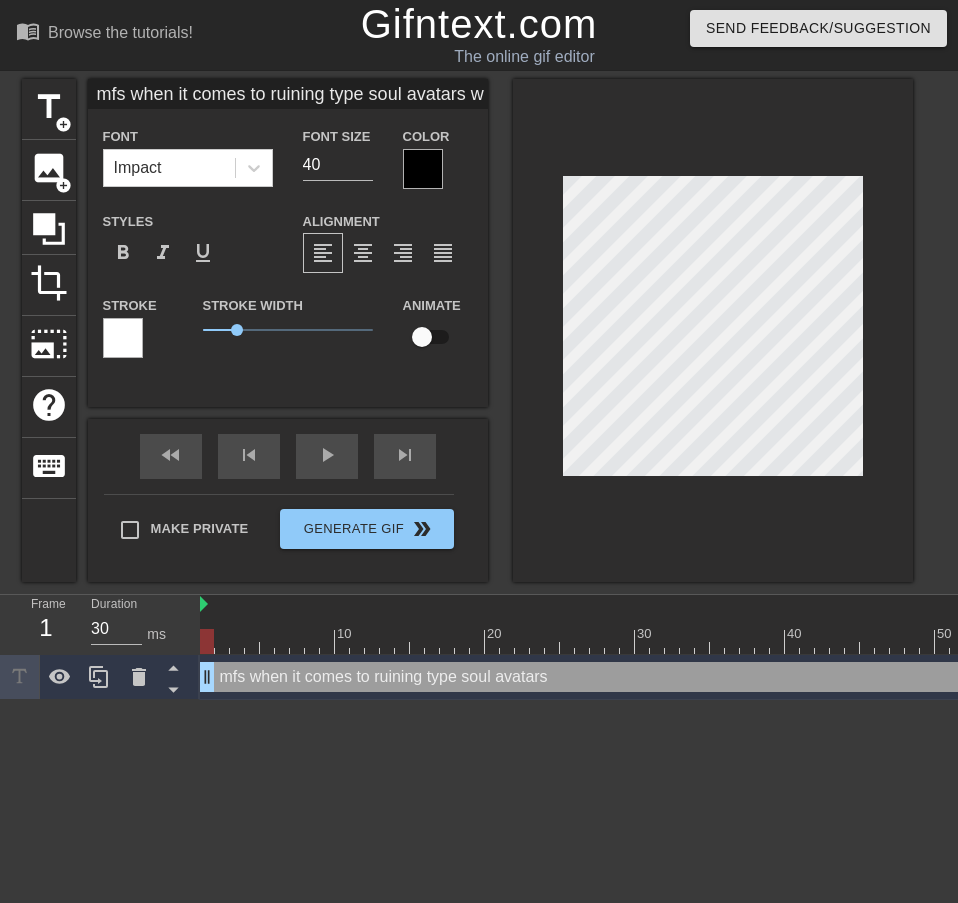 type on "mfs when it comes to ruining type soul avatars wi" 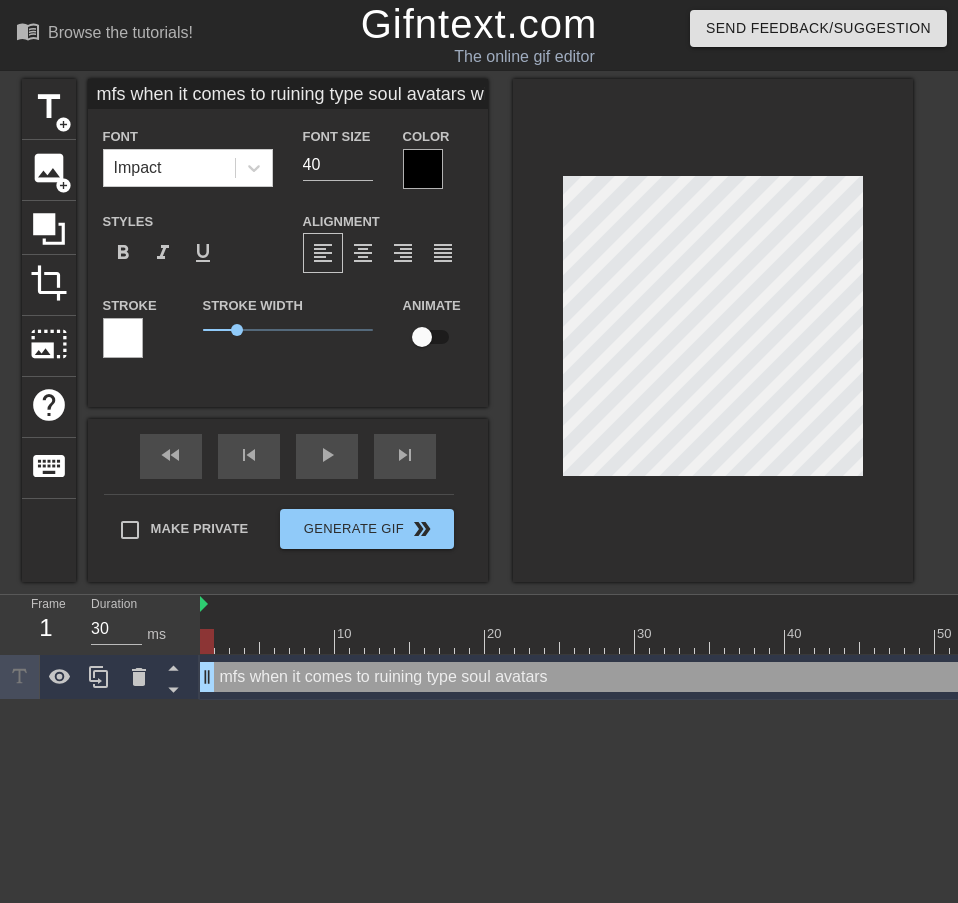 type on "mfs when it comes to ruining type soul avatars wit" 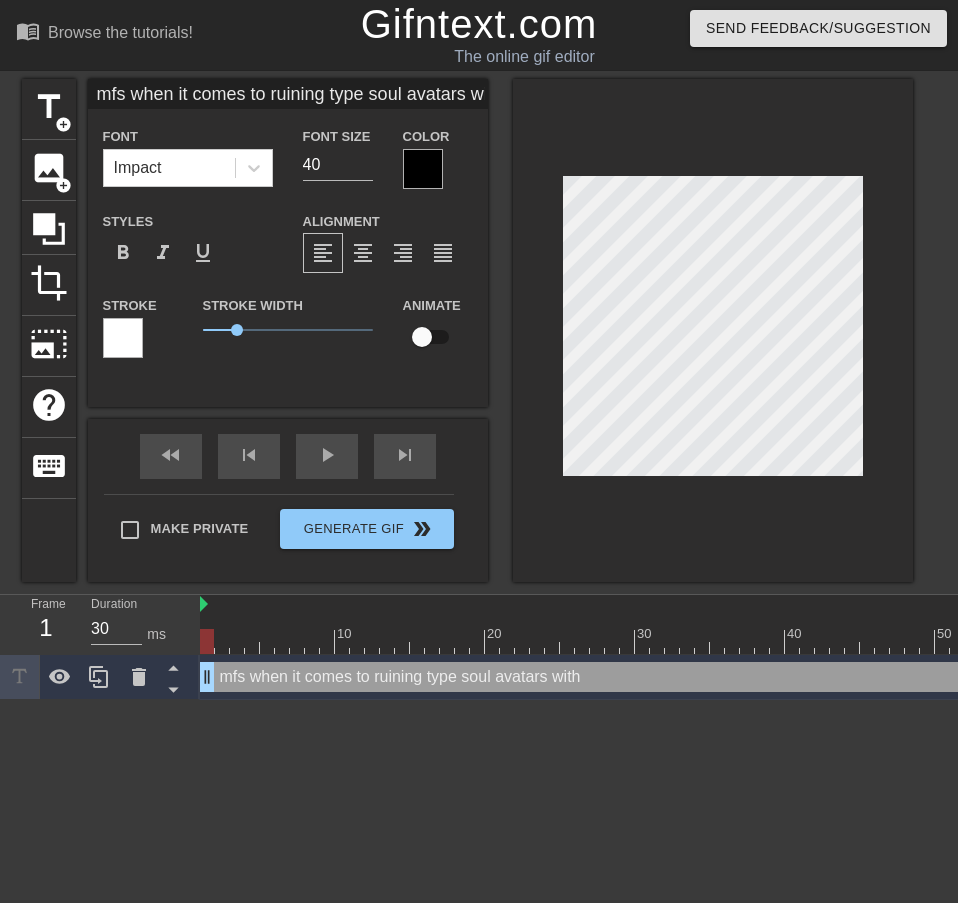 type on "mfs when it comes to ruining type soul avatars with" 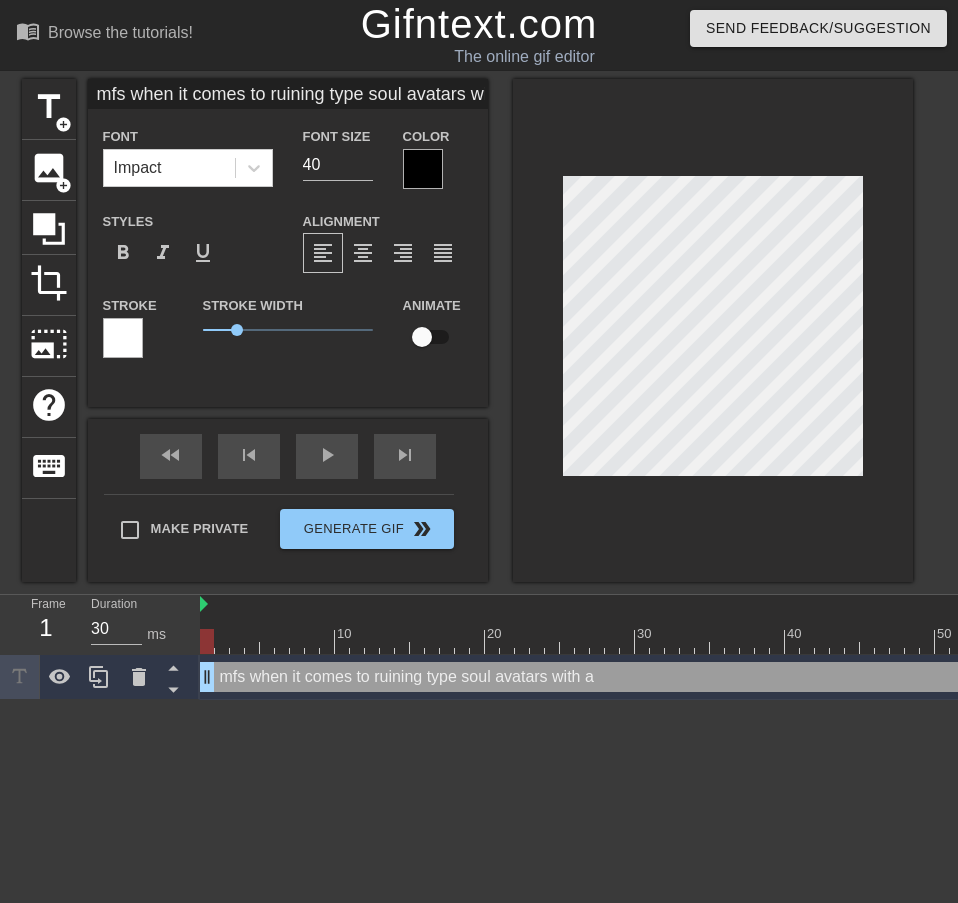 type on "mfs when it comes to ruining type soul avatars with a" 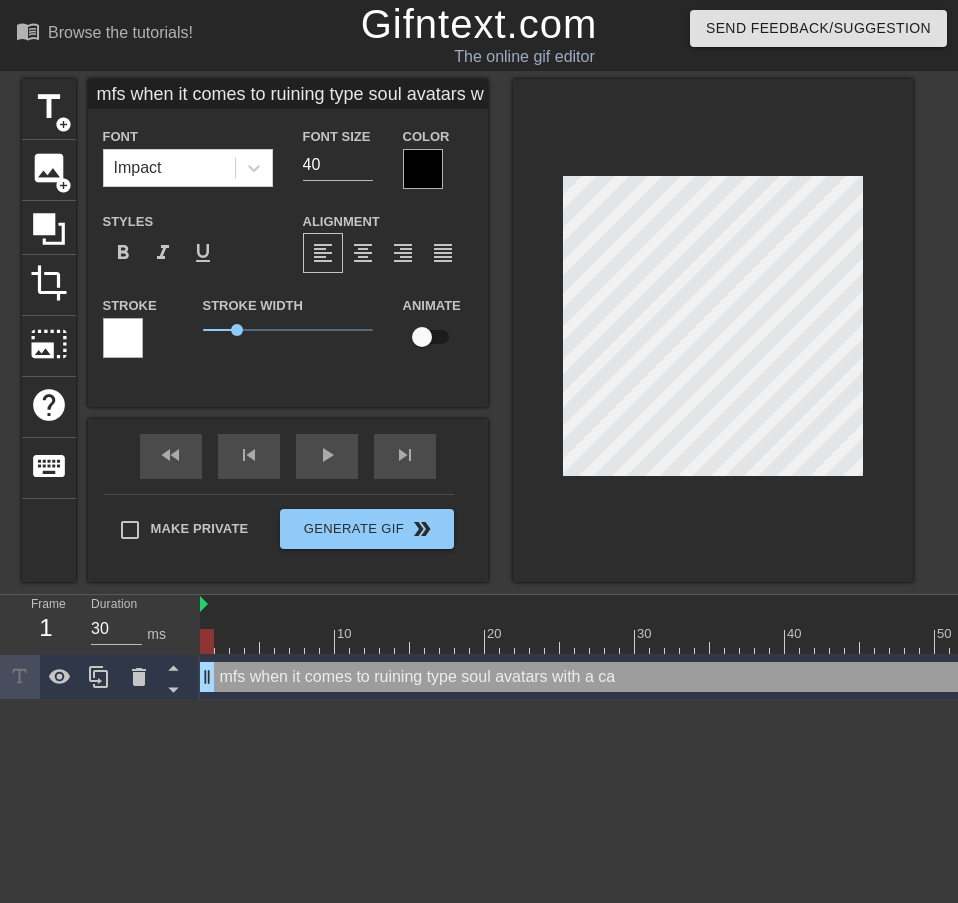 type on "mfs when it comes to ruining type soul avatars with a cat" 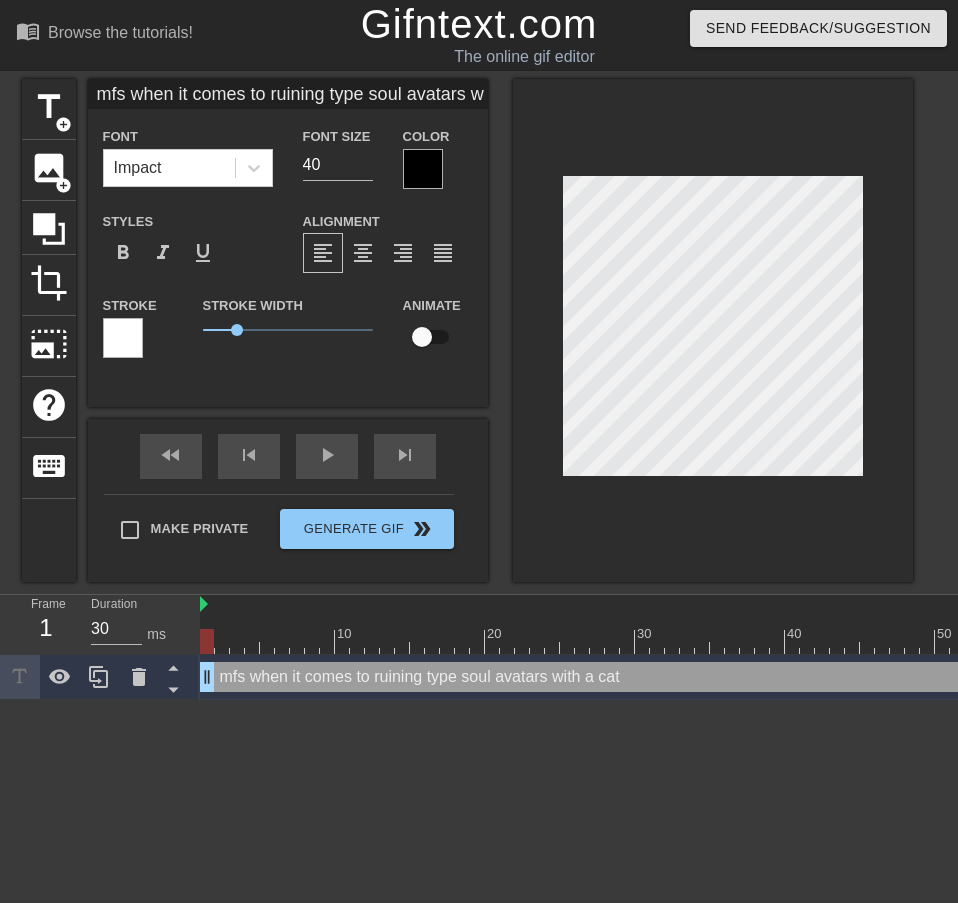 type on "mfs when it comes to ruining type soul avatars with a cat" 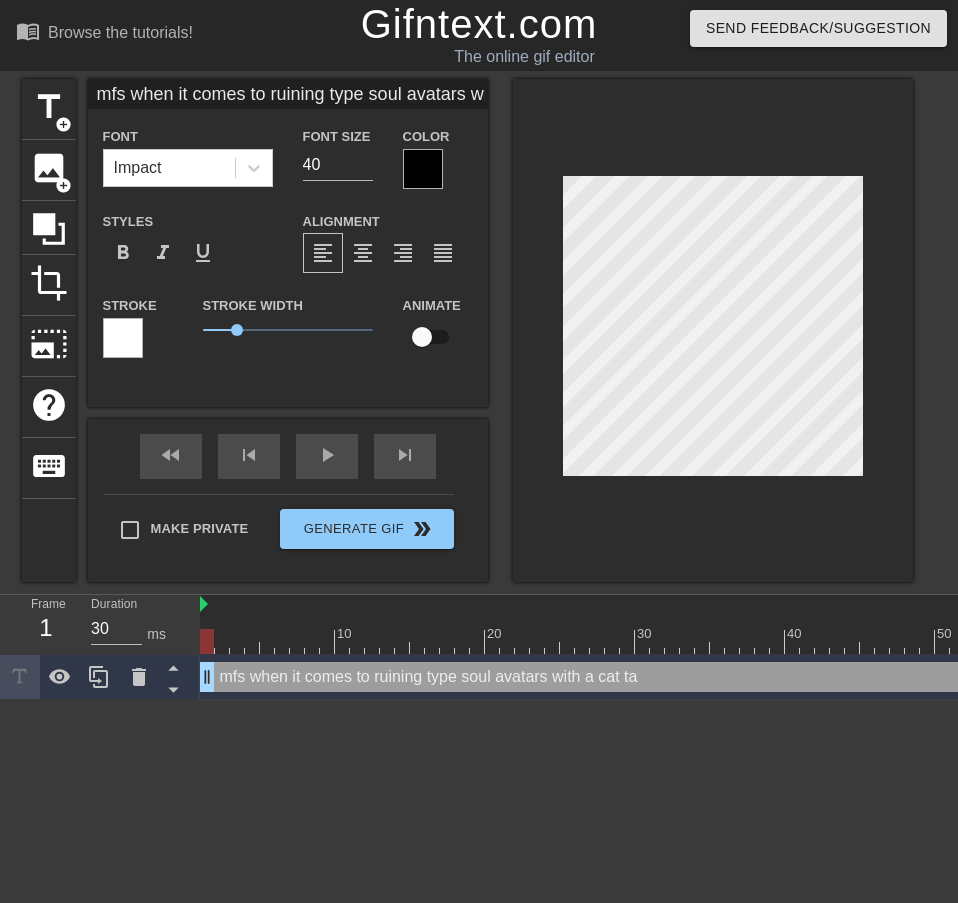 scroll, scrollTop: 3, scrollLeft: 27, axis: both 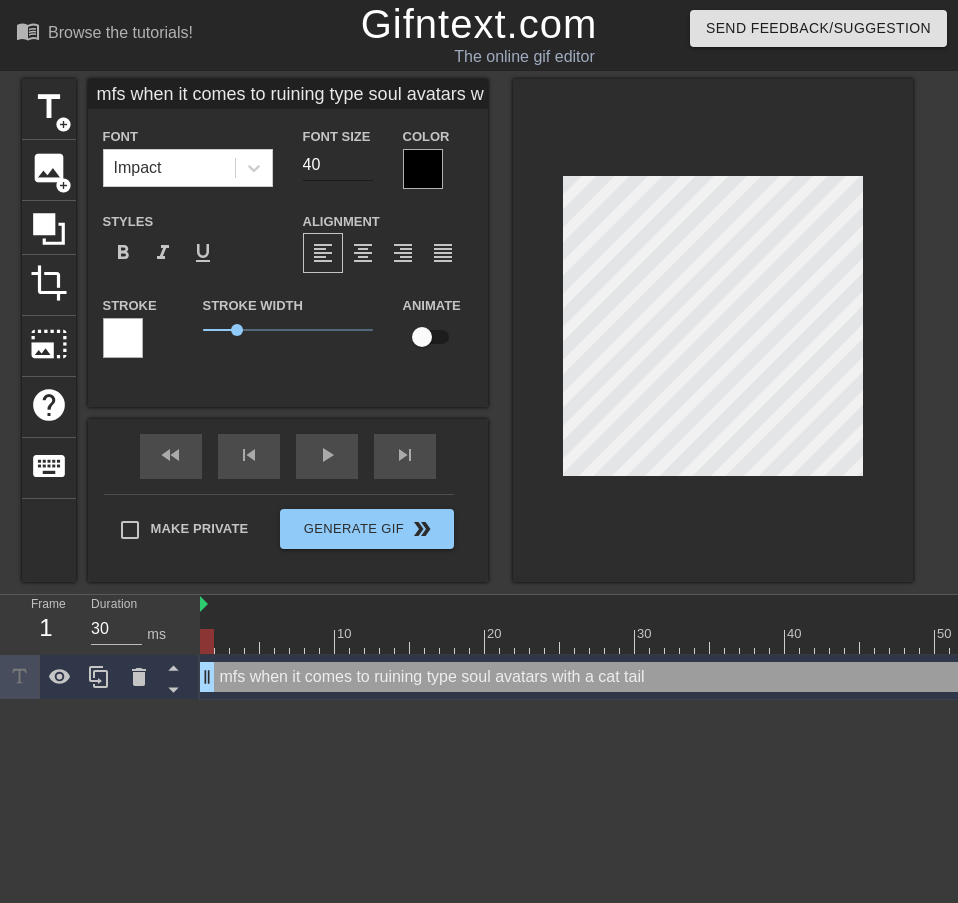 type on "mfs when it comes to ruining type soul avatars with a cat tail" 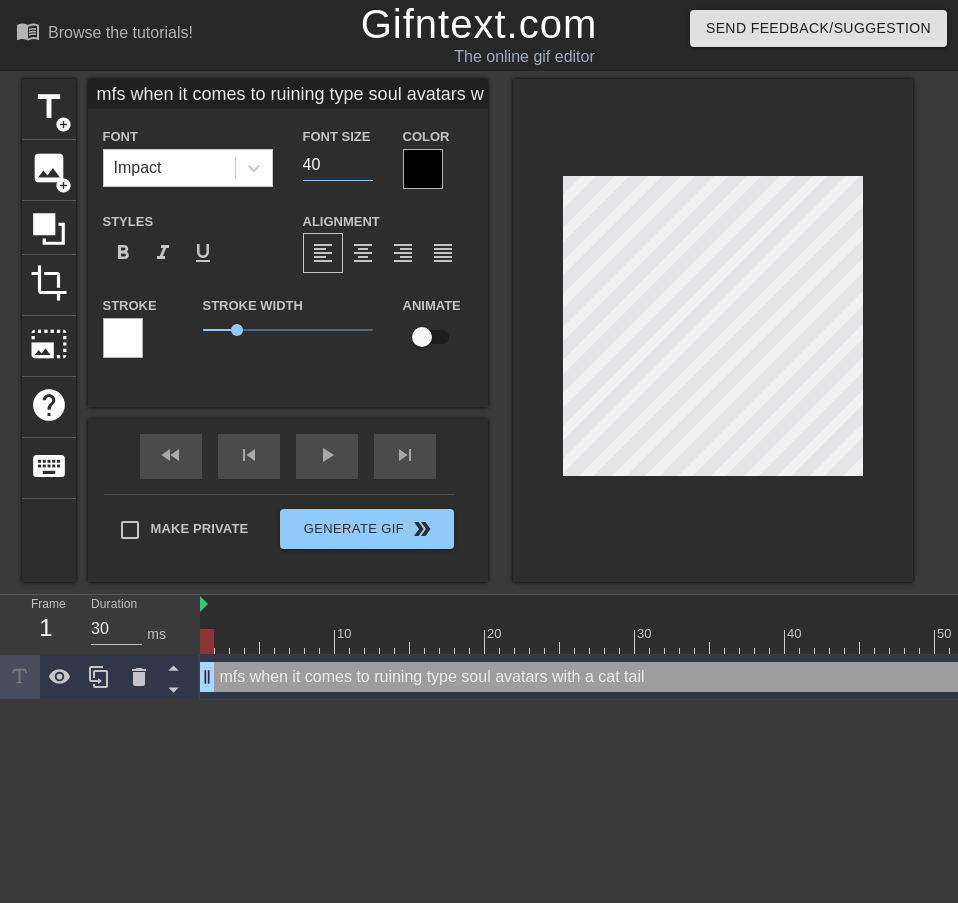 click on "40" at bounding box center (338, 165) 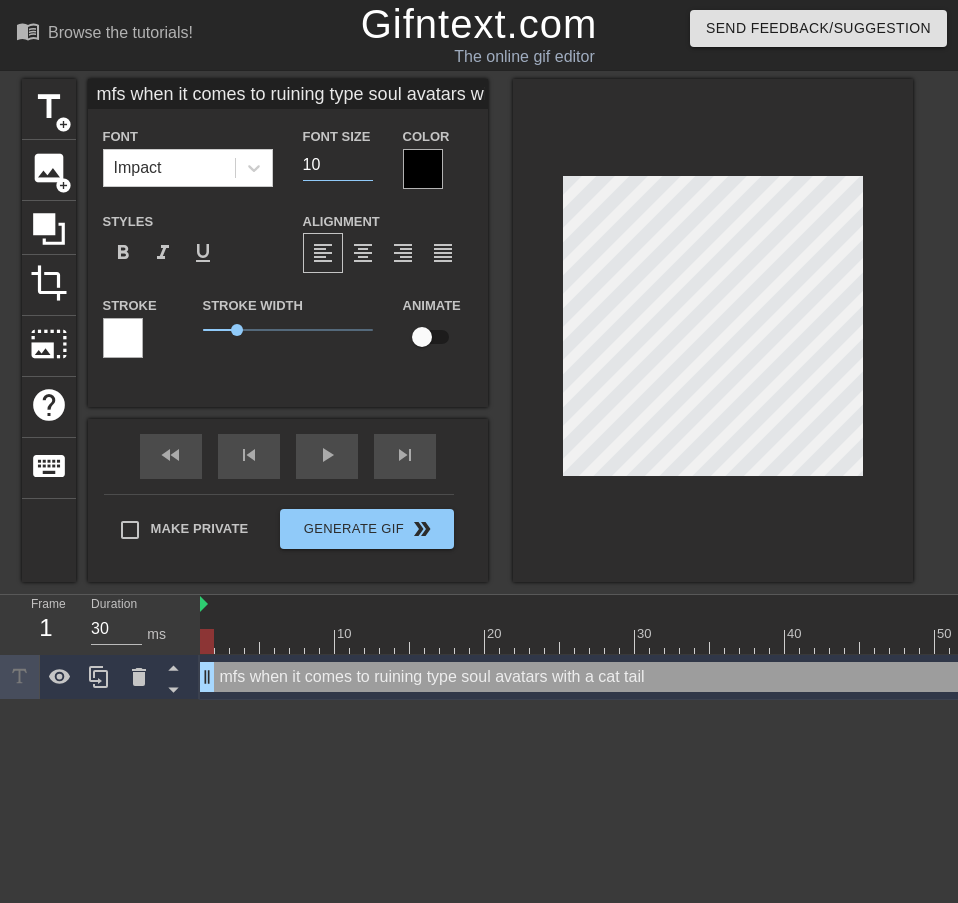 type on "1" 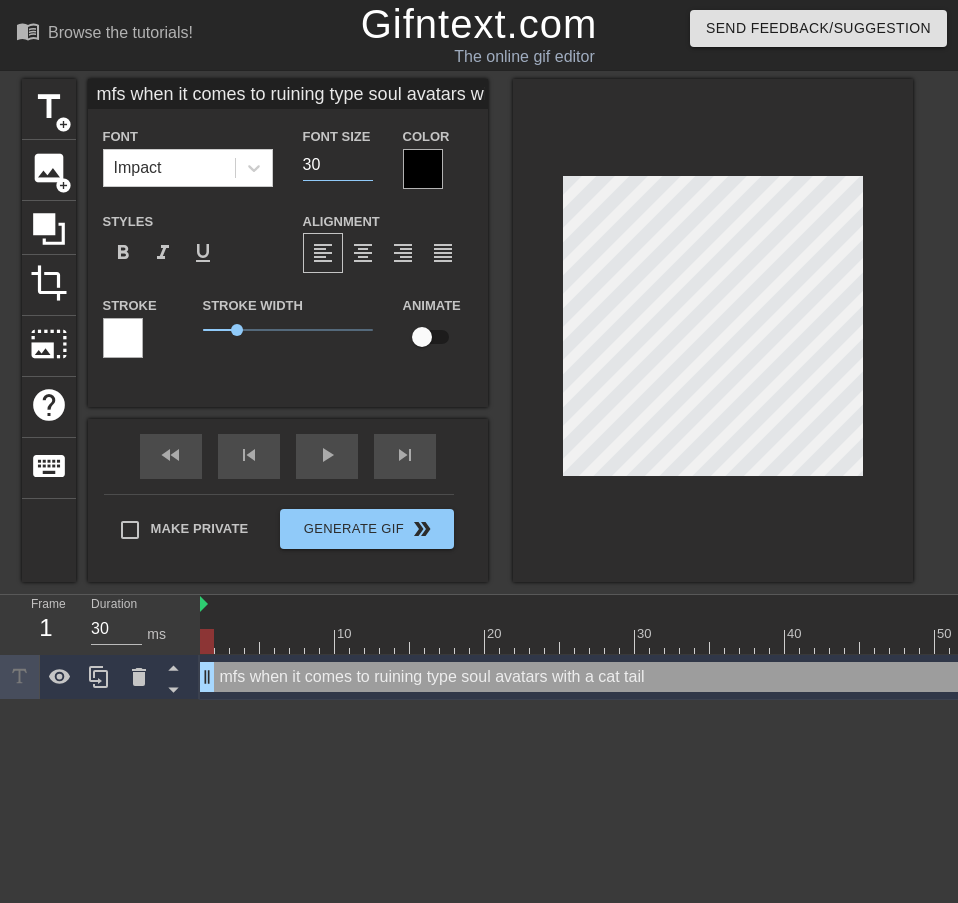 type on "3" 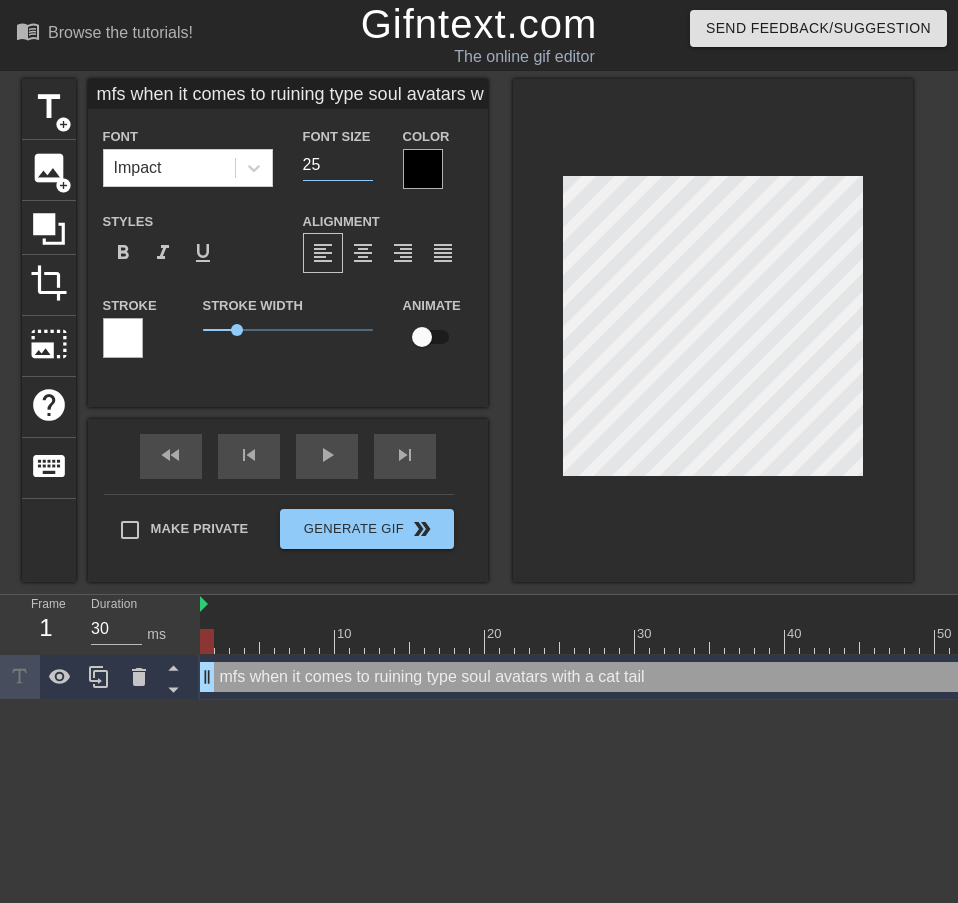 type on "2" 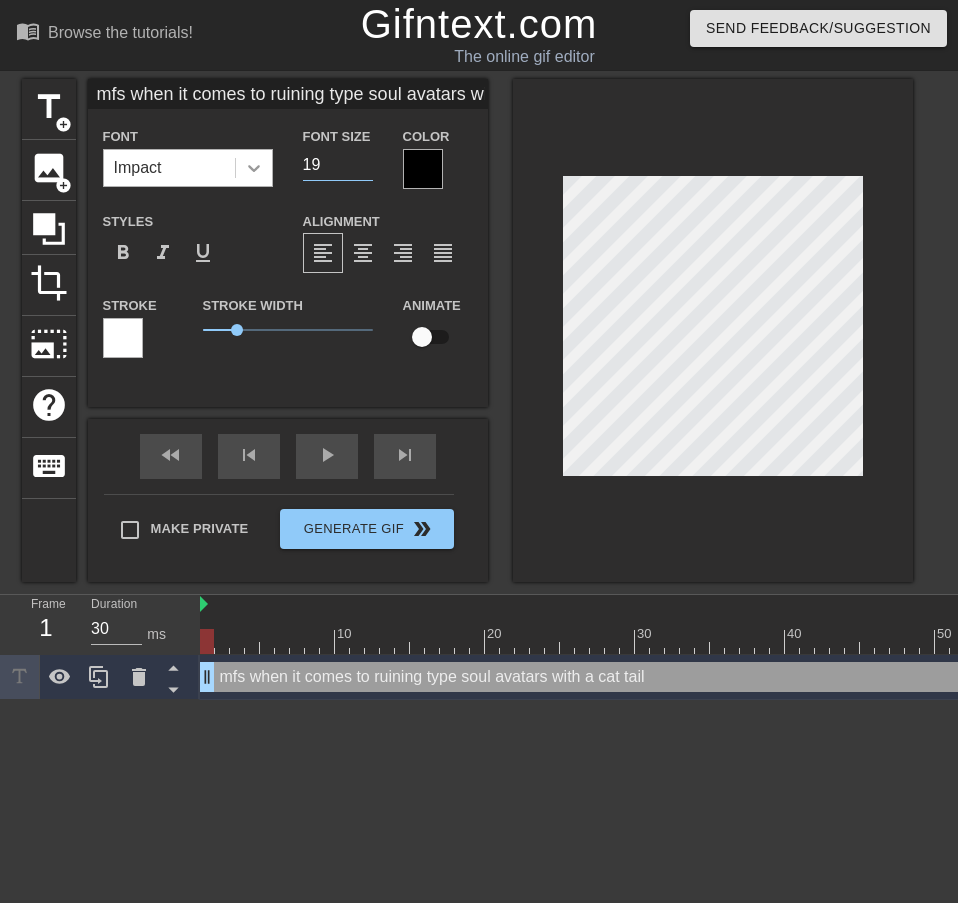 click at bounding box center (254, 168) 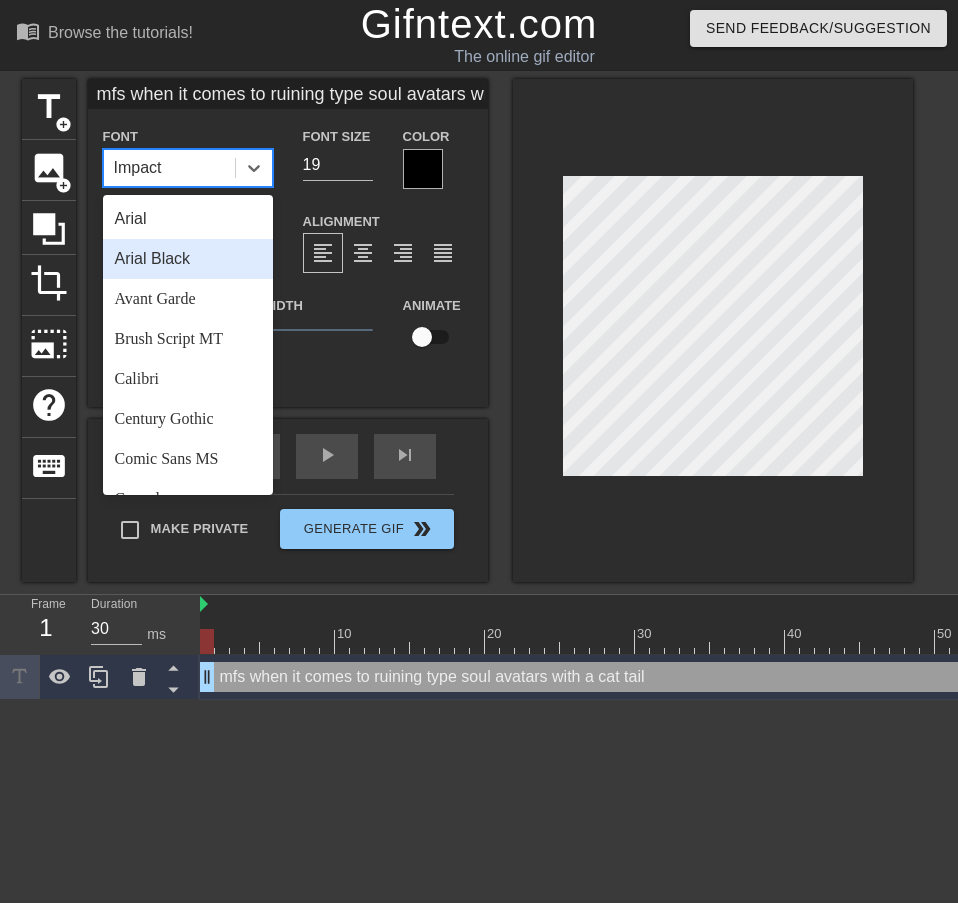 click on "Arial Black" at bounding box center (188, 259) 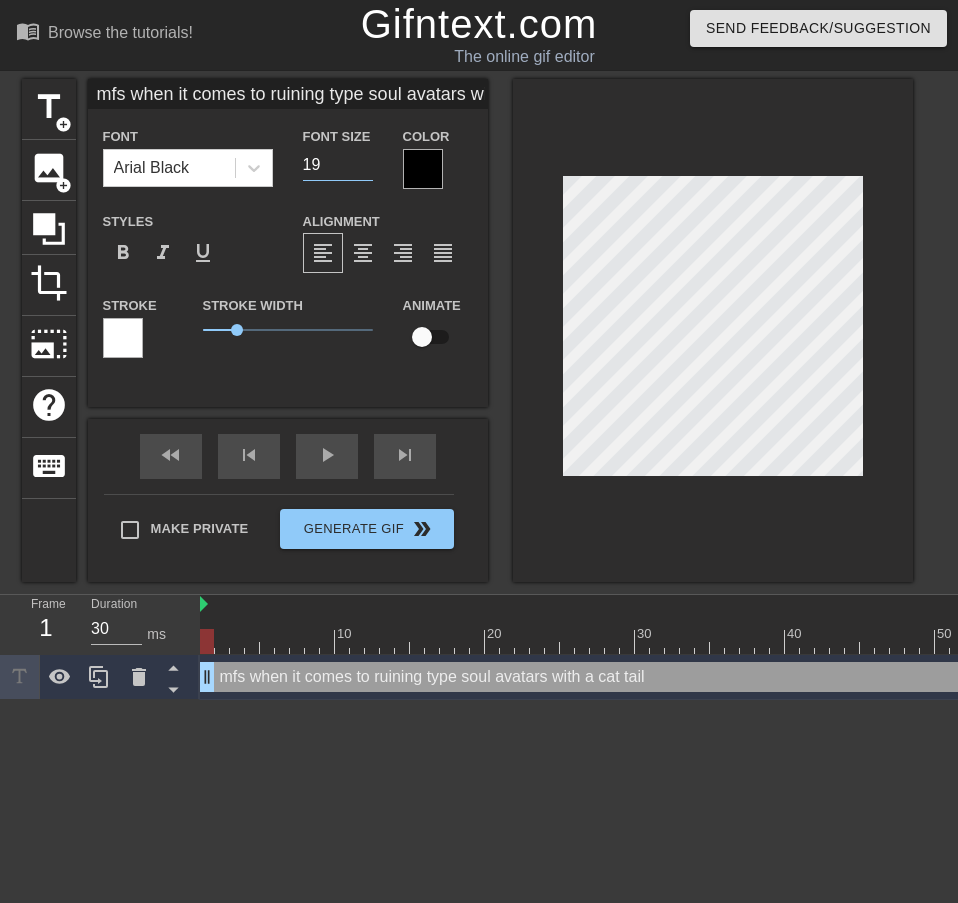 click on "19" at bounding box center (338, 165) 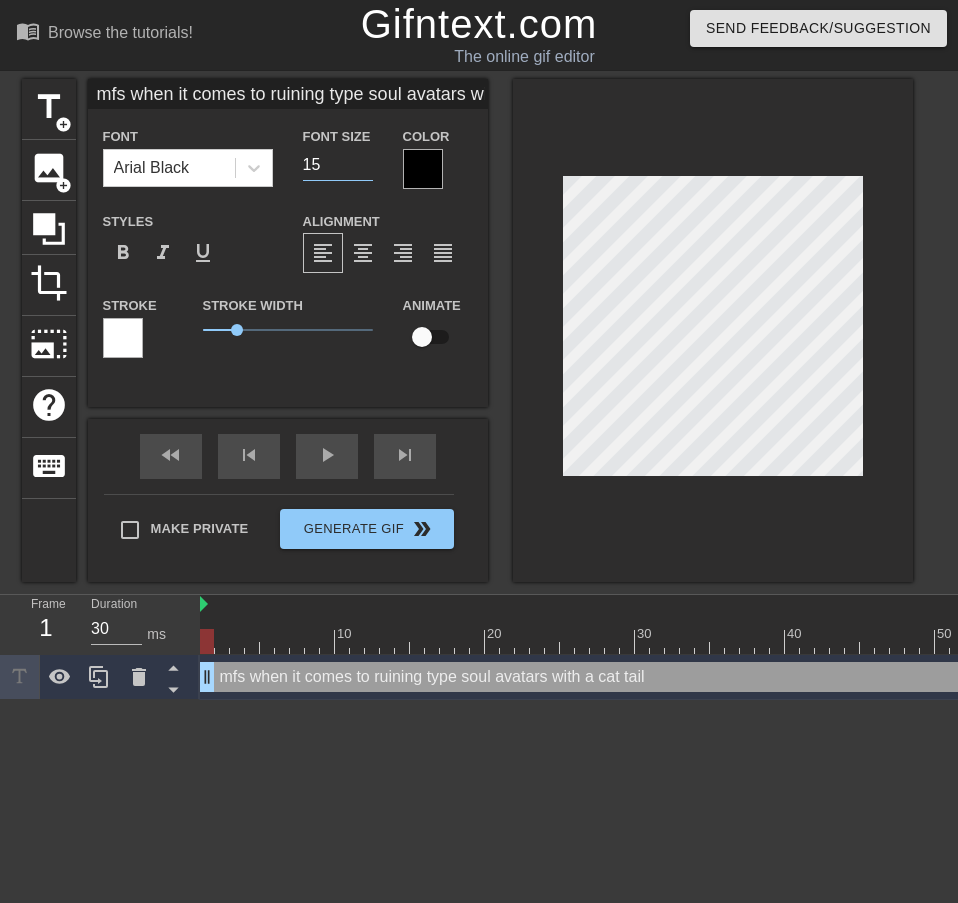 click on "15" at bounding box center [338, 165] 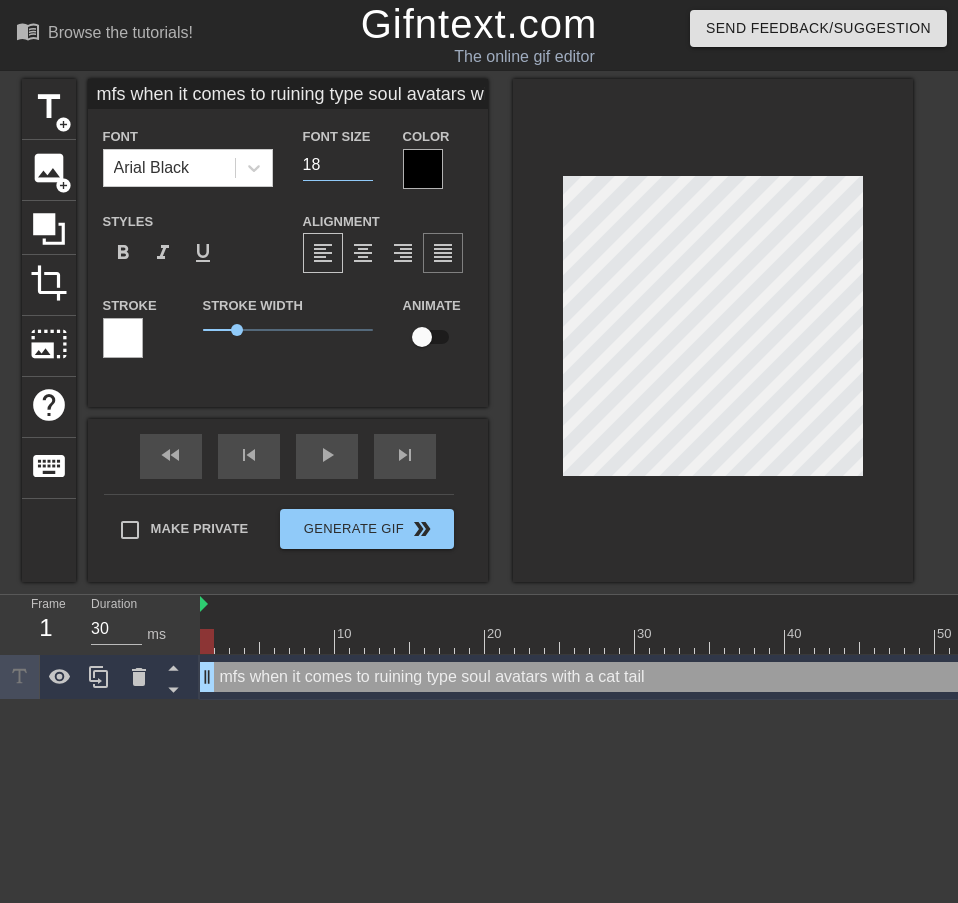 type on "18" 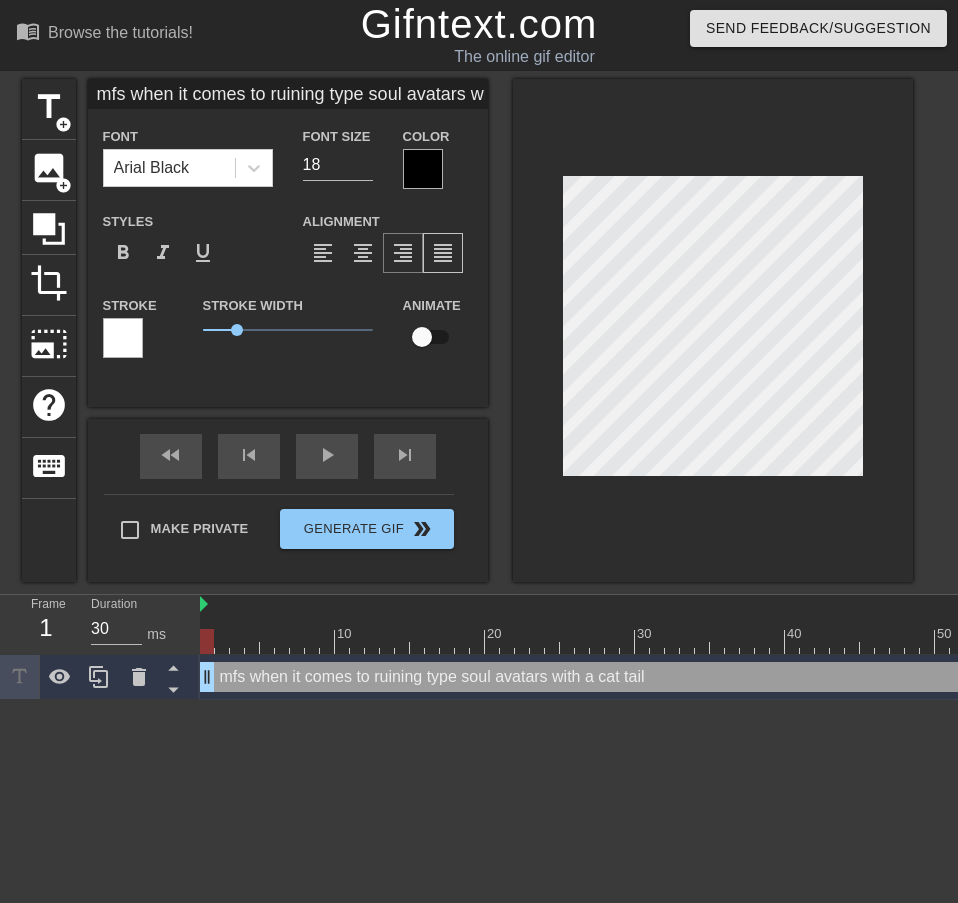 click on "format_align_right" at bounding box center (403, 253) 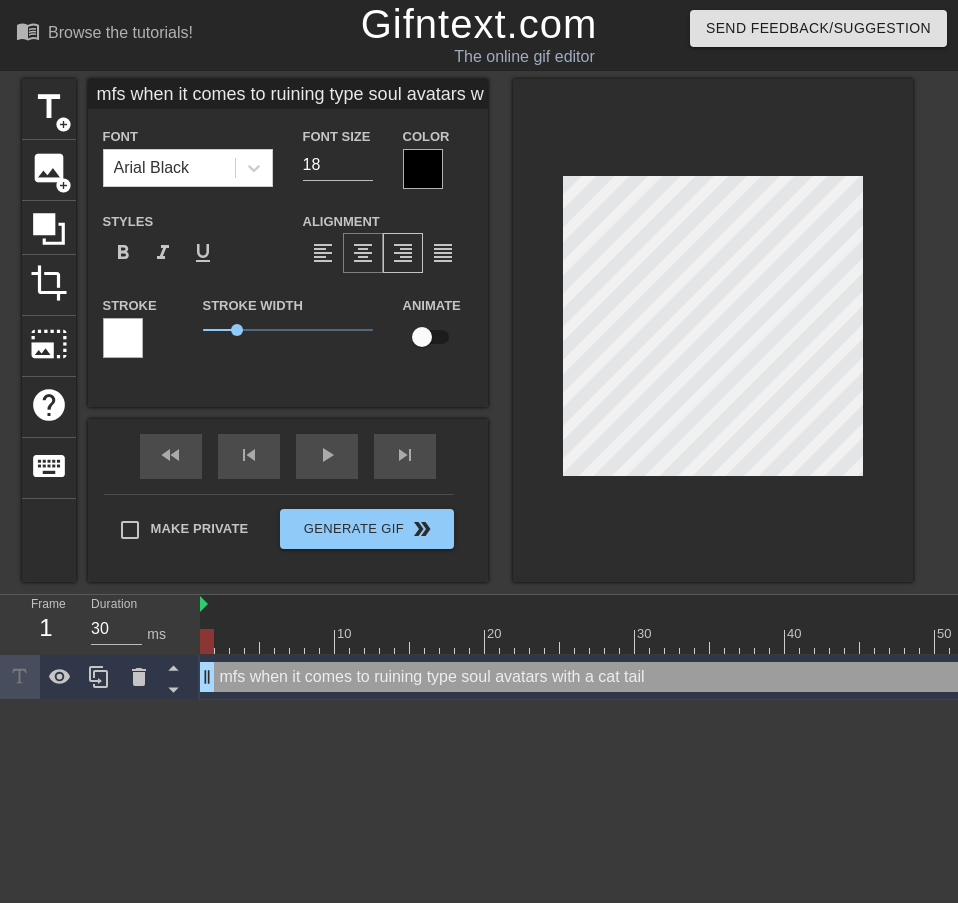 click on "format_align_center" at bounding box center (363, 253) 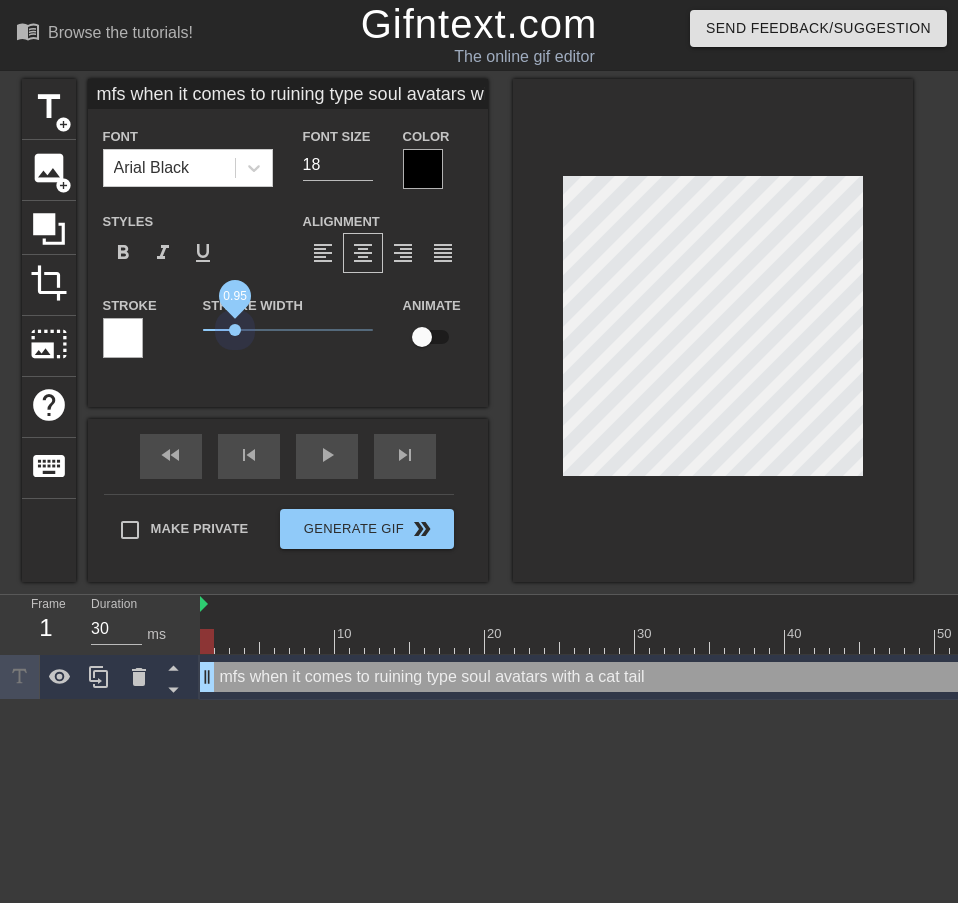 drag, startPoint x: 252, startPoint y: 331, endPoint x: 234, endPoint y: 370, distance: 42.953465 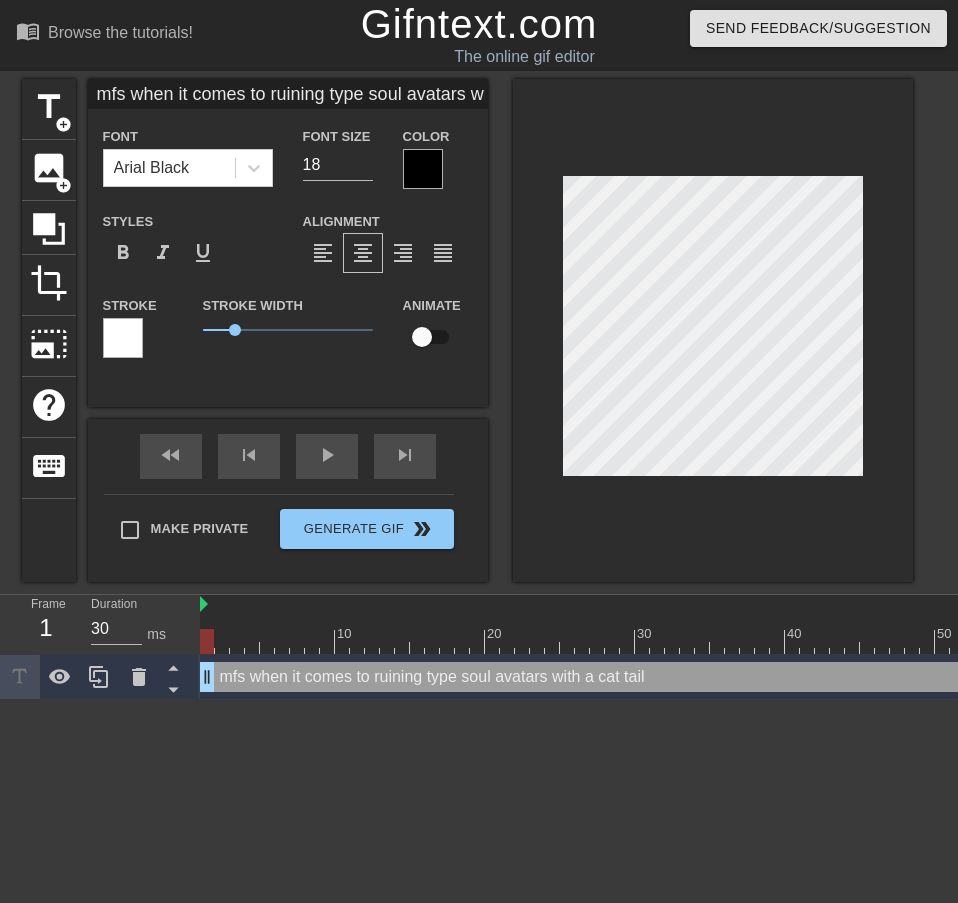 click on "Animate" at bounding box center [403, 324] 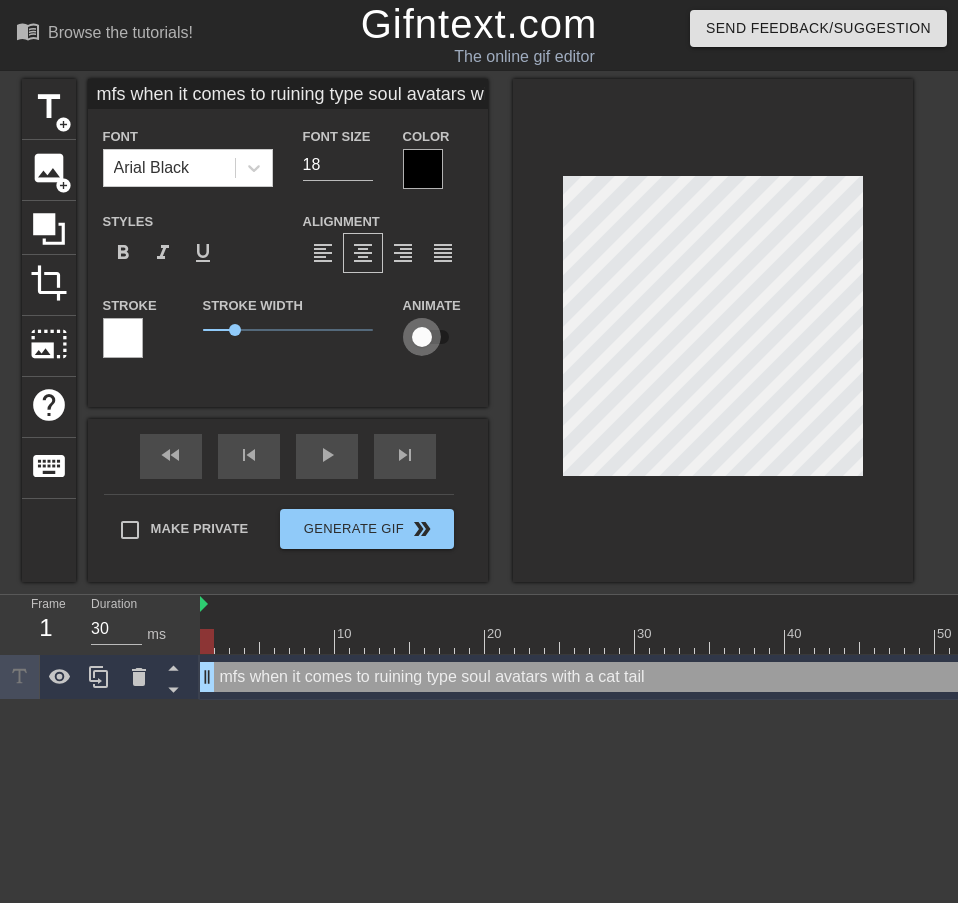 click at bounding box center [422, 337] 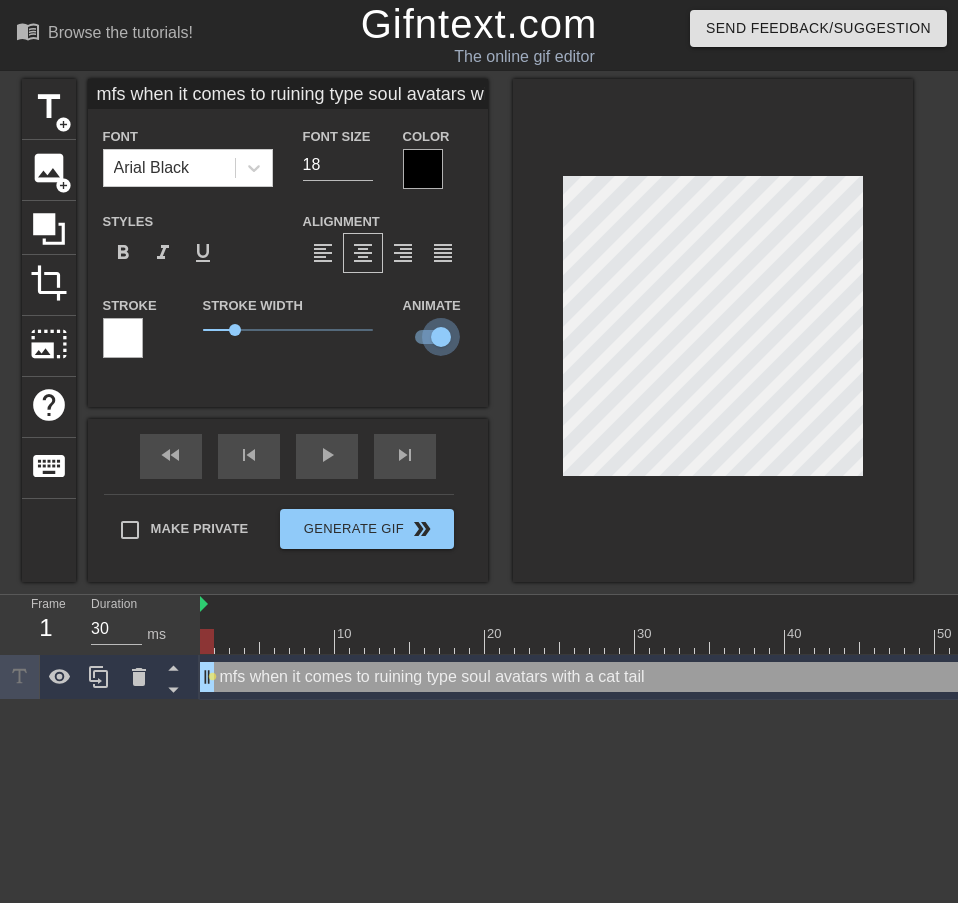 click at bounding box center [441, 337] 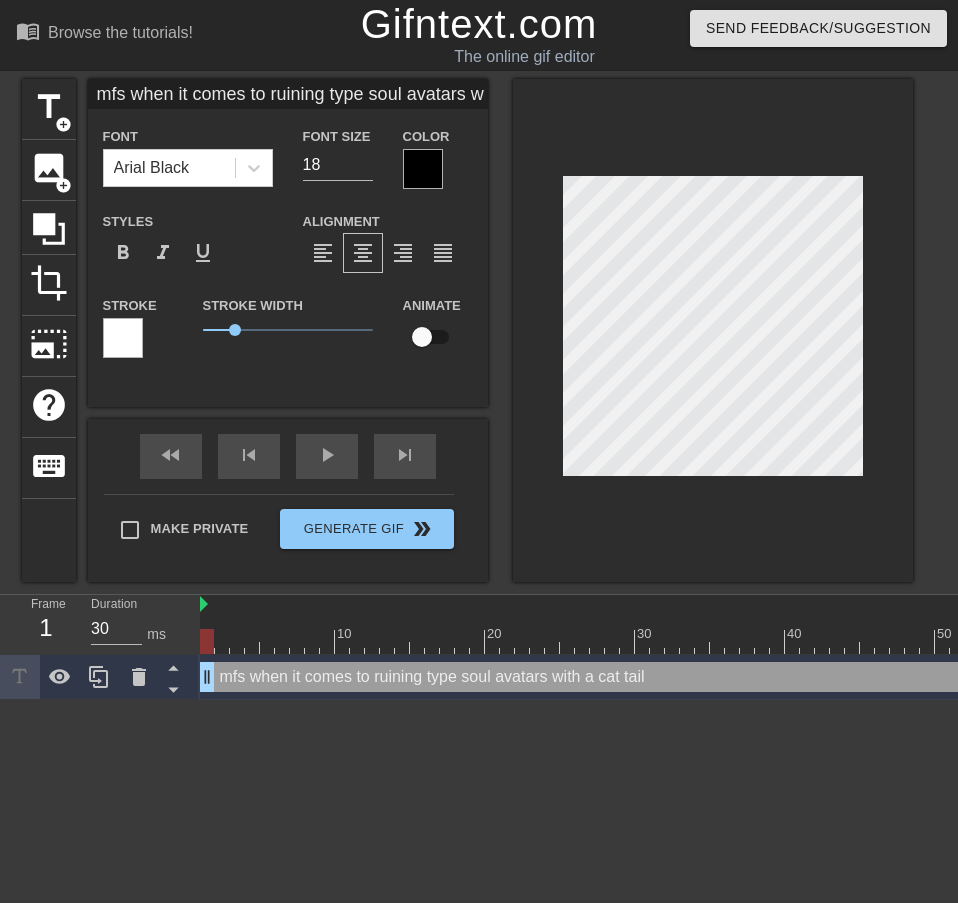 scroll, scrollTop: 3, scrollLeft: 15, axis: both 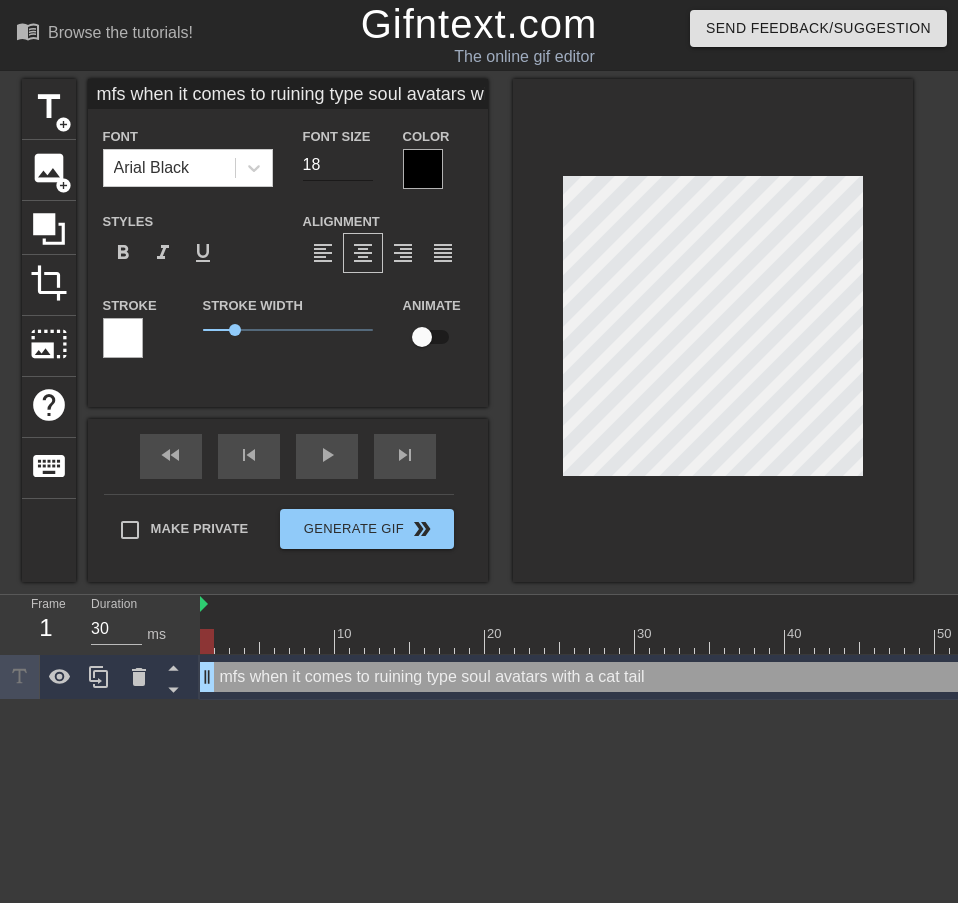 click on "18" at bounding box center (338, 165) 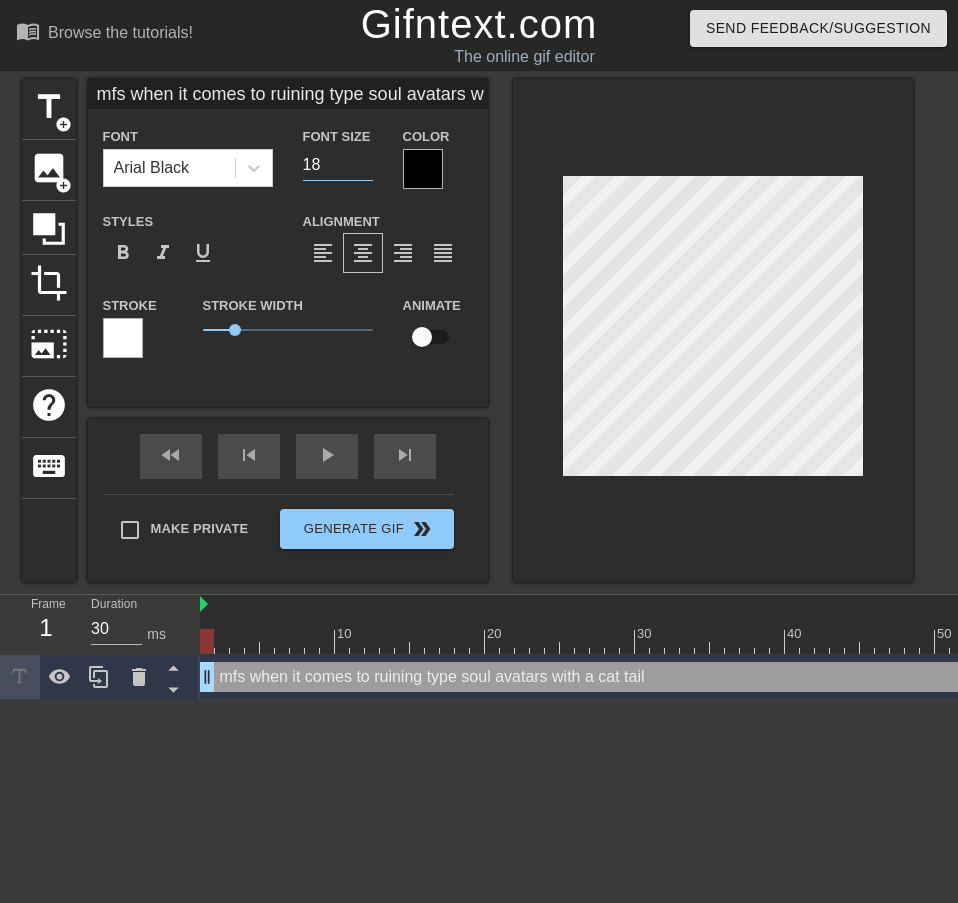 click on "18" at bounding box center [338, 165] 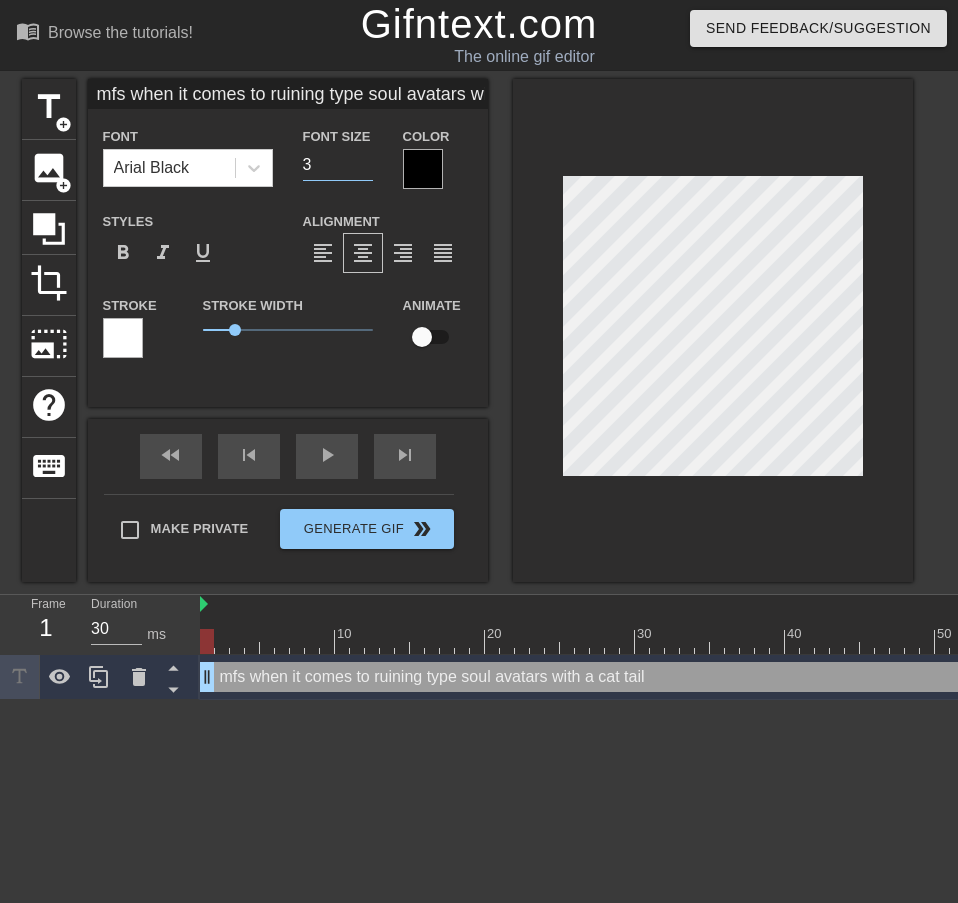 type on "30" 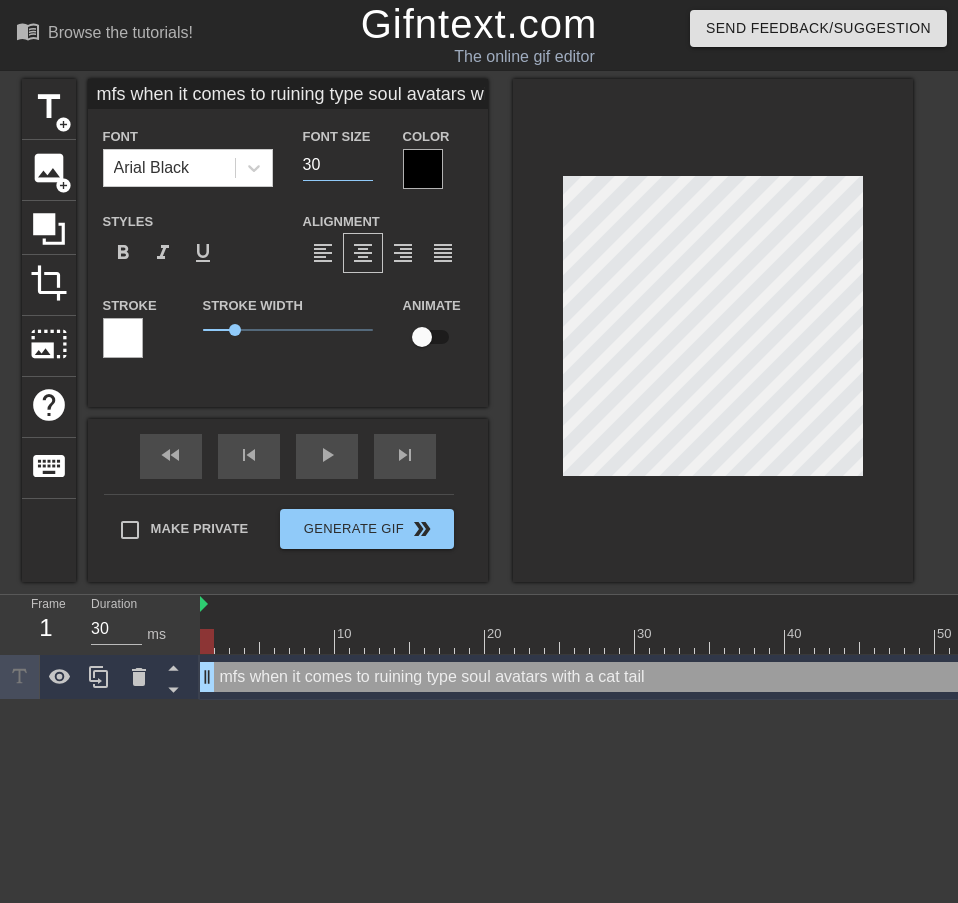 click at bounding box center (713, 330) 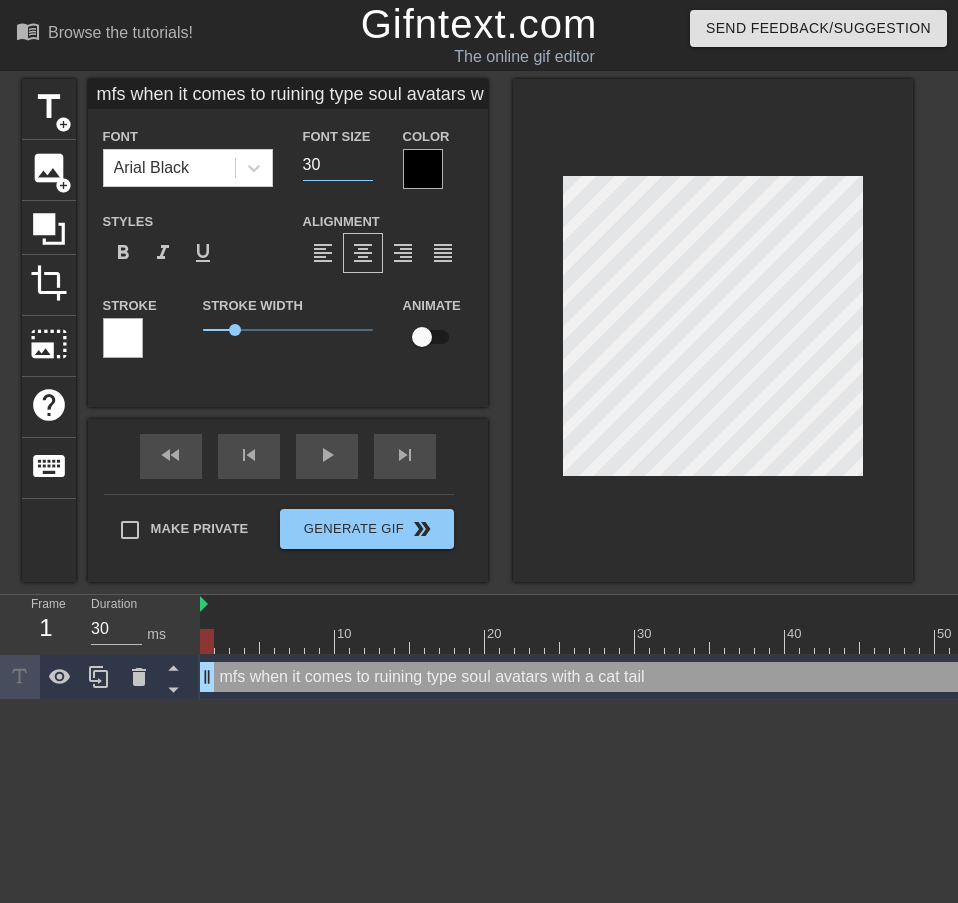 click on "30" at bounding box center [338, 165] 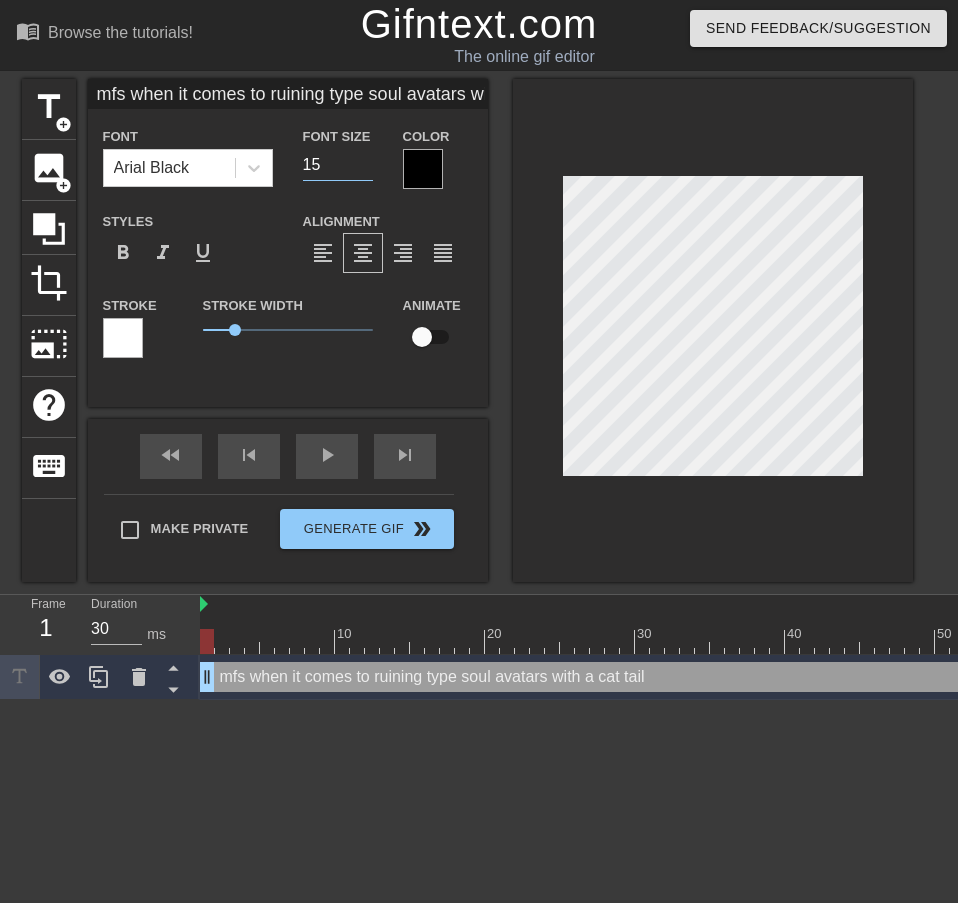 type on "15" 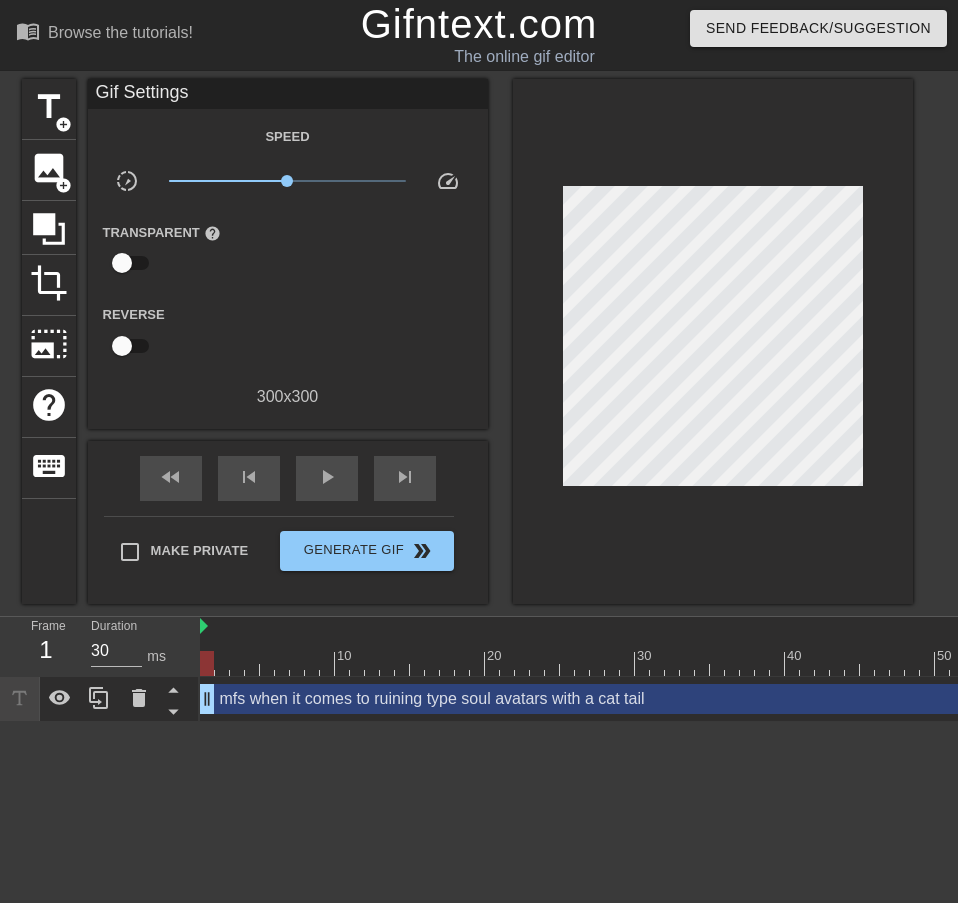 scroll, scrollTop: 3, scrollLeft: 7, axis: both 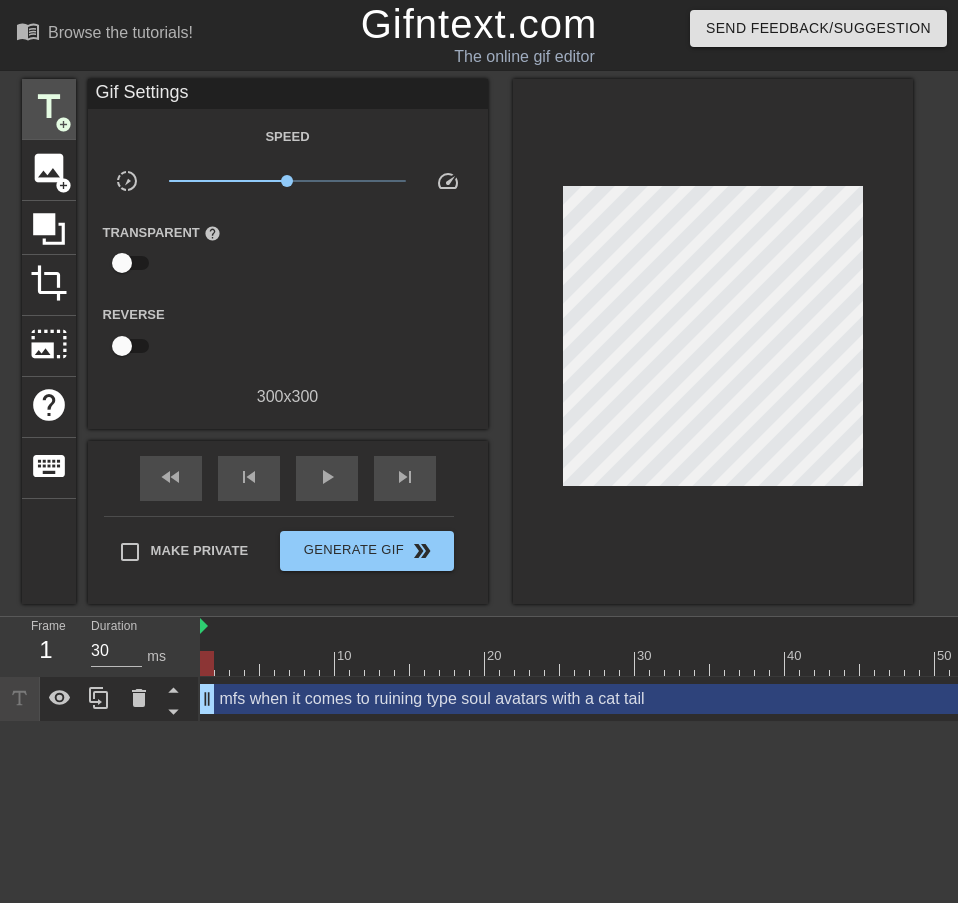 click on "title add_circle" at bounding box center [49, 109] 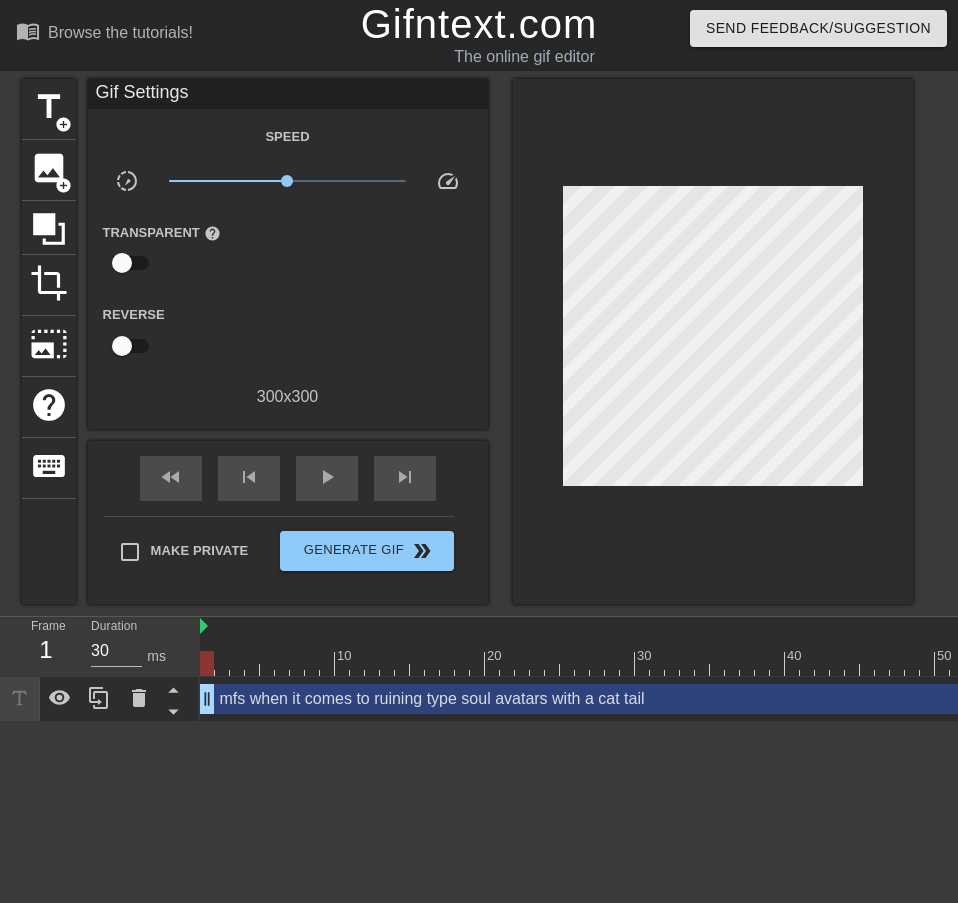 scroll, scrollTop: 3, scrollLeft: 10, axis: both 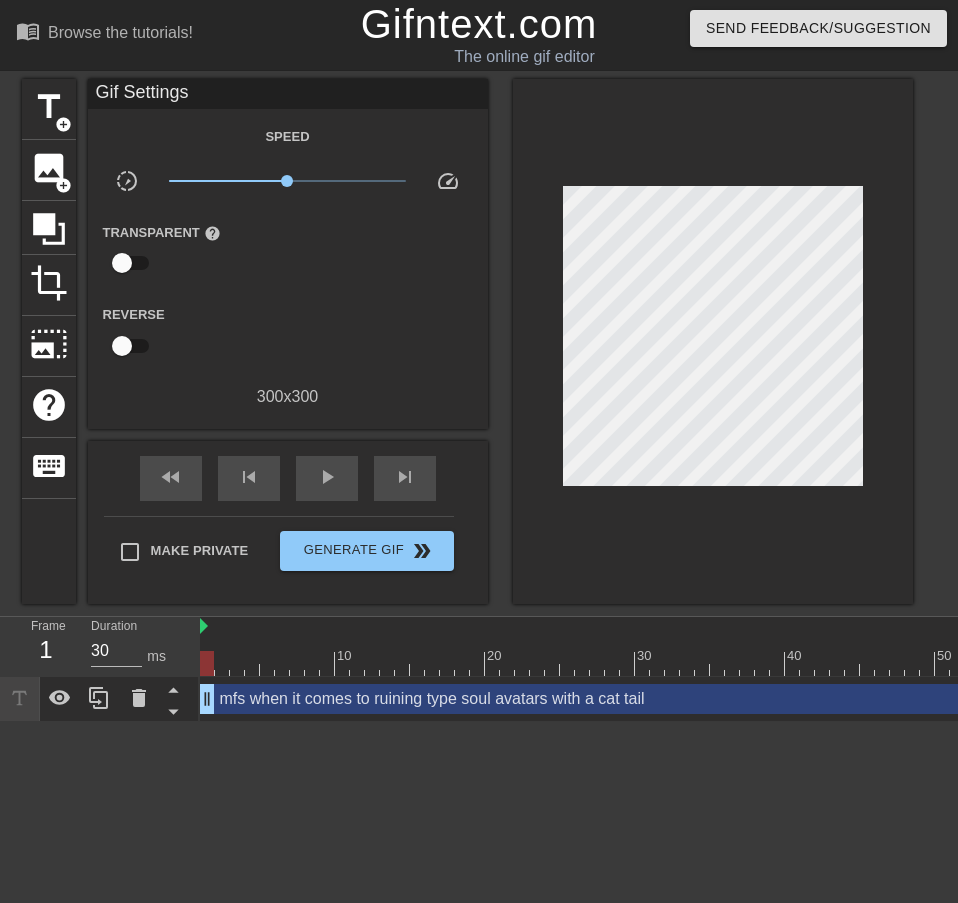 click on "mfs when it comes to ruining type soul avatars with a cat tail drag_handle drag_handle" at bounding box center [702, 699] 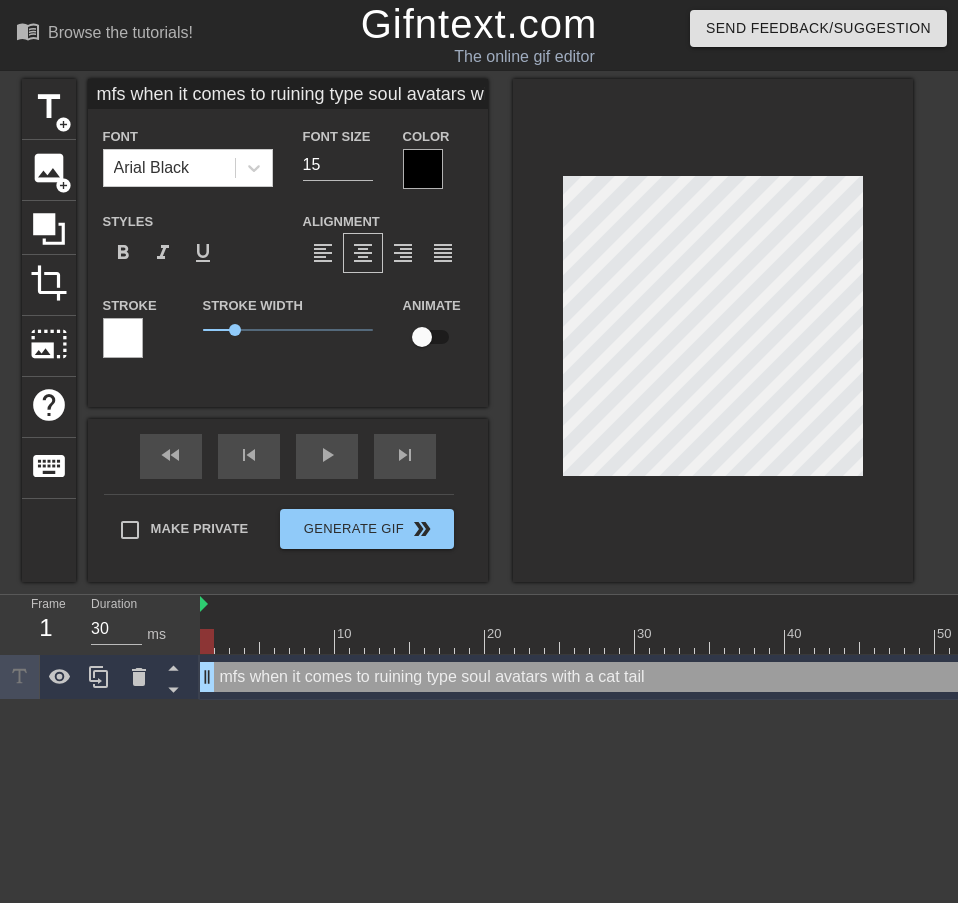 click at bounding box center [713, 330] 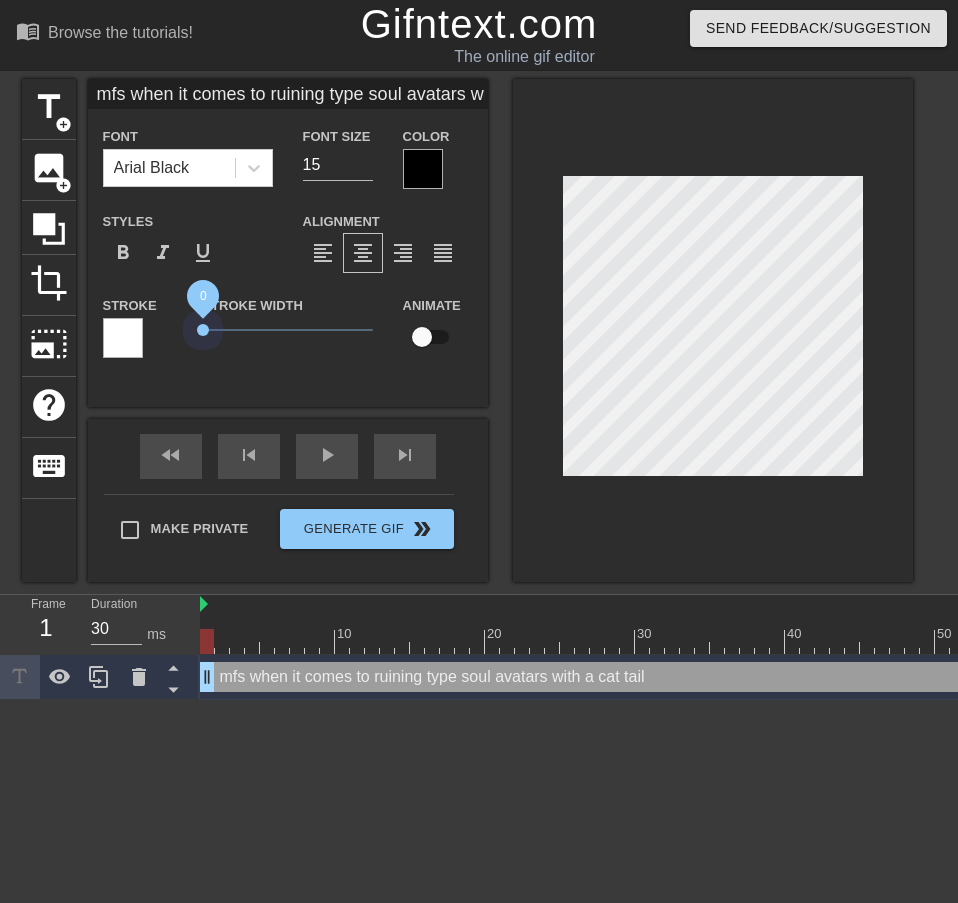drag, startPoint x: 239, startPoint y: 329, endPoint x: 168, endPoint y: 335, distance: 71.25307 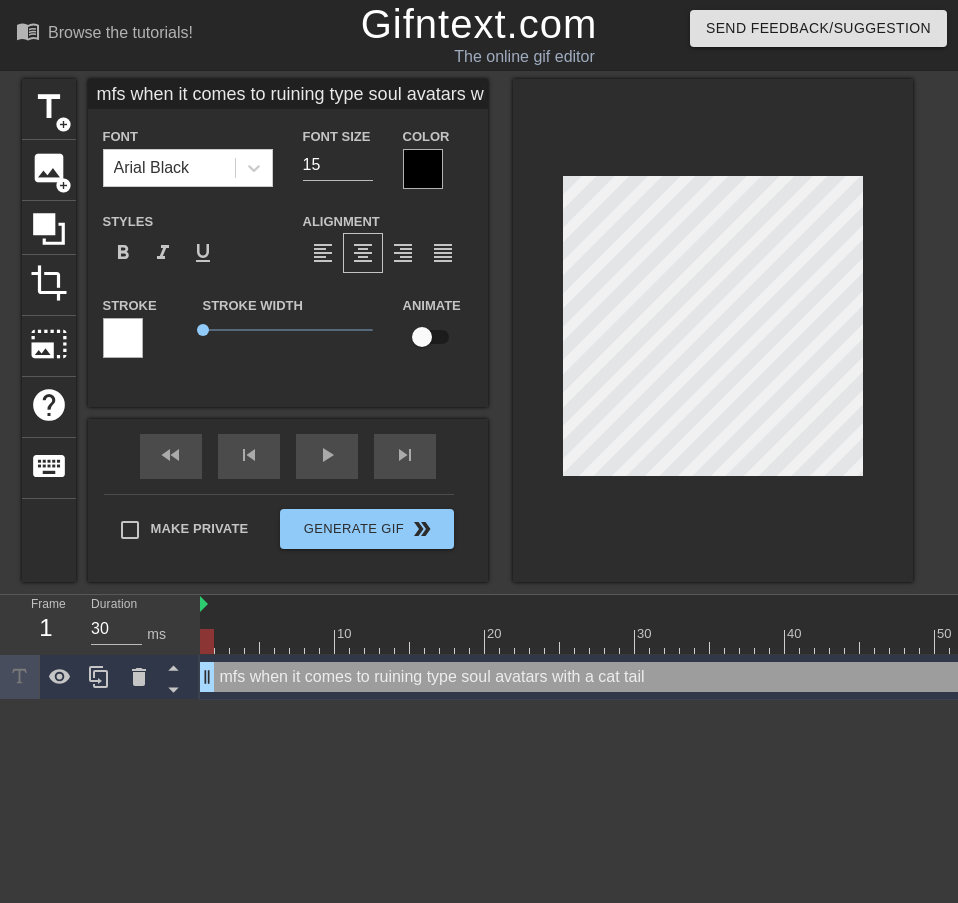 click on "Font Size 15" at bounding box center (338, 156) 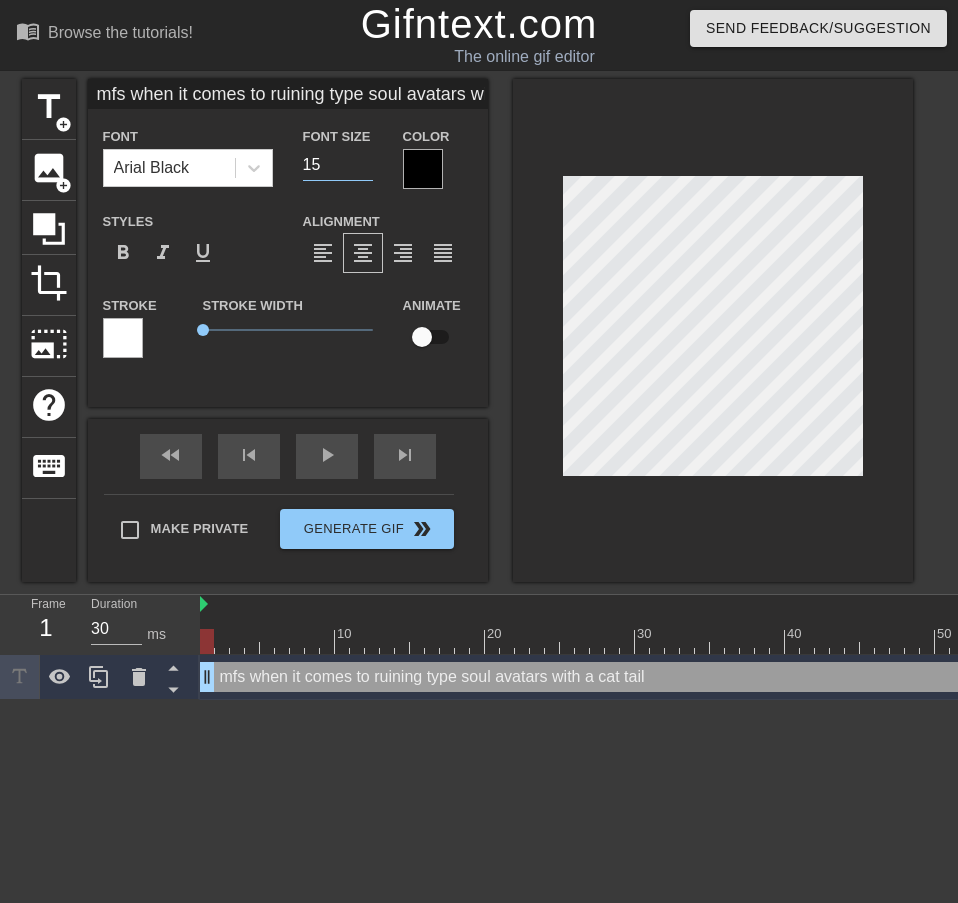 click on "15" at bounding box center (338, 165) 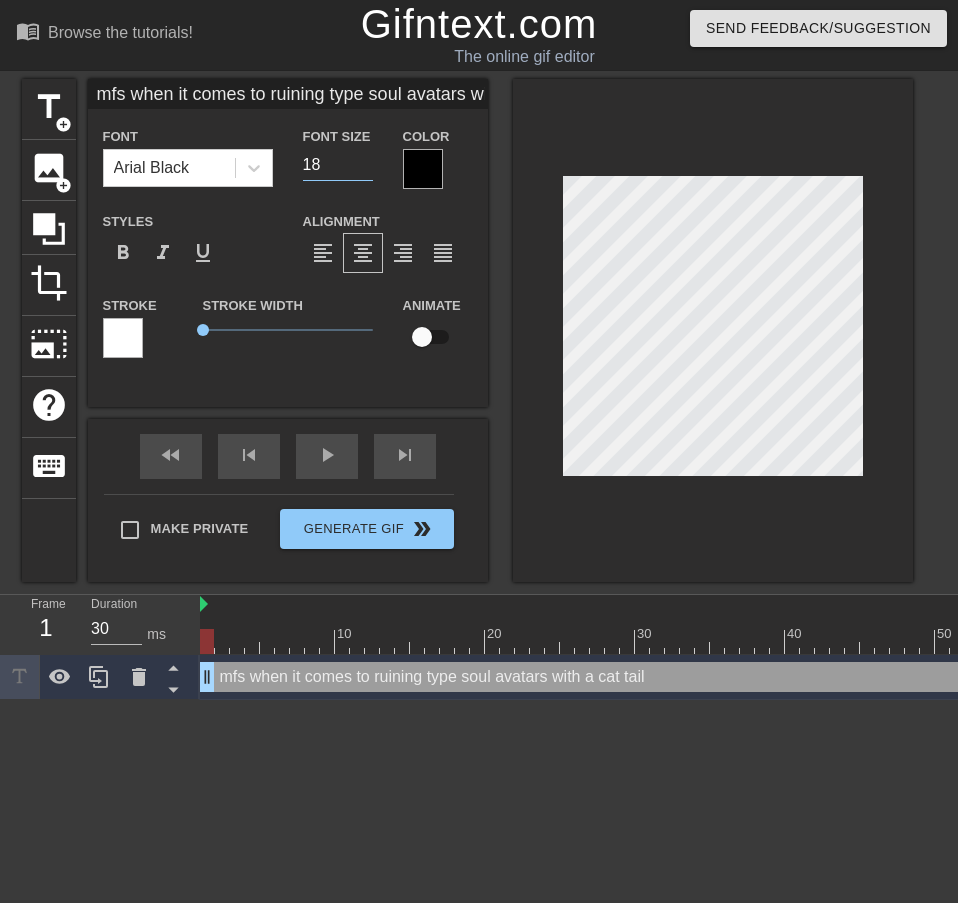 type on "18" 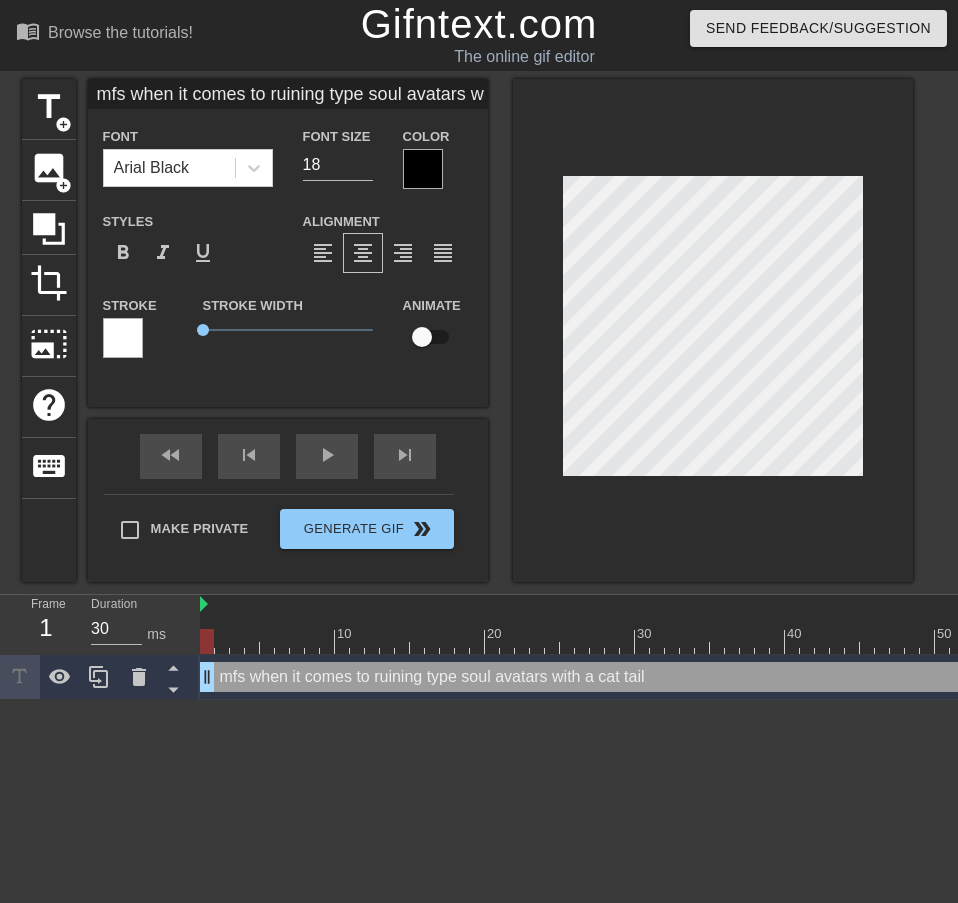 scroll, scrollTop: 3, scrollLeft: 2, axis: both 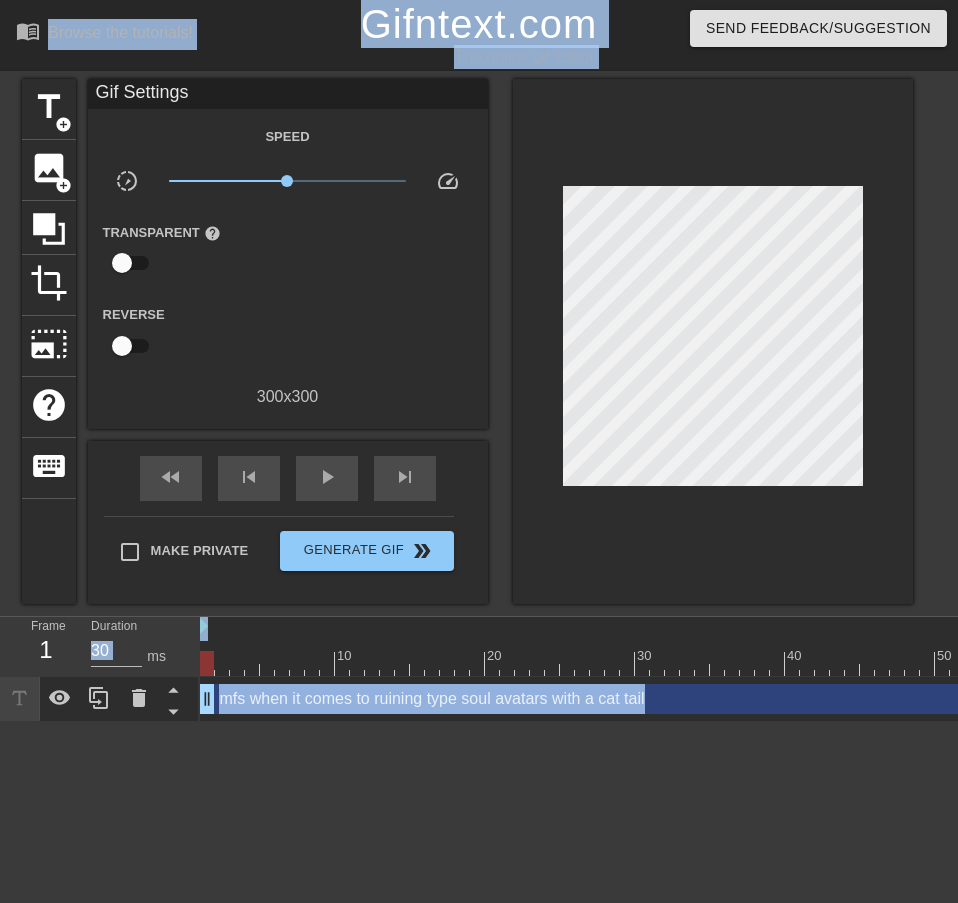 click at bounding box center (713, 341) 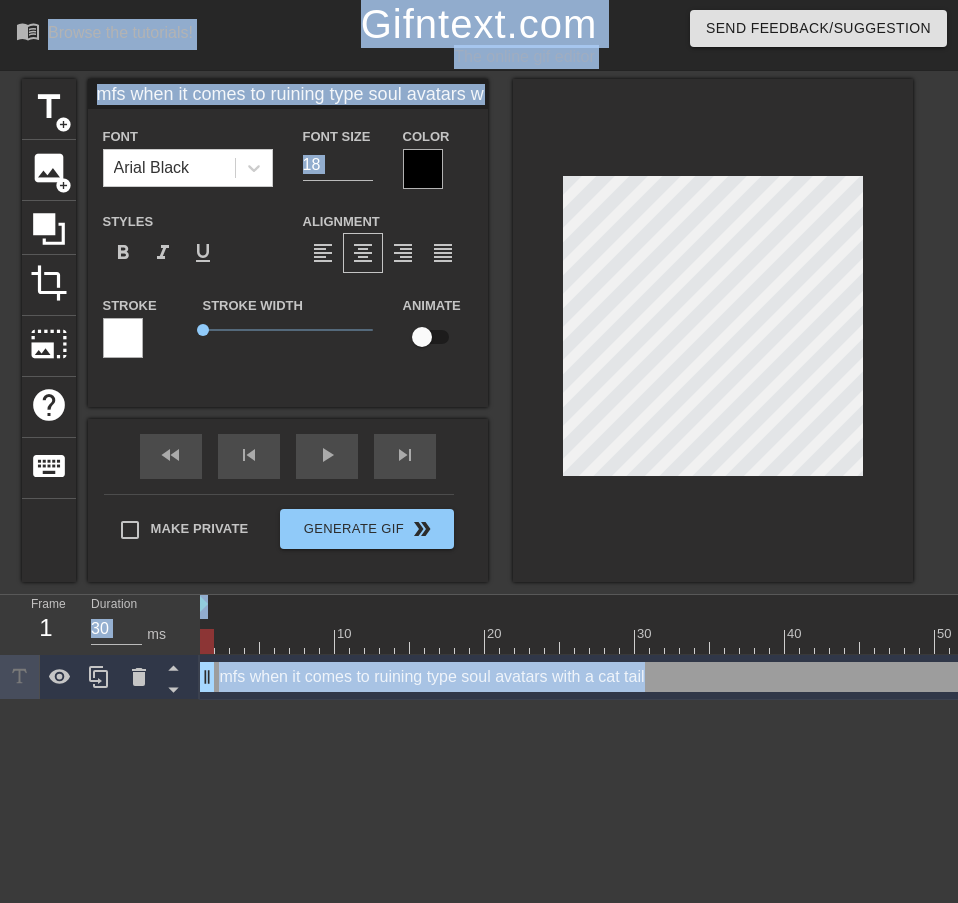 click at bounding box center [713, 330] 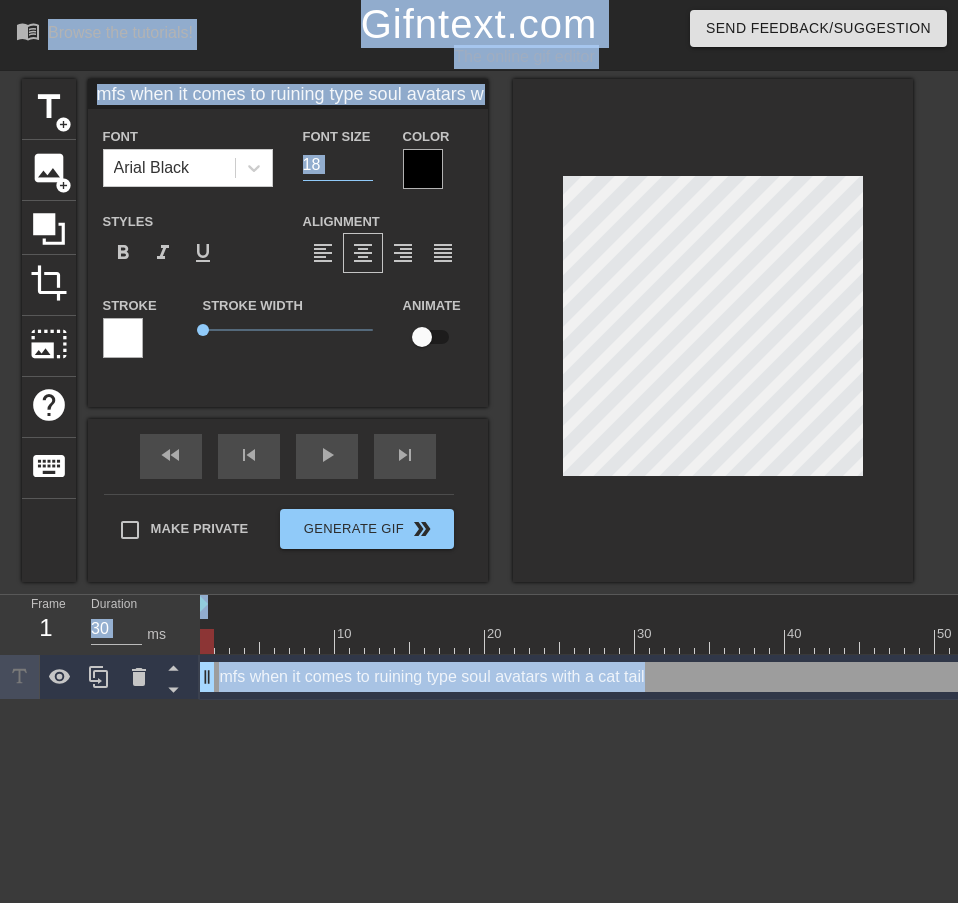 click on "18" at bounding box center (338, 165) 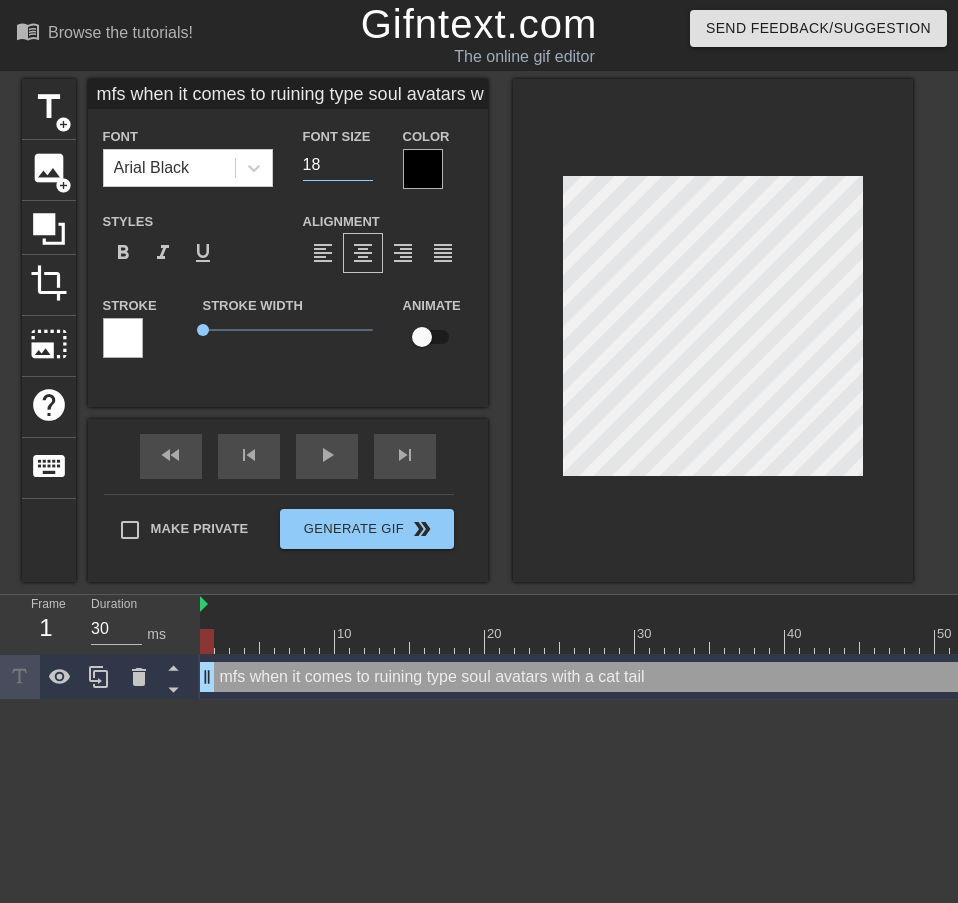 click on "18" at bounding box center [338, 165] 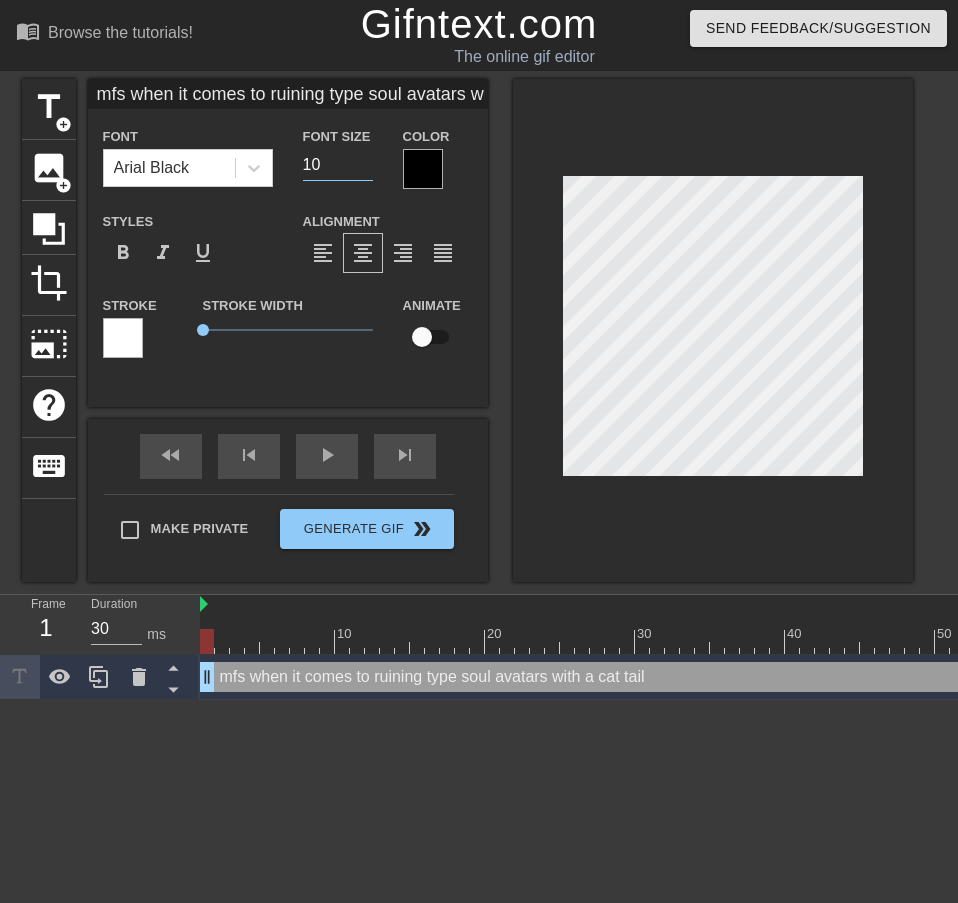 type on "10" 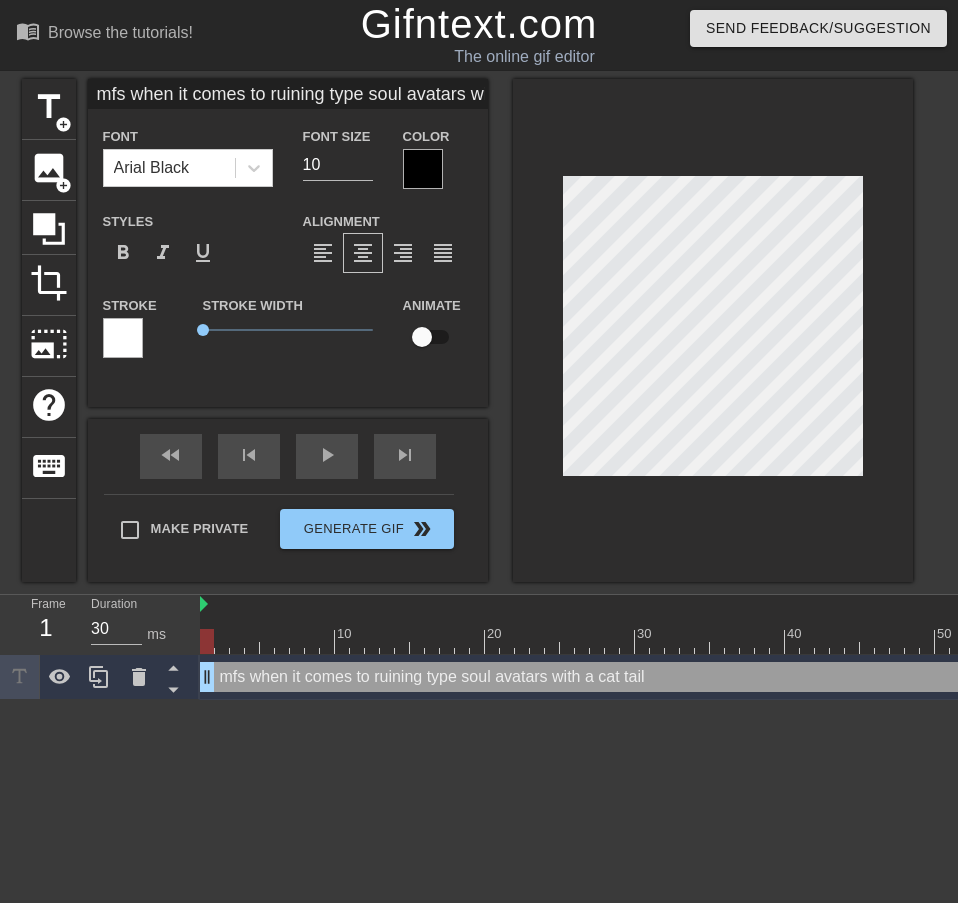 type 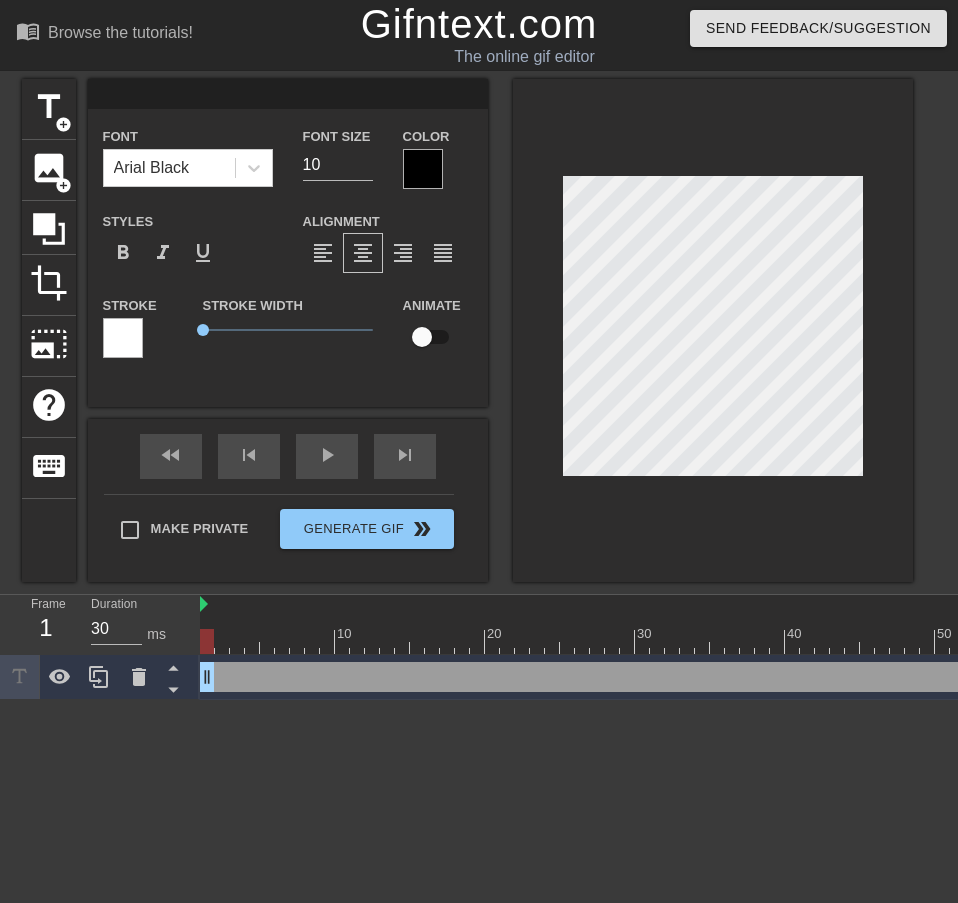 type on "m" 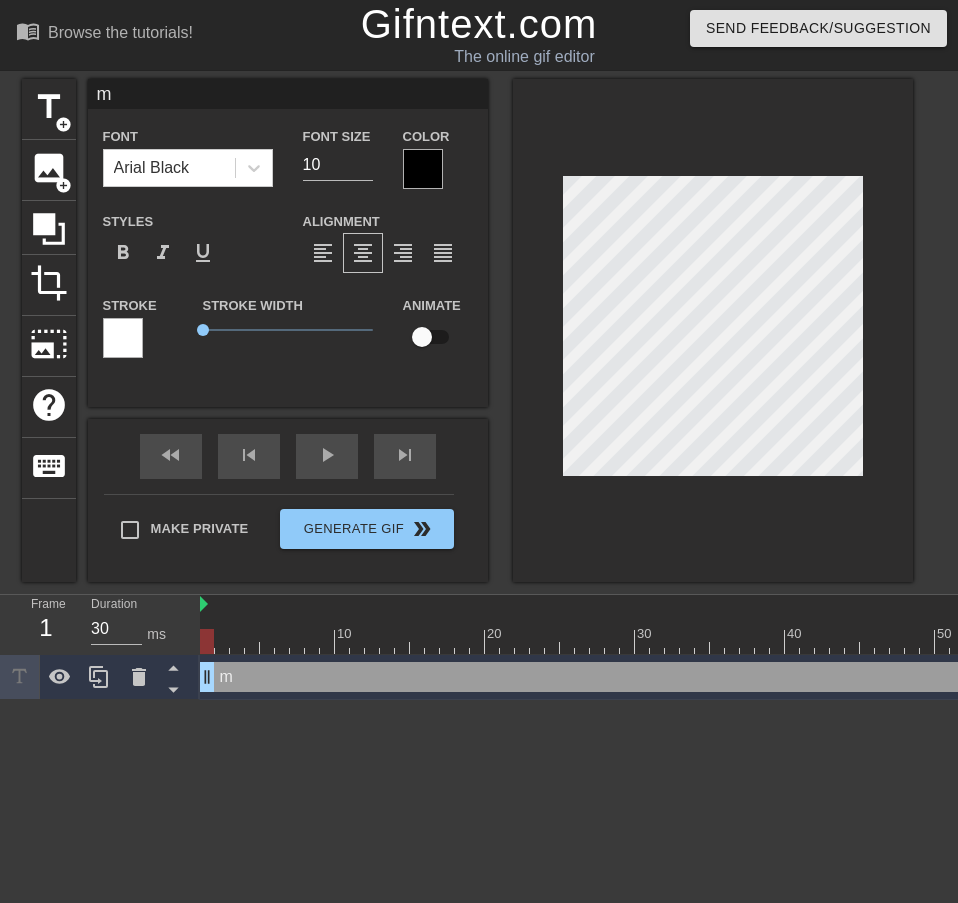 scroll, scrollTop: 2, scrollLeft: 2, axis: both 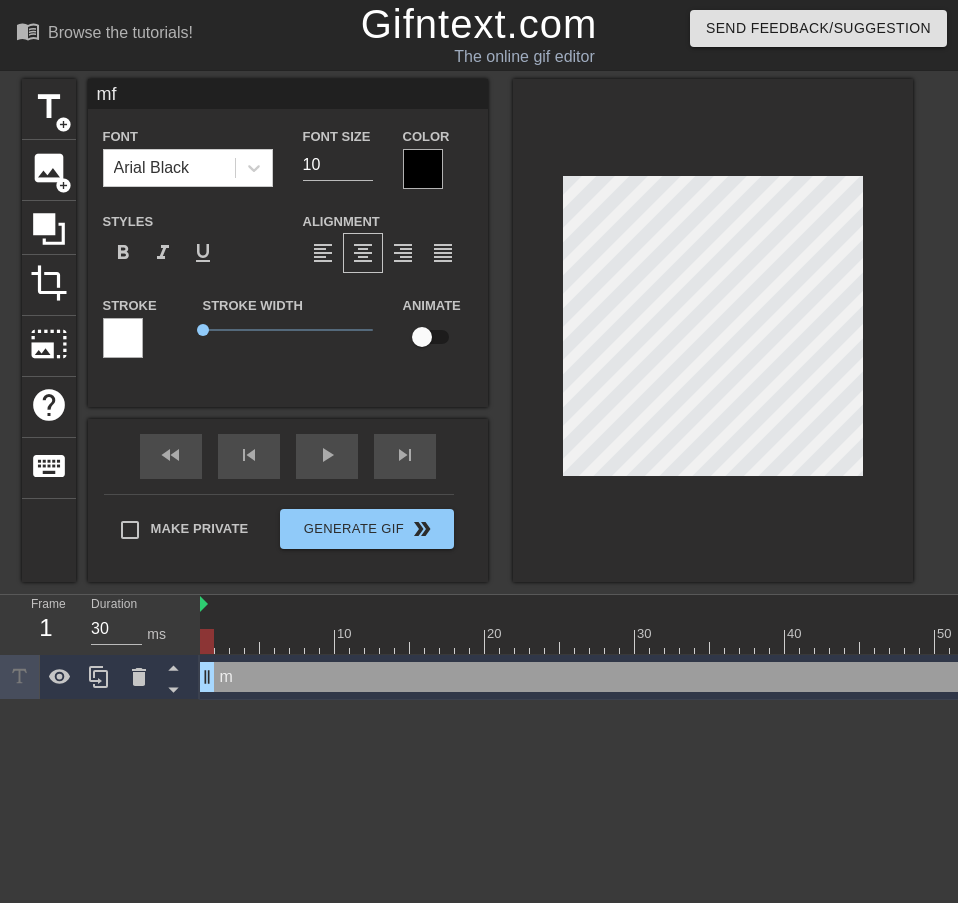 type on "mfs" 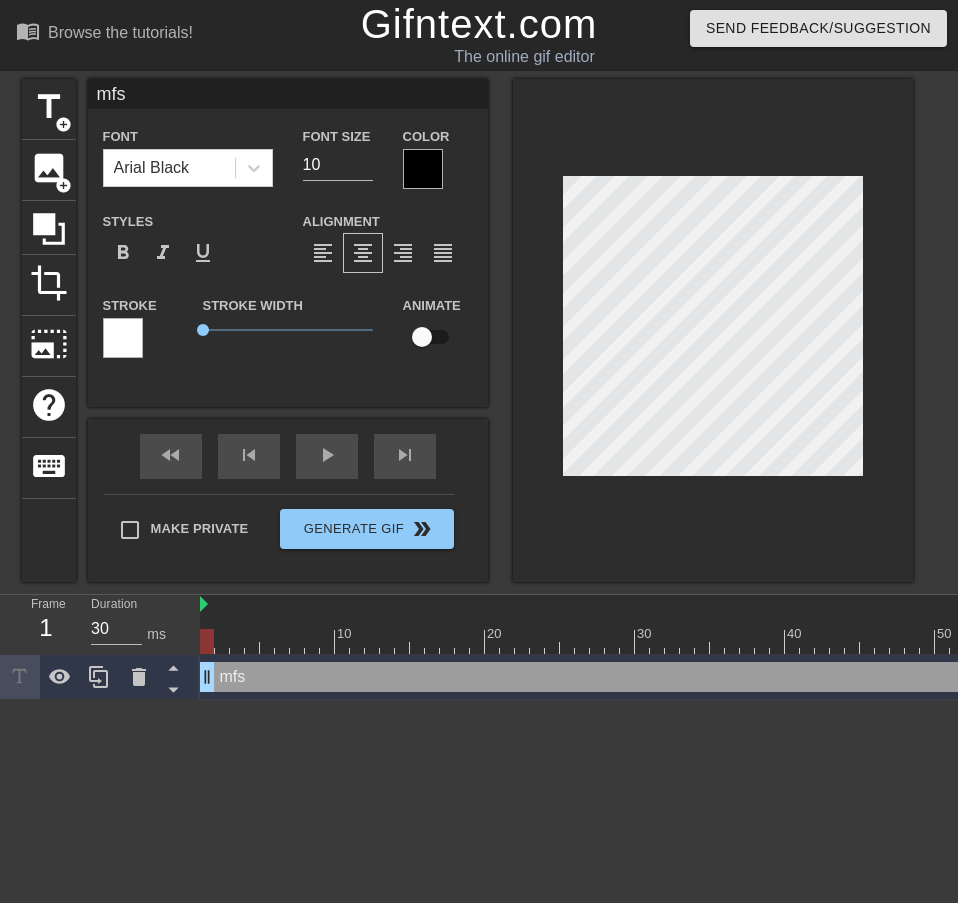 type on "mfs" 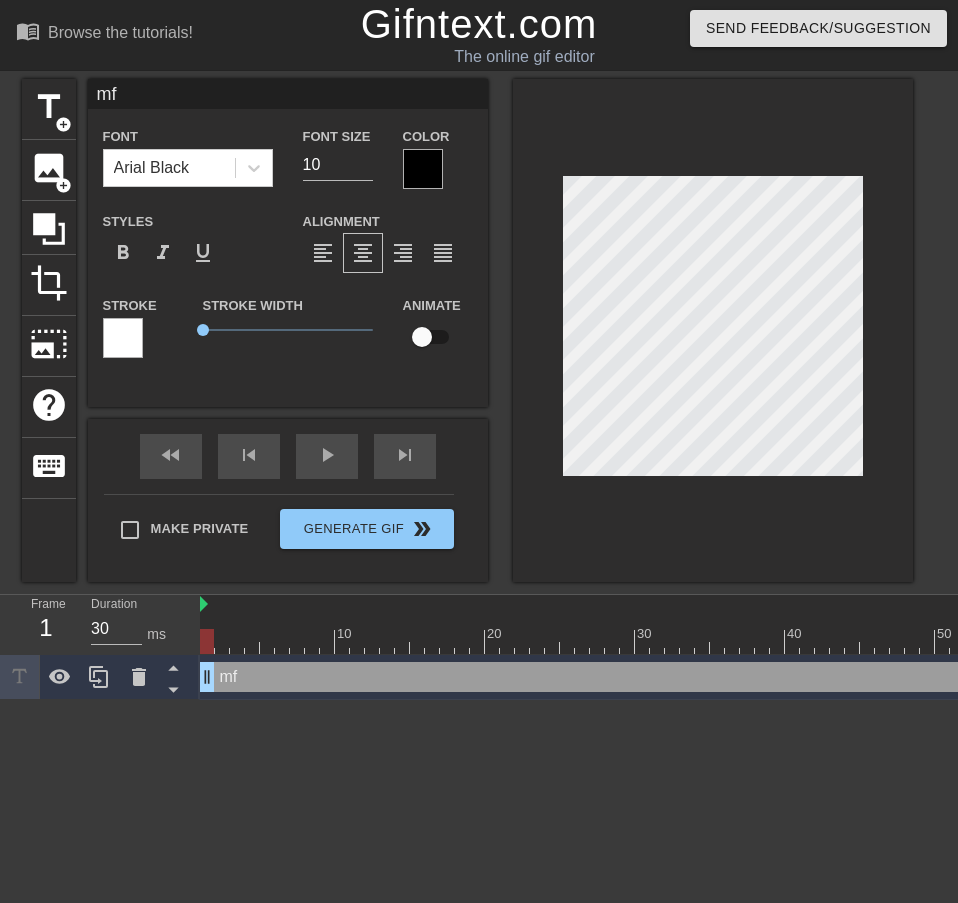 type on "m" 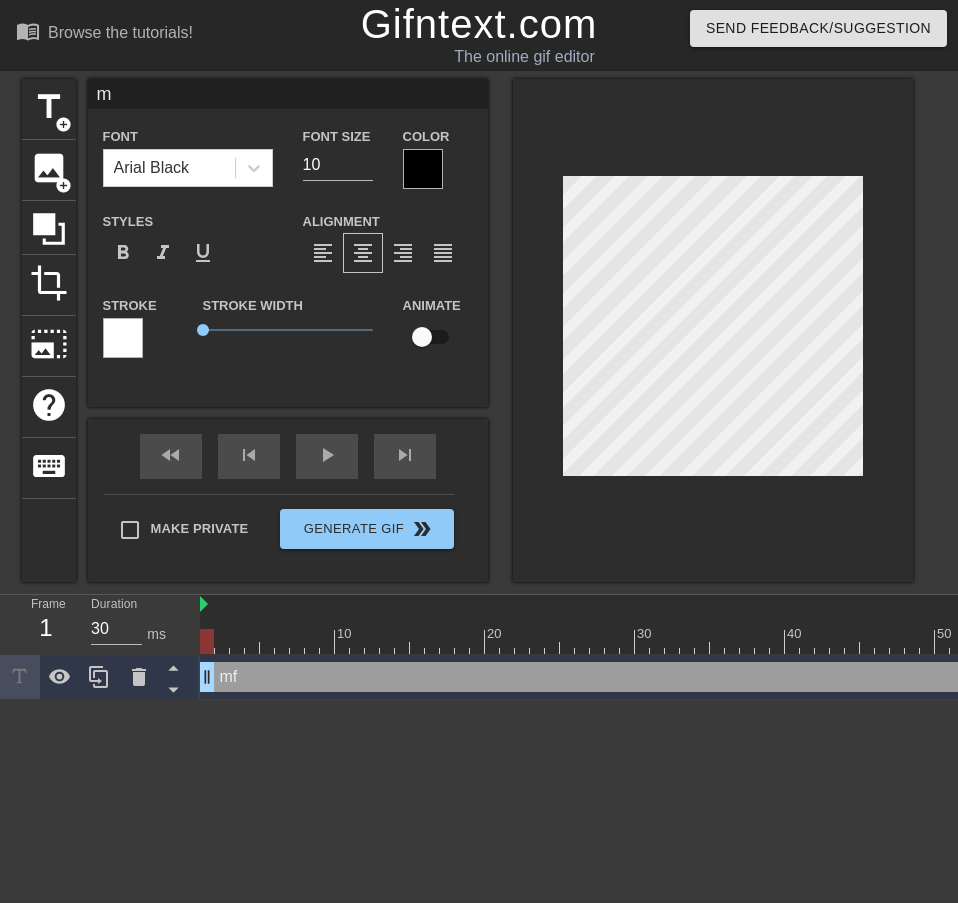 type 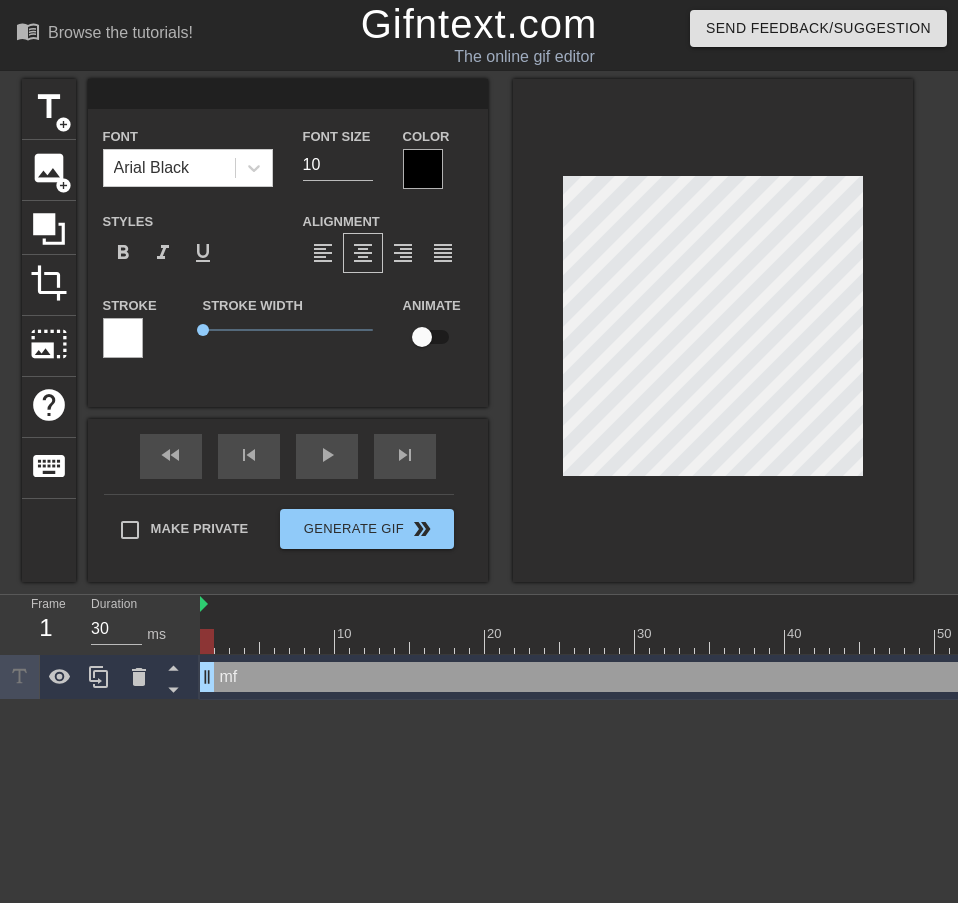 scroll, scrollTop: 1, scrollLeft: 2, axis: both 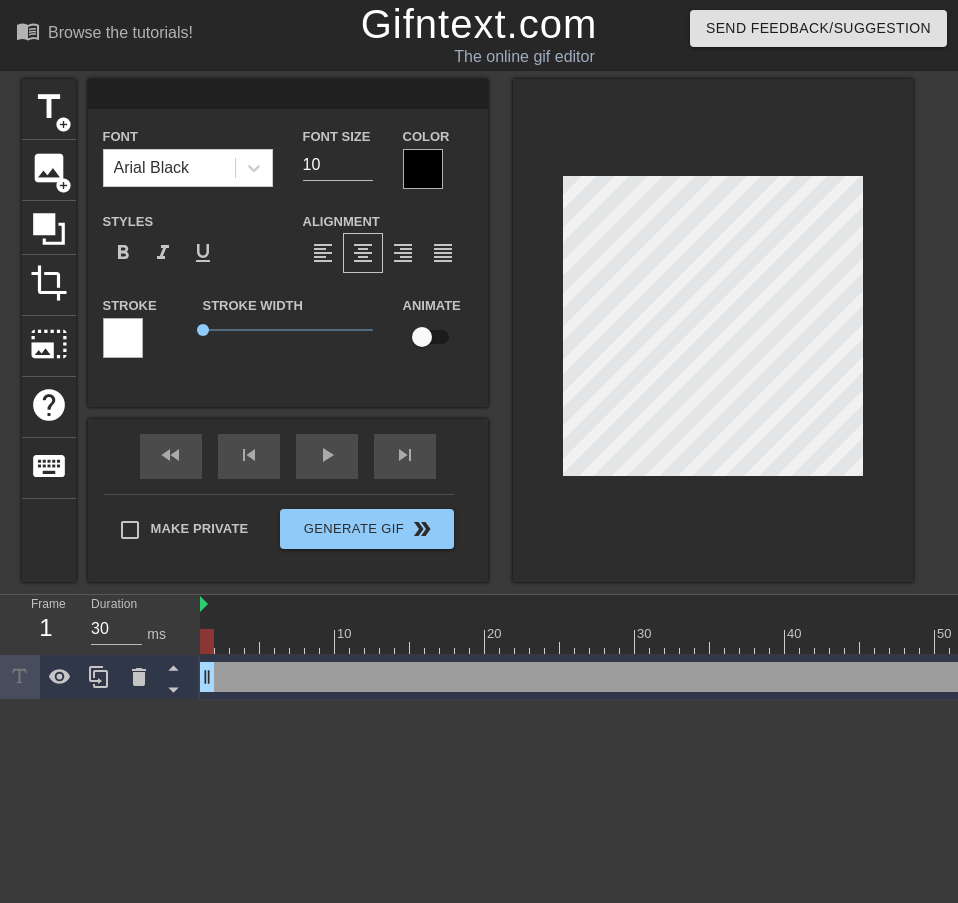 type on "M" 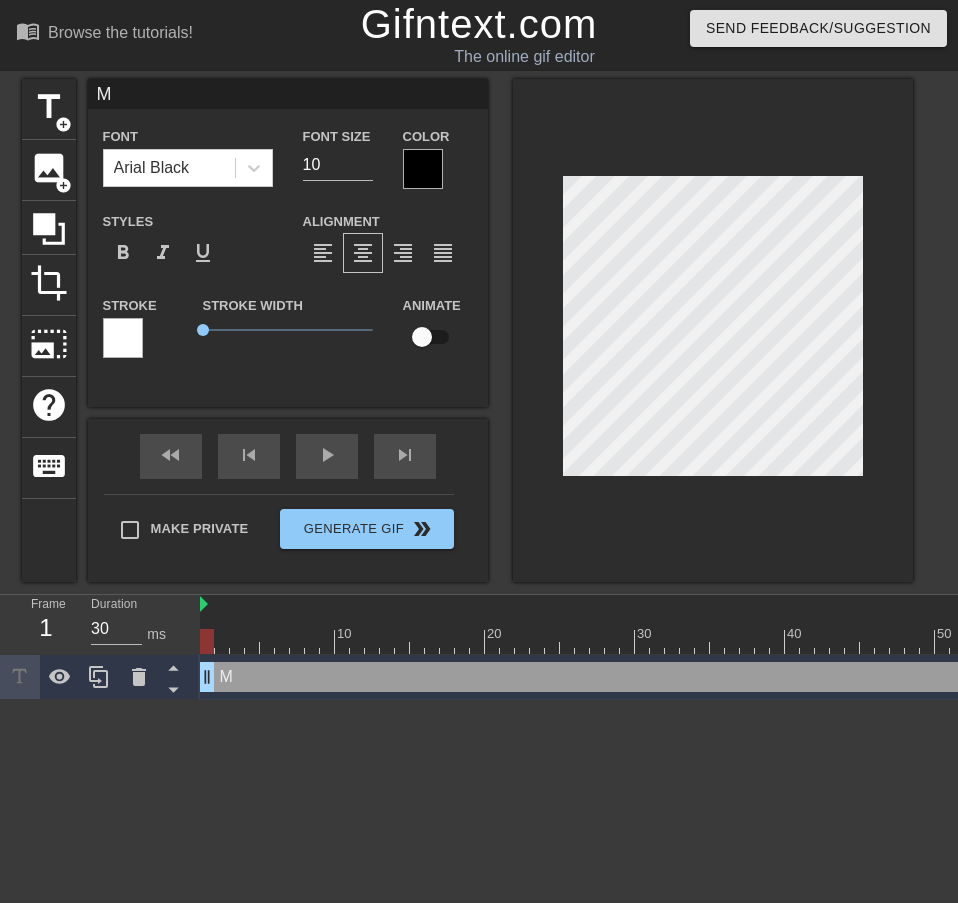 type on "MF" 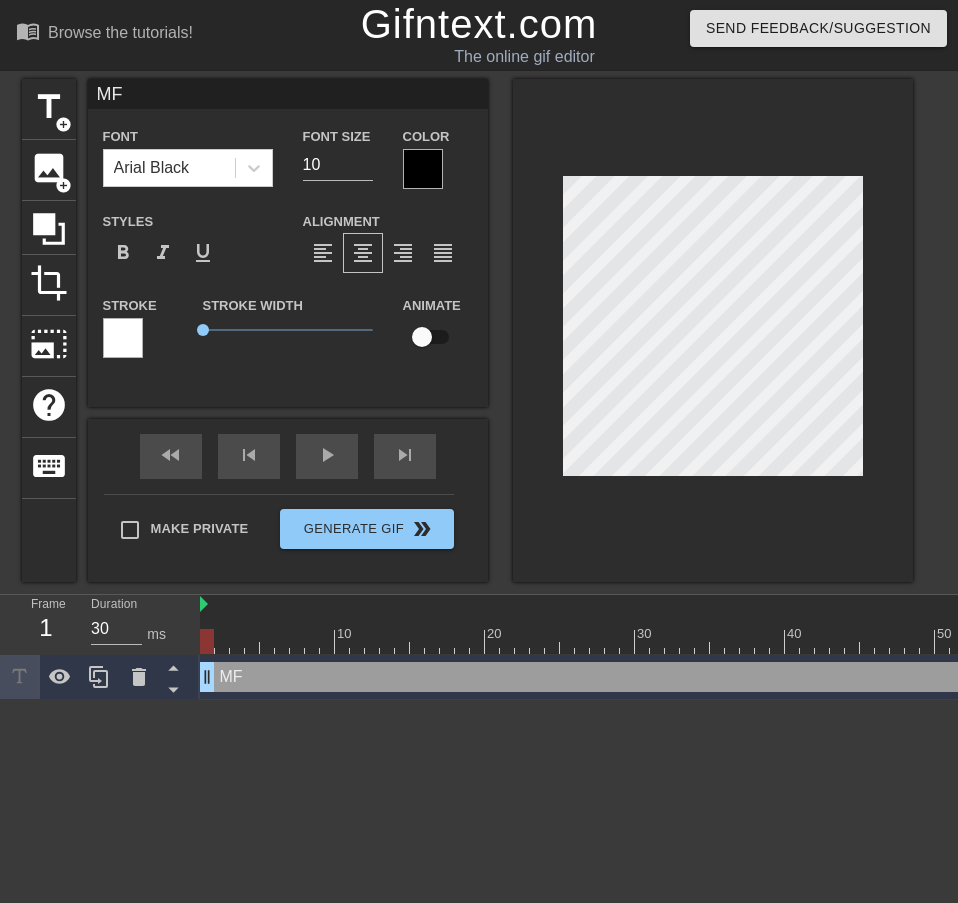 type on "MFs" 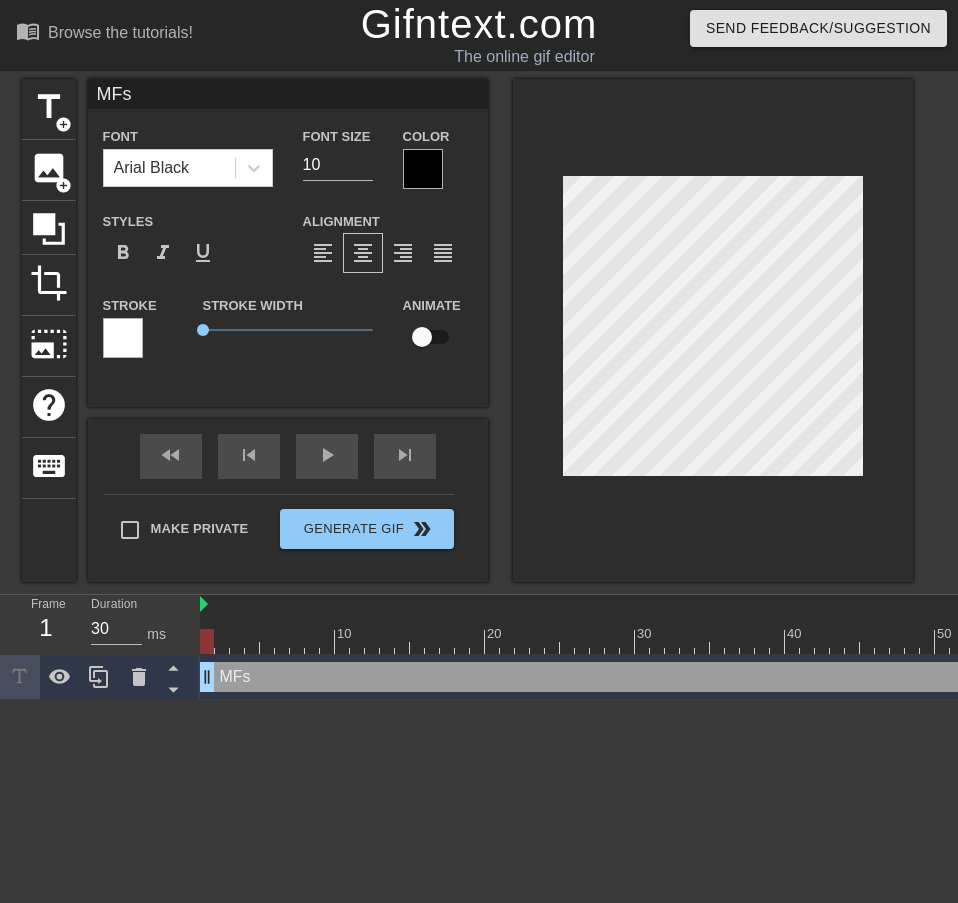 type on "MF" 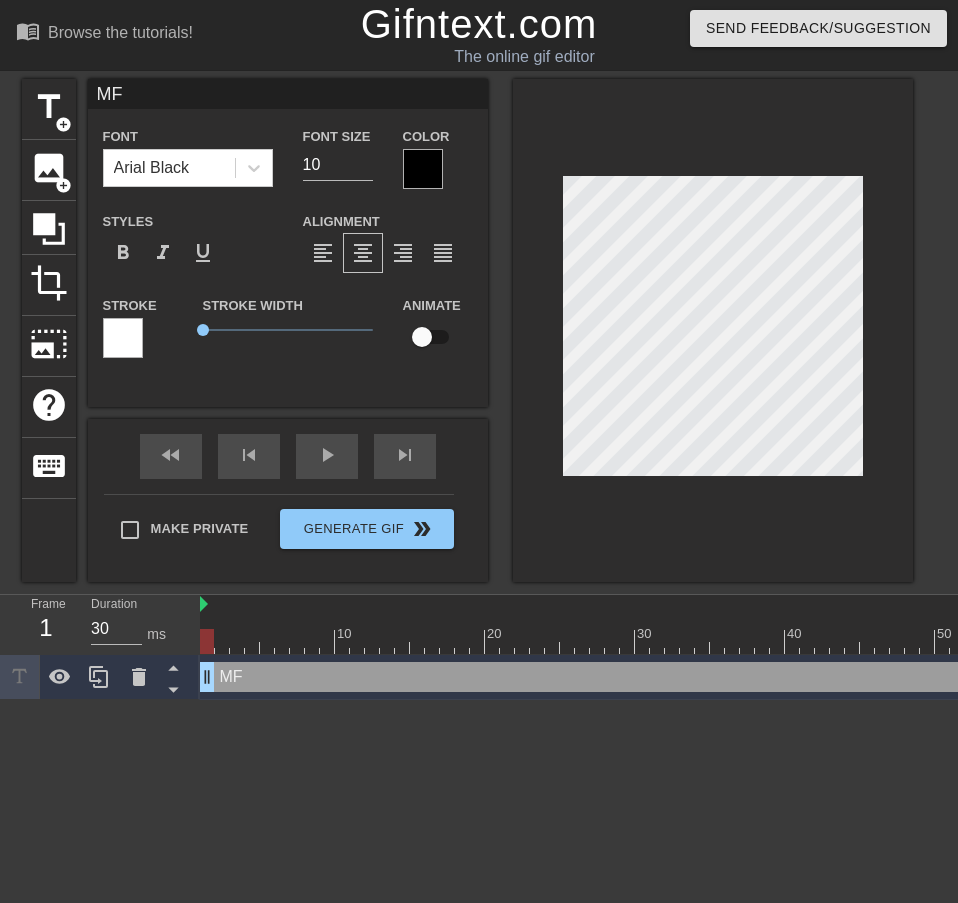 type on "MFS" 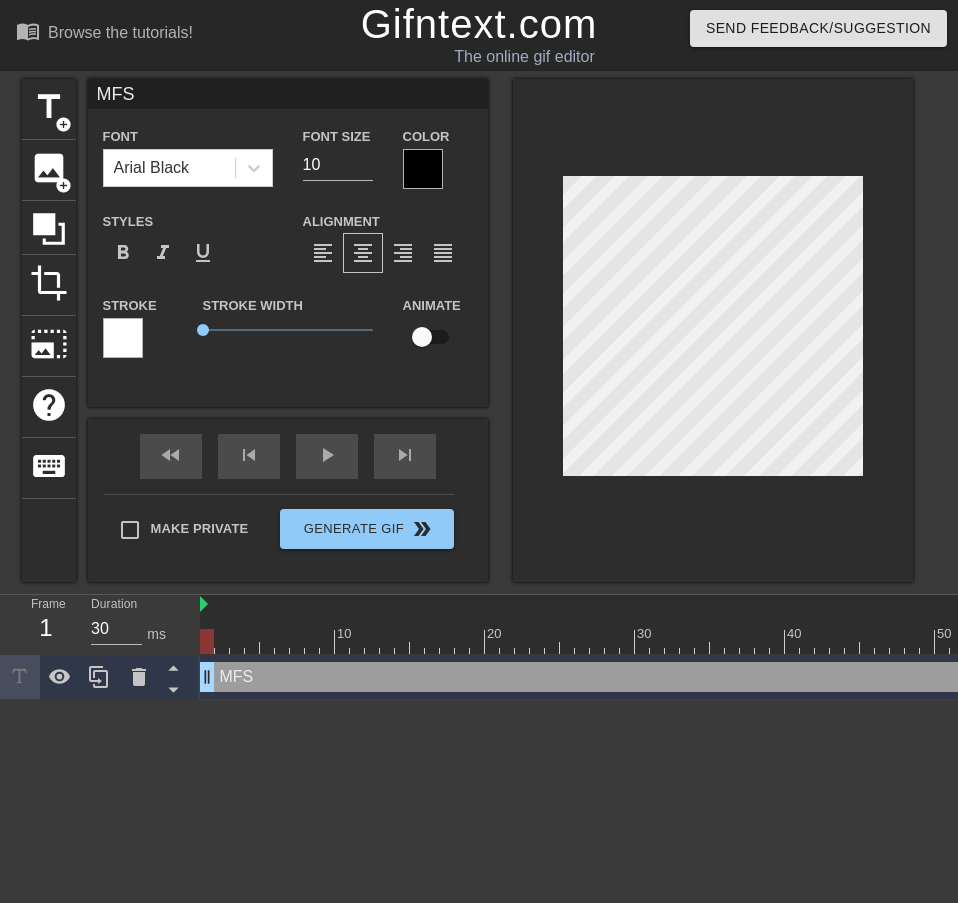 type on "MFS" 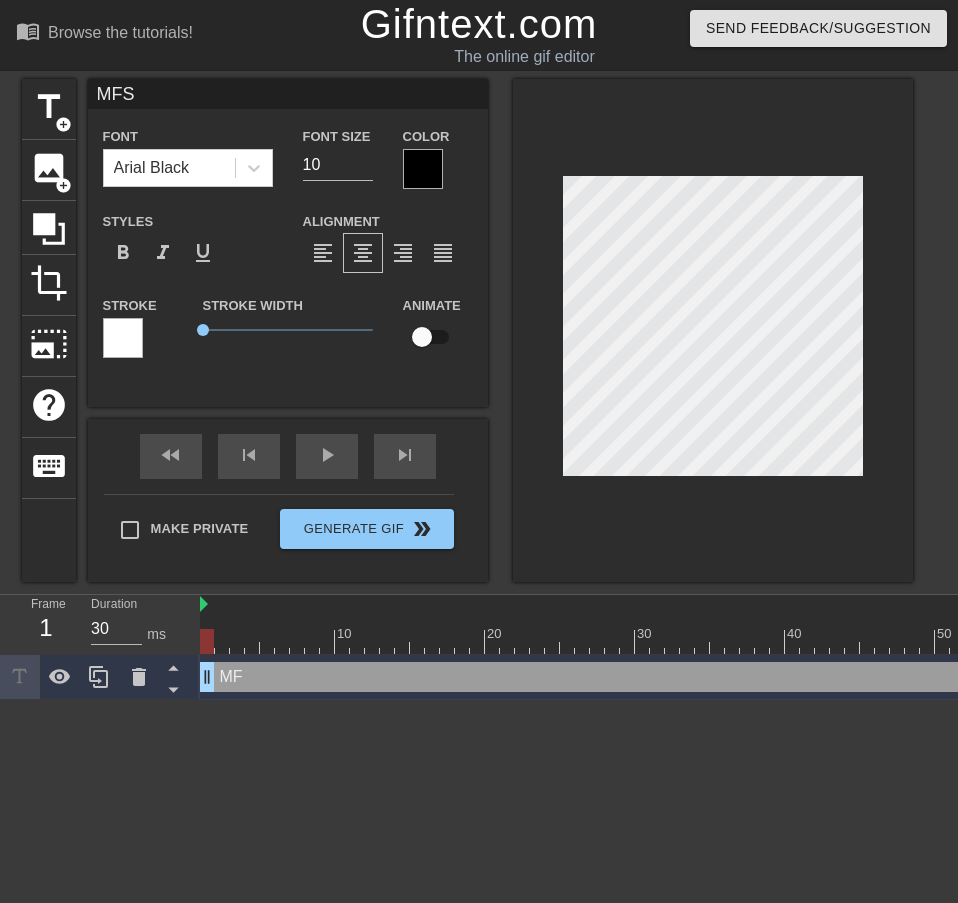 type on "MF" 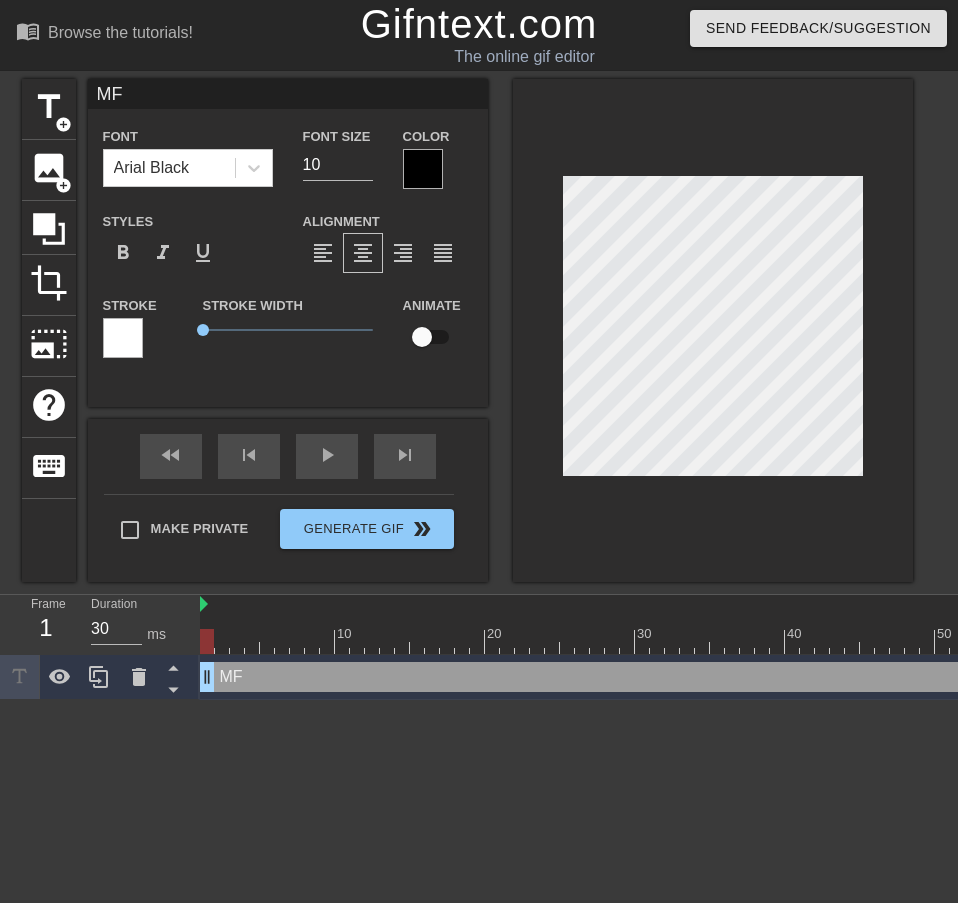 type on "M" 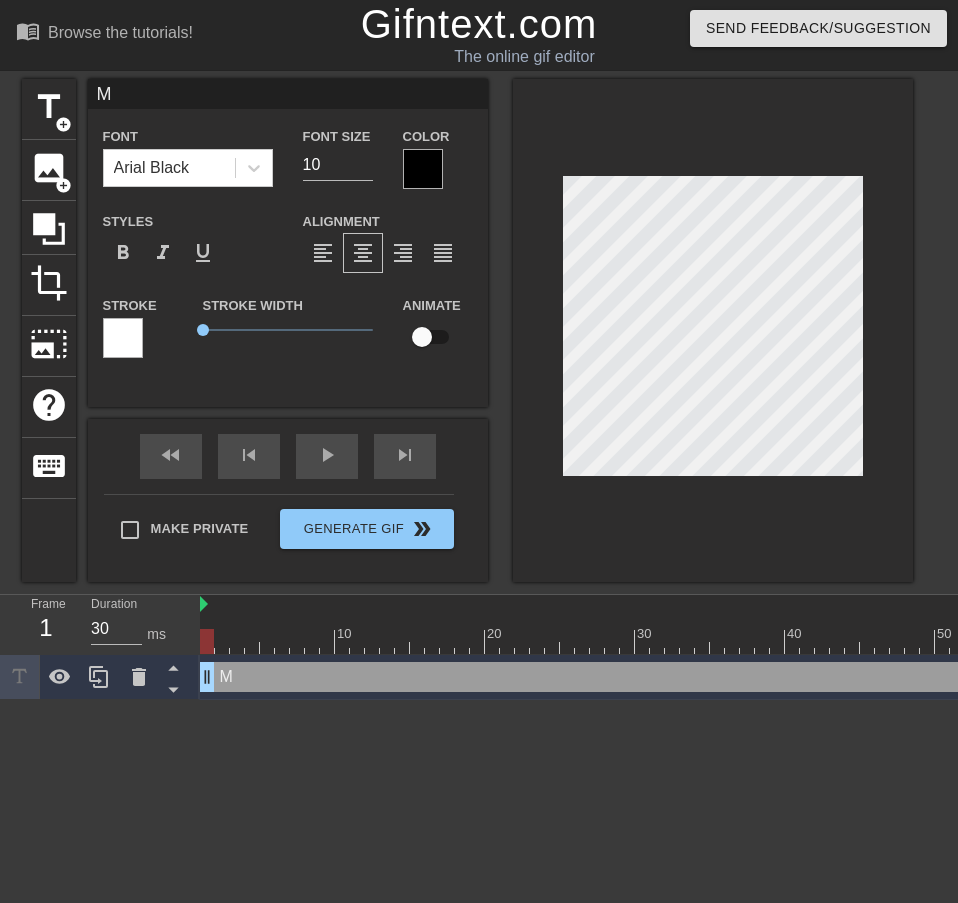 type 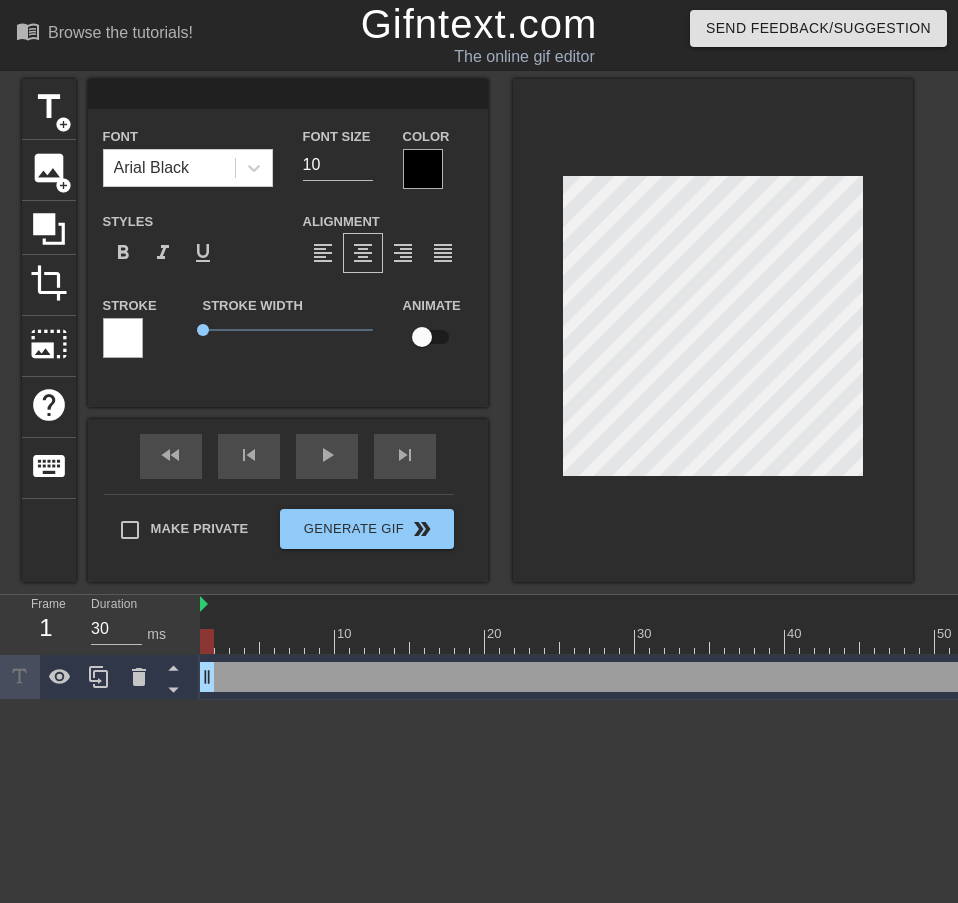 type on "m" 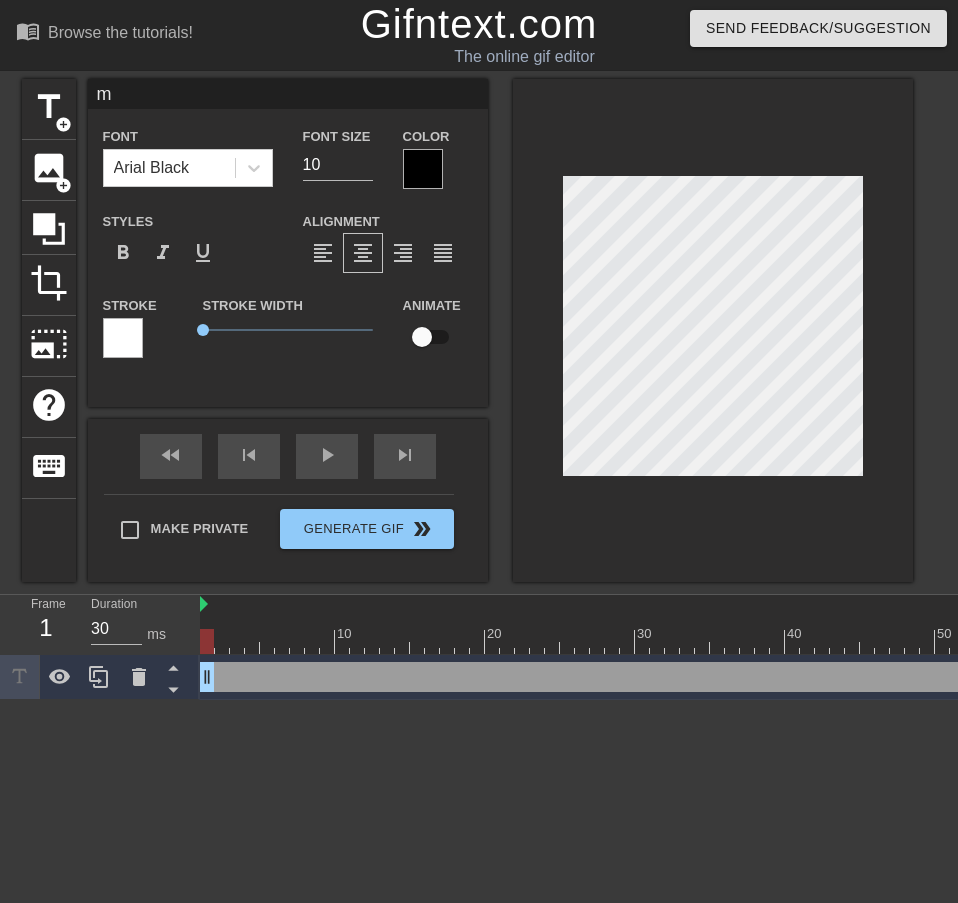 type on "mf" 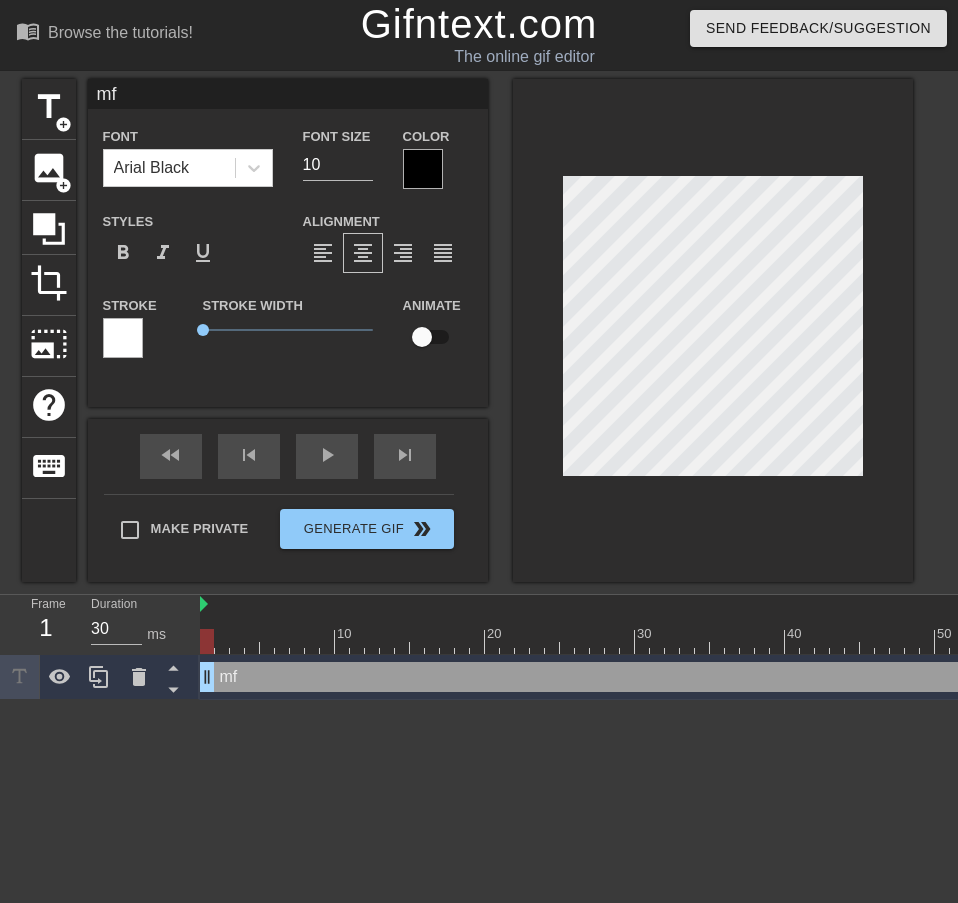 type on "mfs" 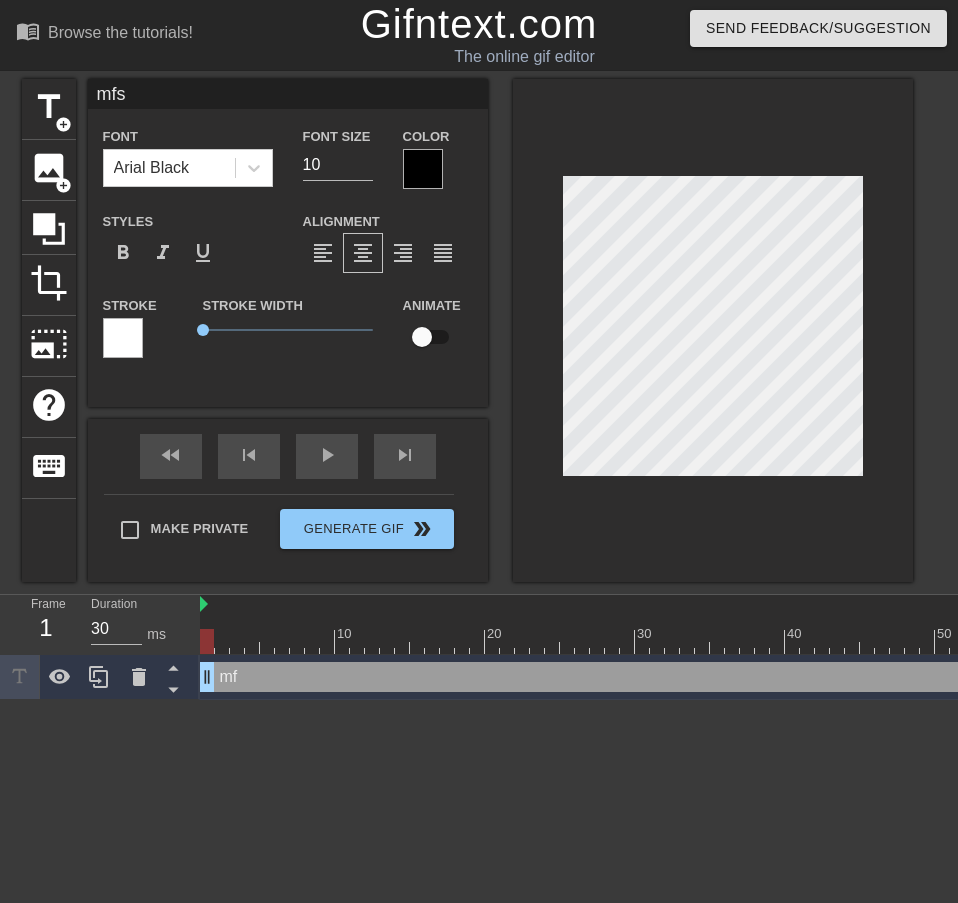 type on "mfs" 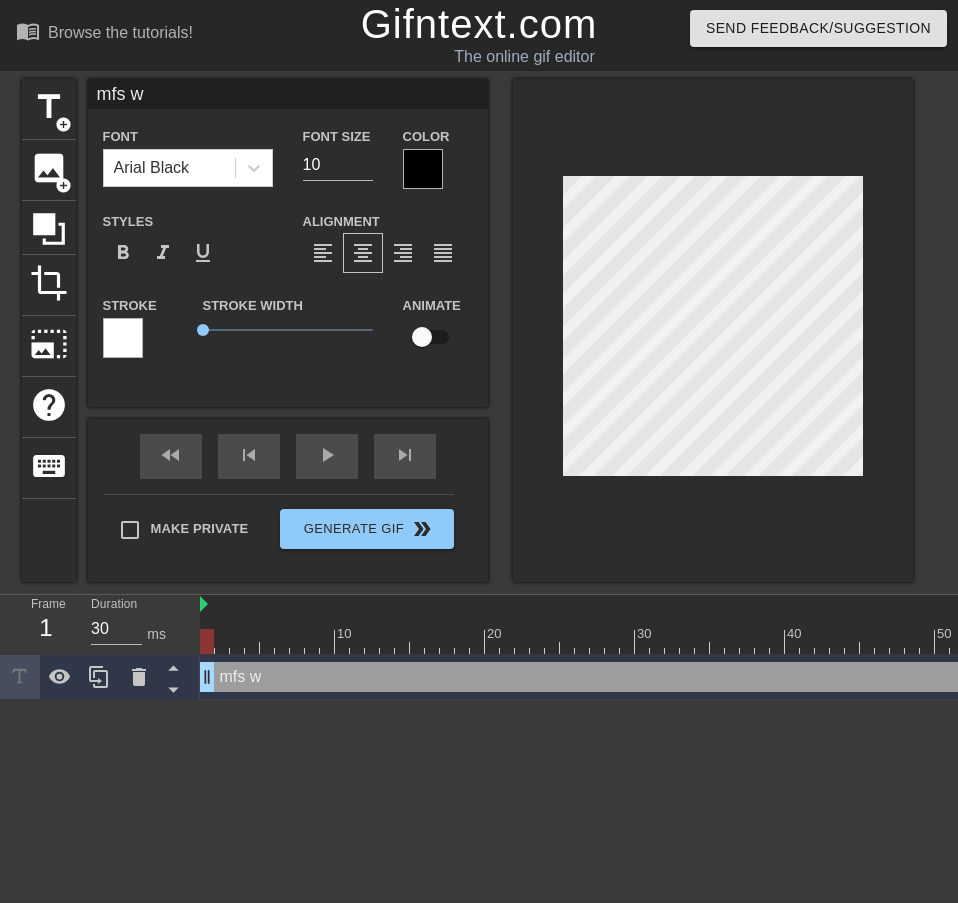 type on "mfs wh" 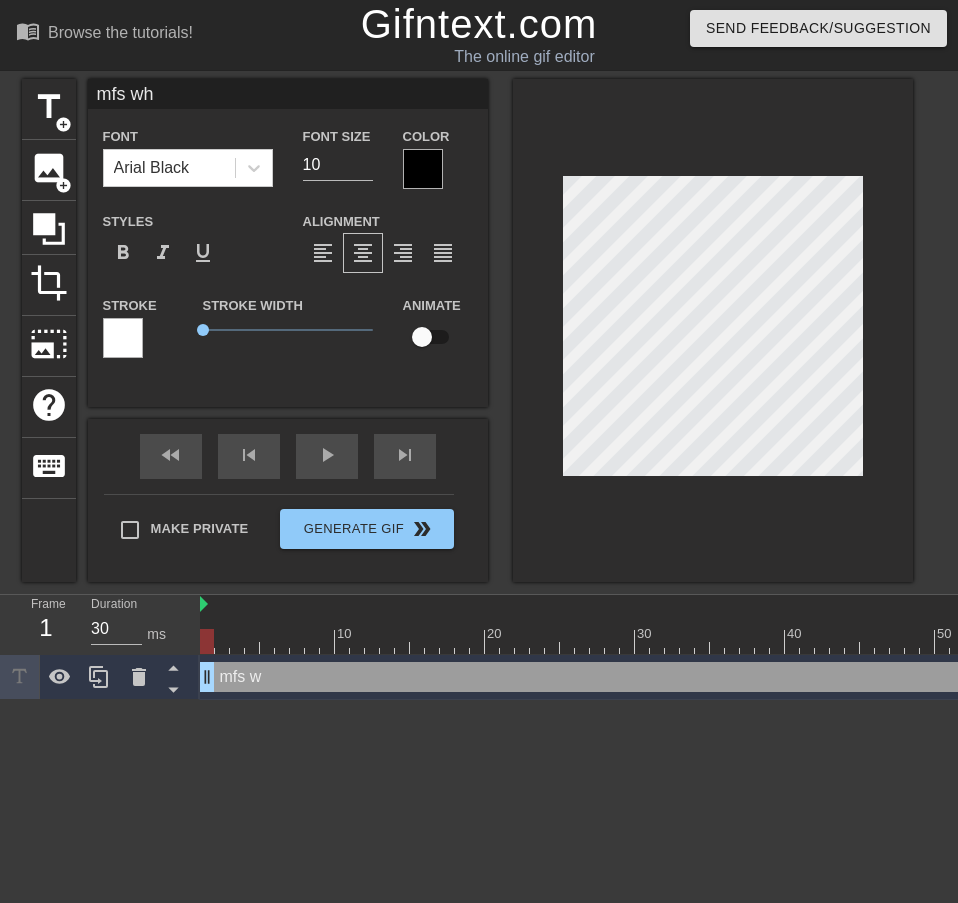type on "mfs whe" 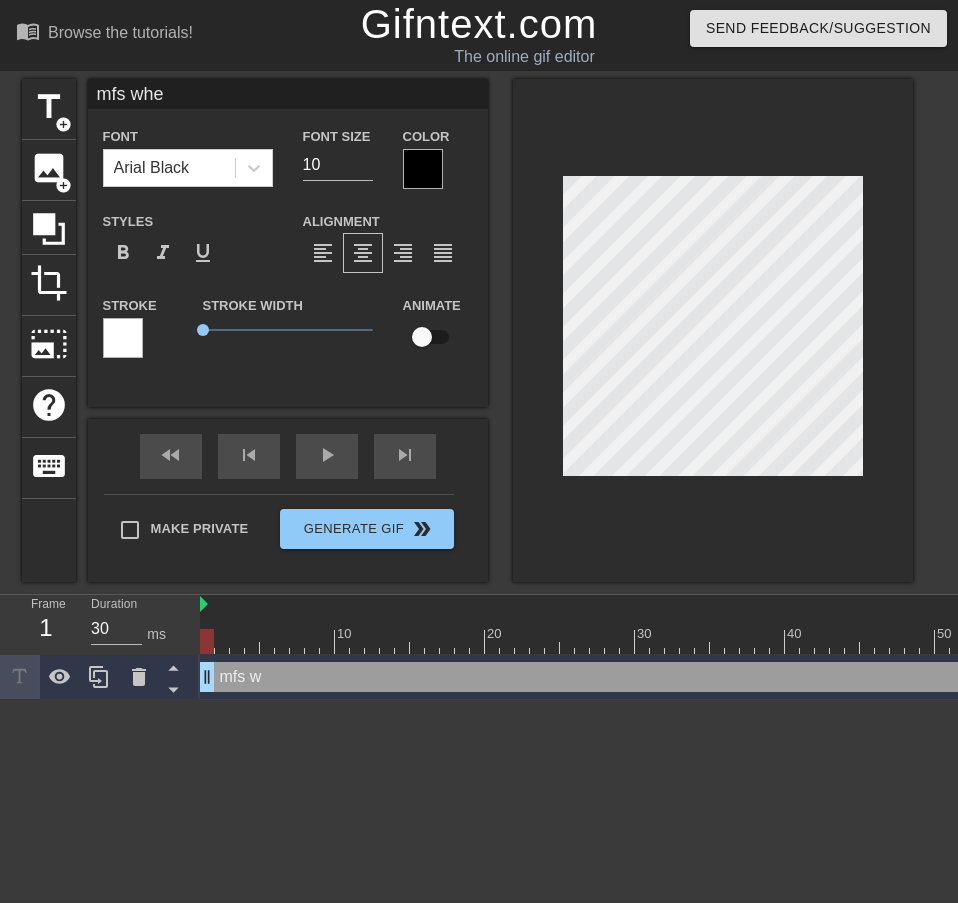 type on "mfs when" 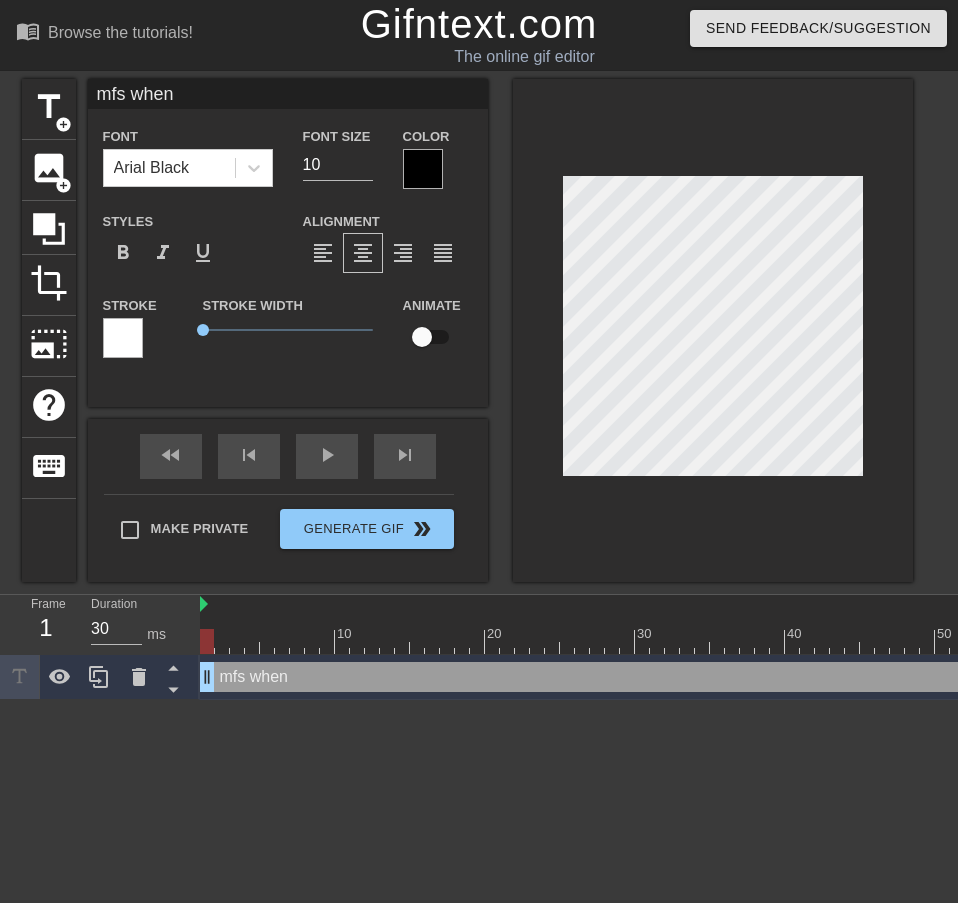 type on "mfs when" 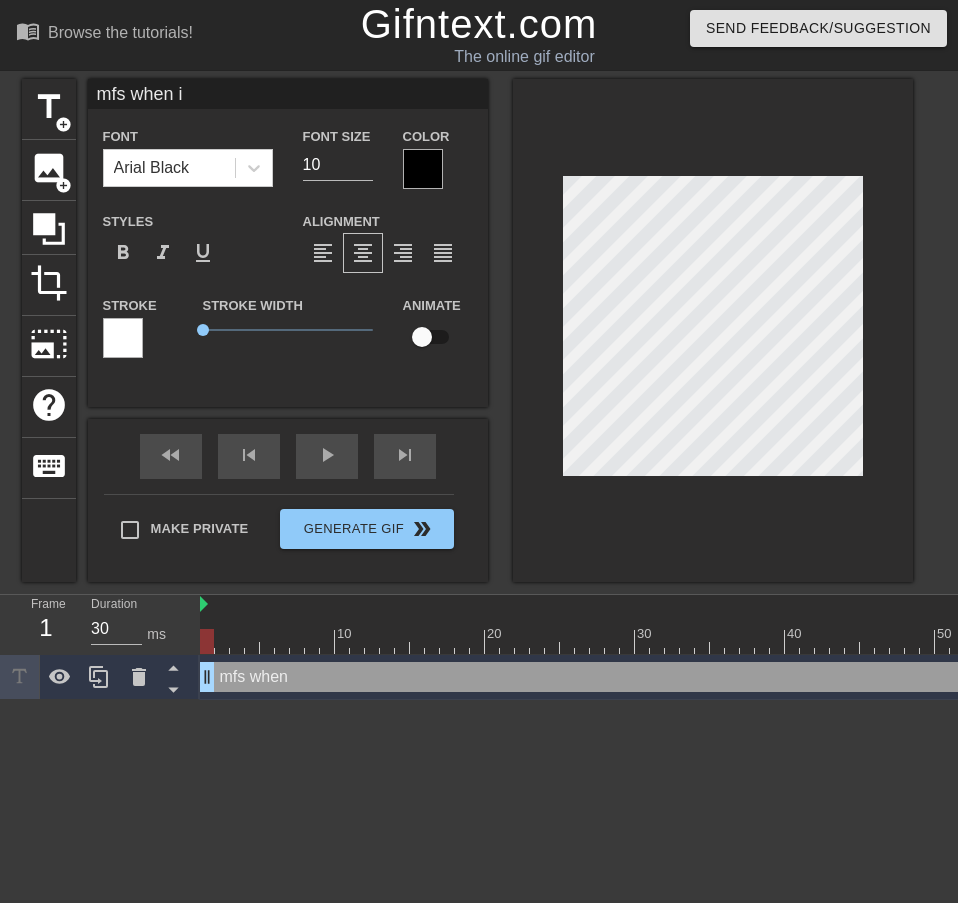 type on "mfs when it" 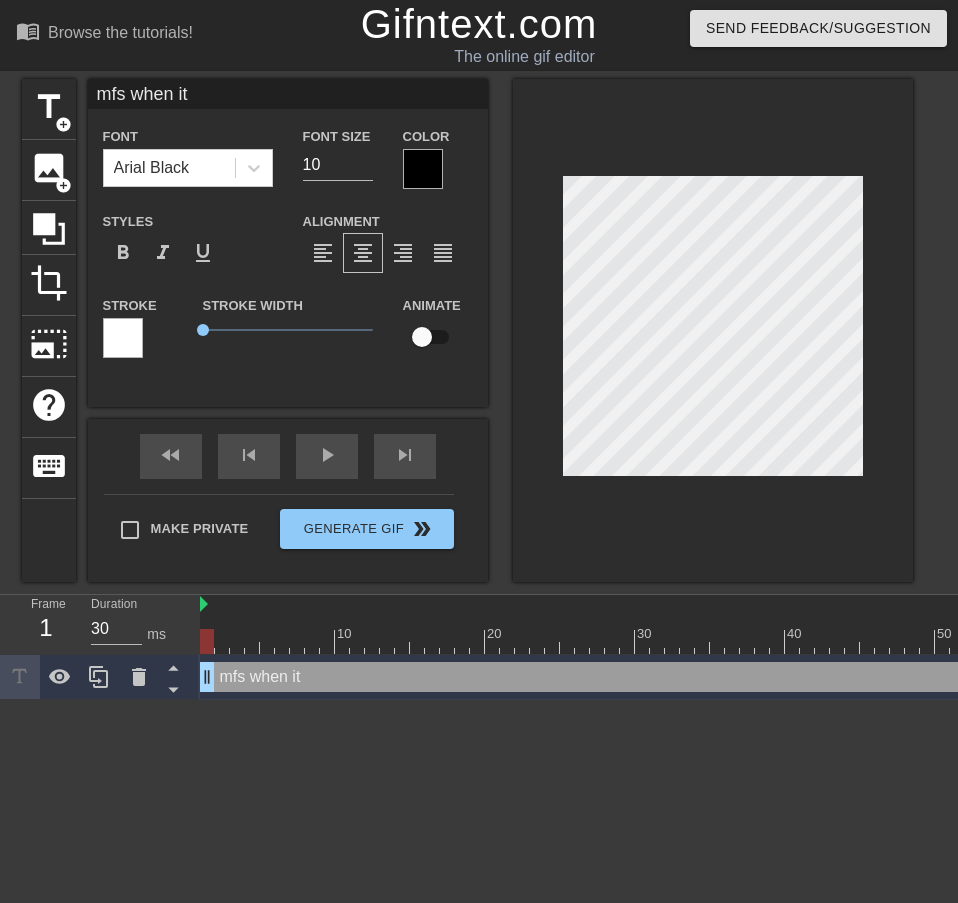 type on "mfs when it" 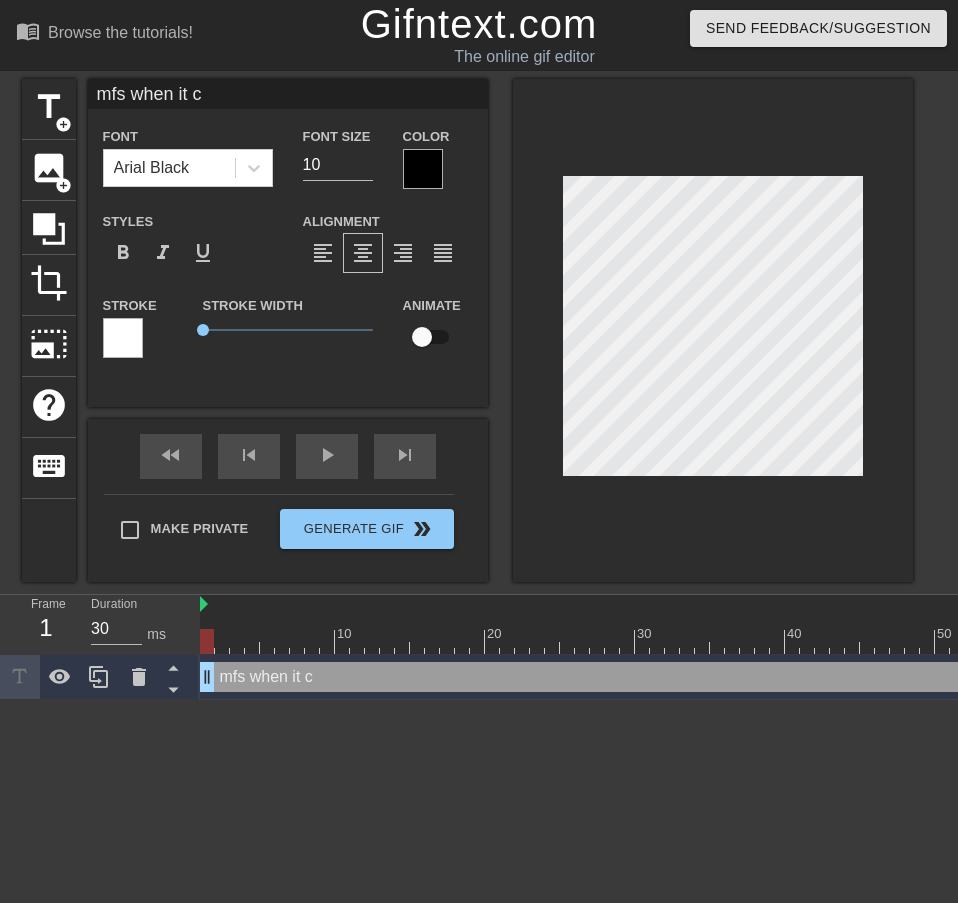 type on "mfs when it co" 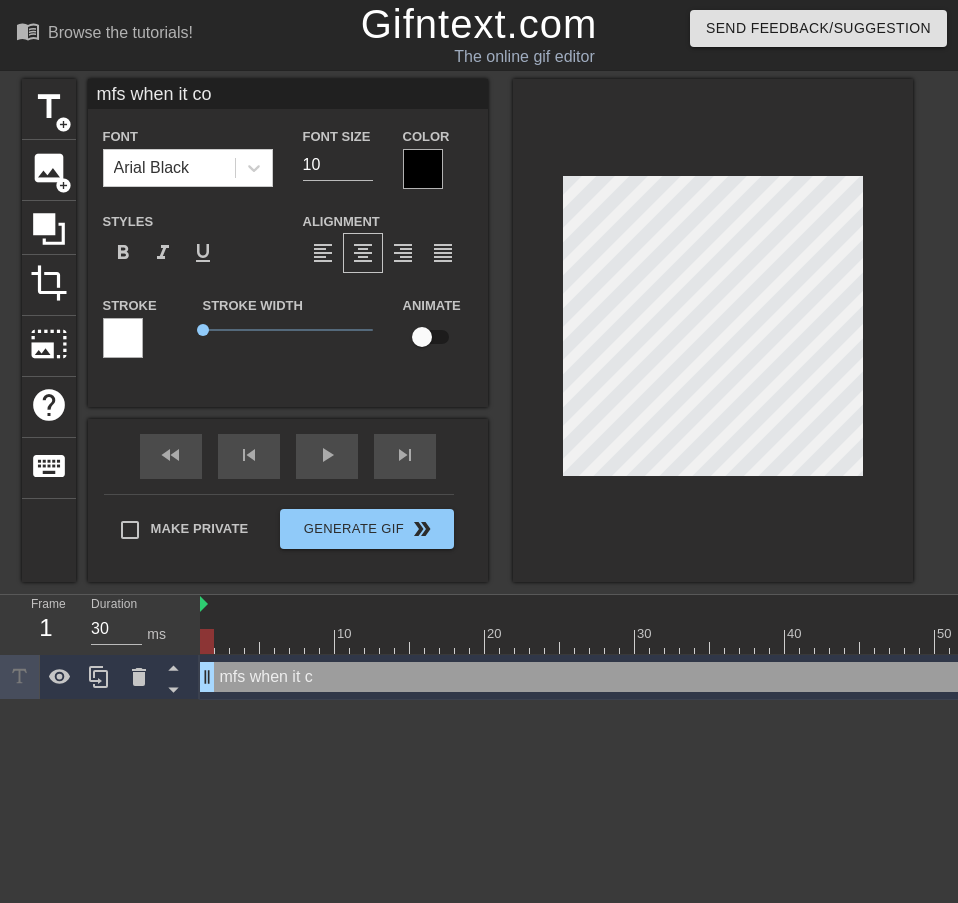 type on "mfs when it com" 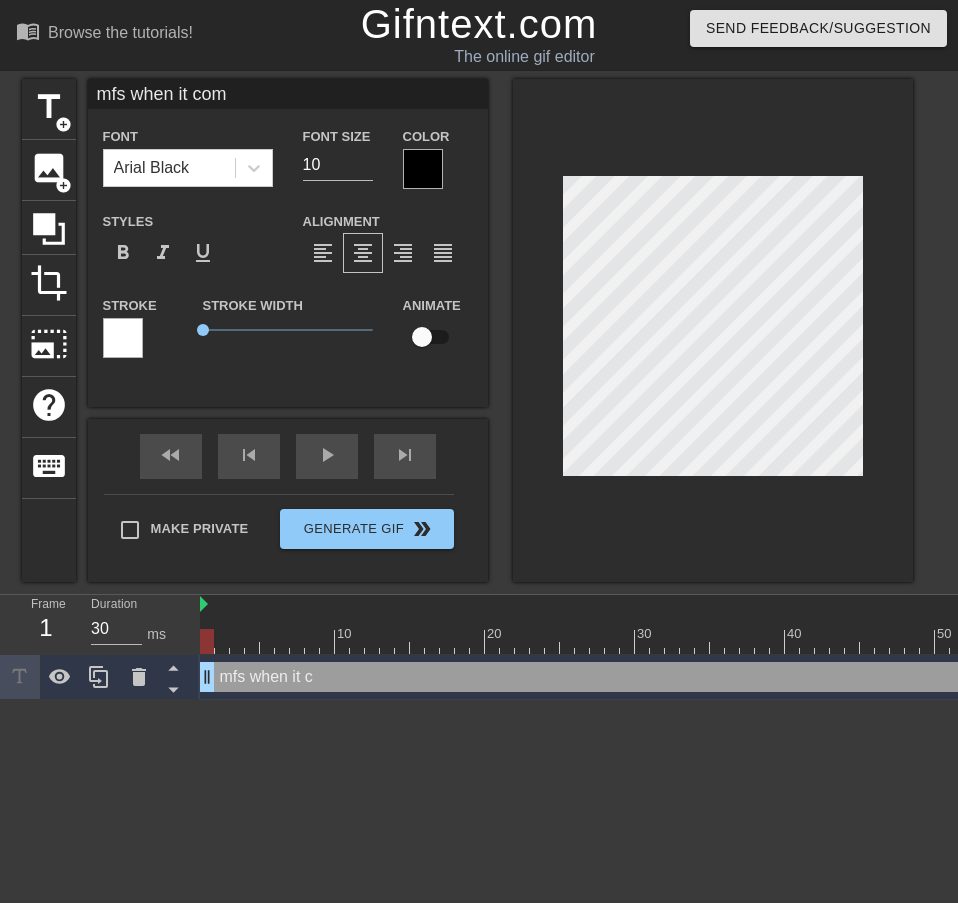 type on "mfs when it come" 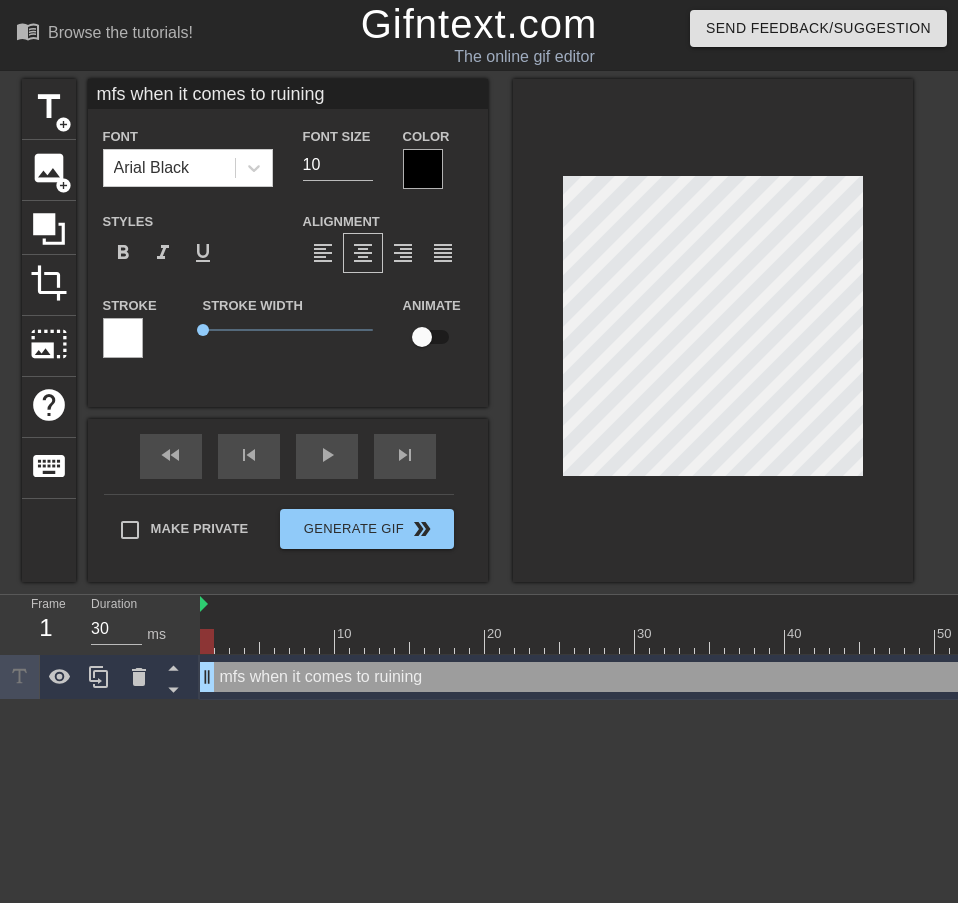 scroll, scrollTop: 1, scrollLeft: 14, axis: both 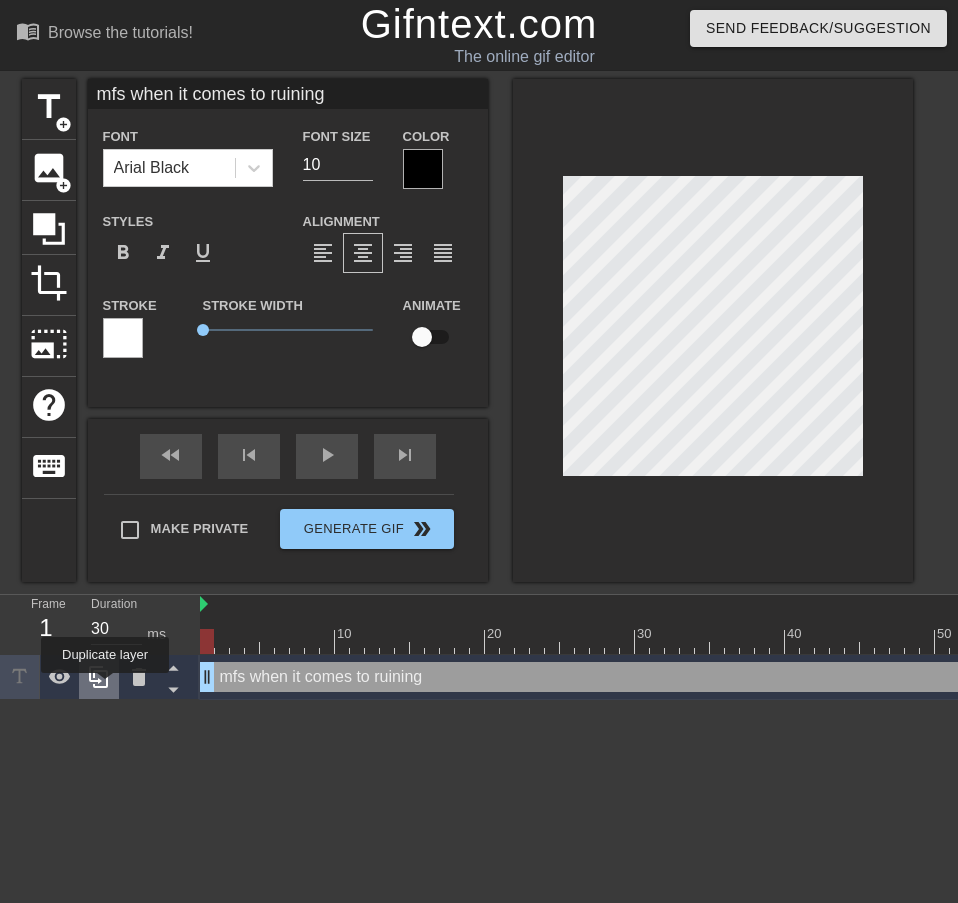 click 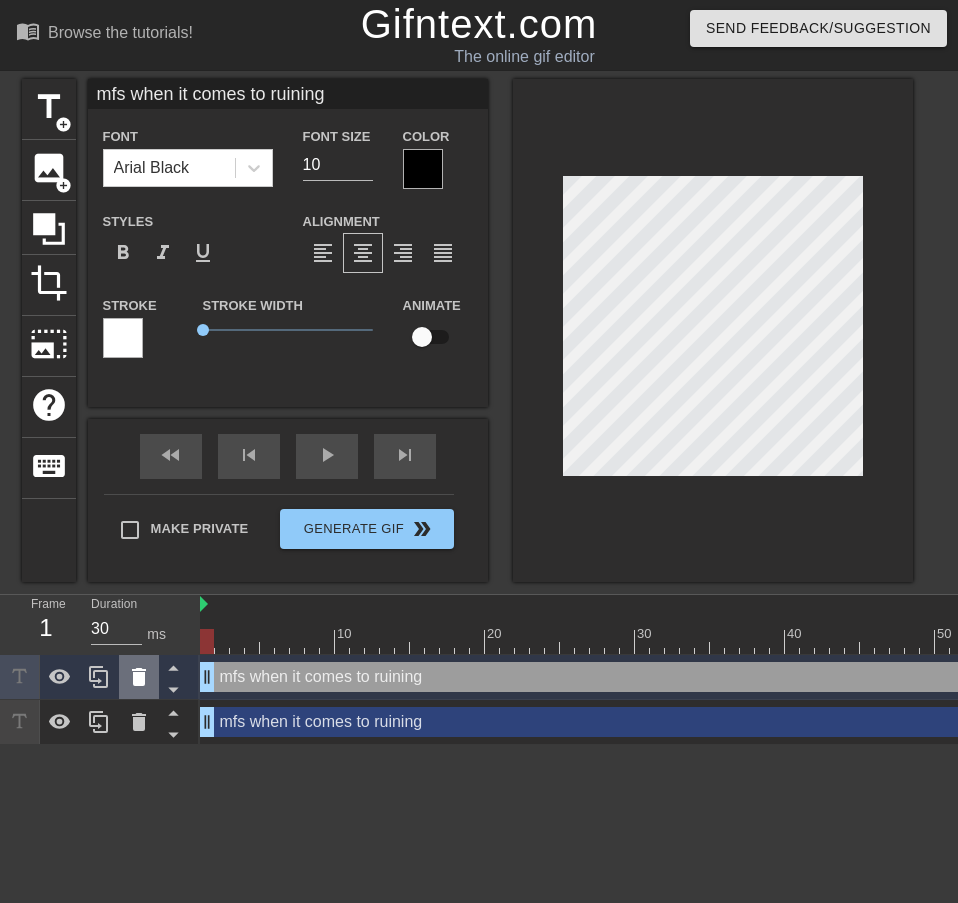click at bounding box center (100, 700) 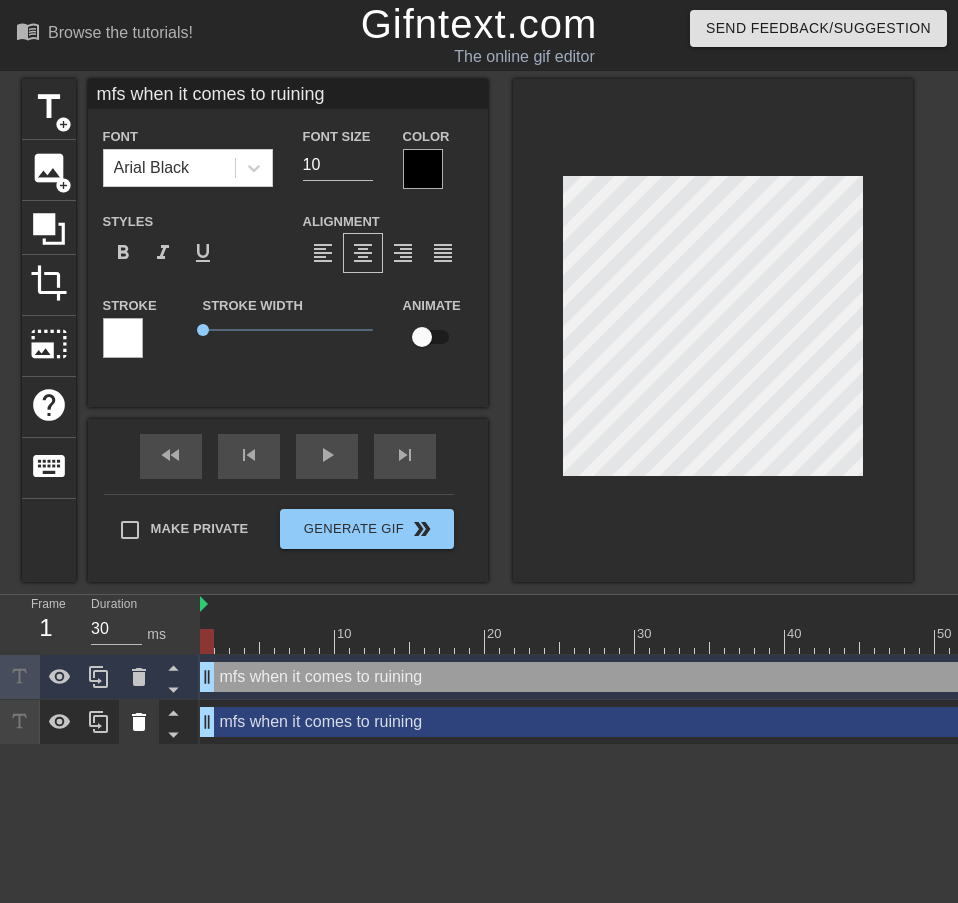click 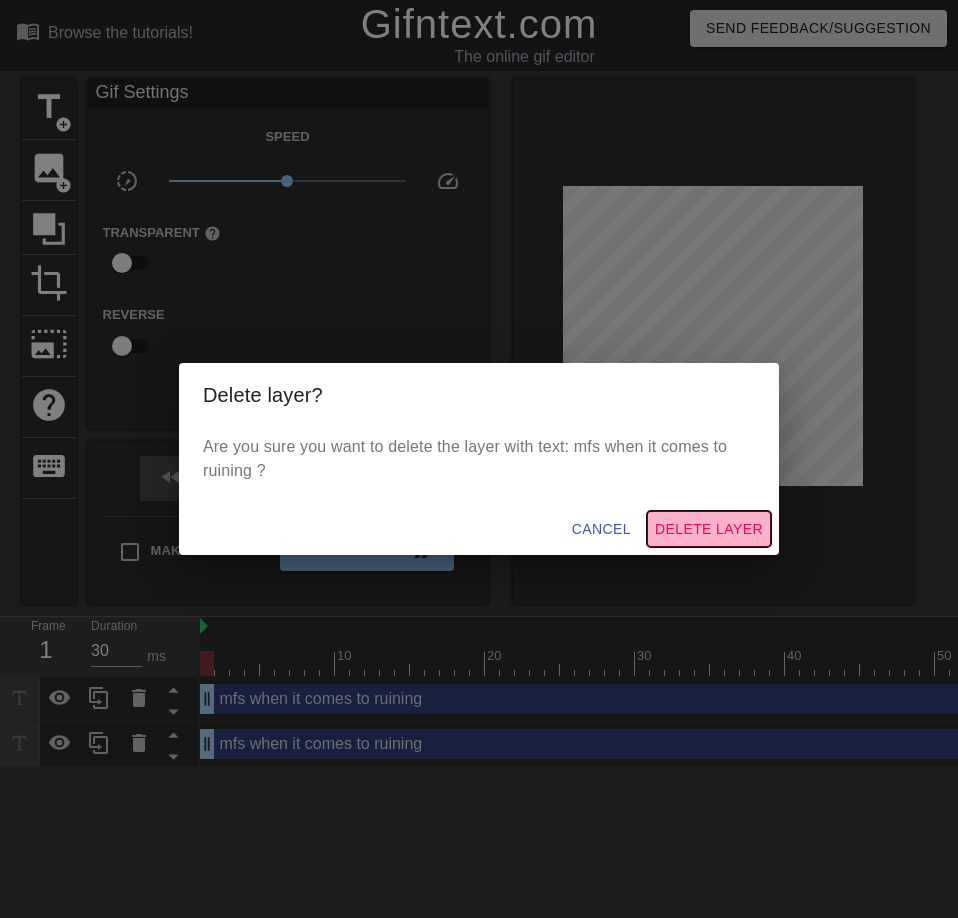 click on "Delete Layer" at bounding box center (709, 529) 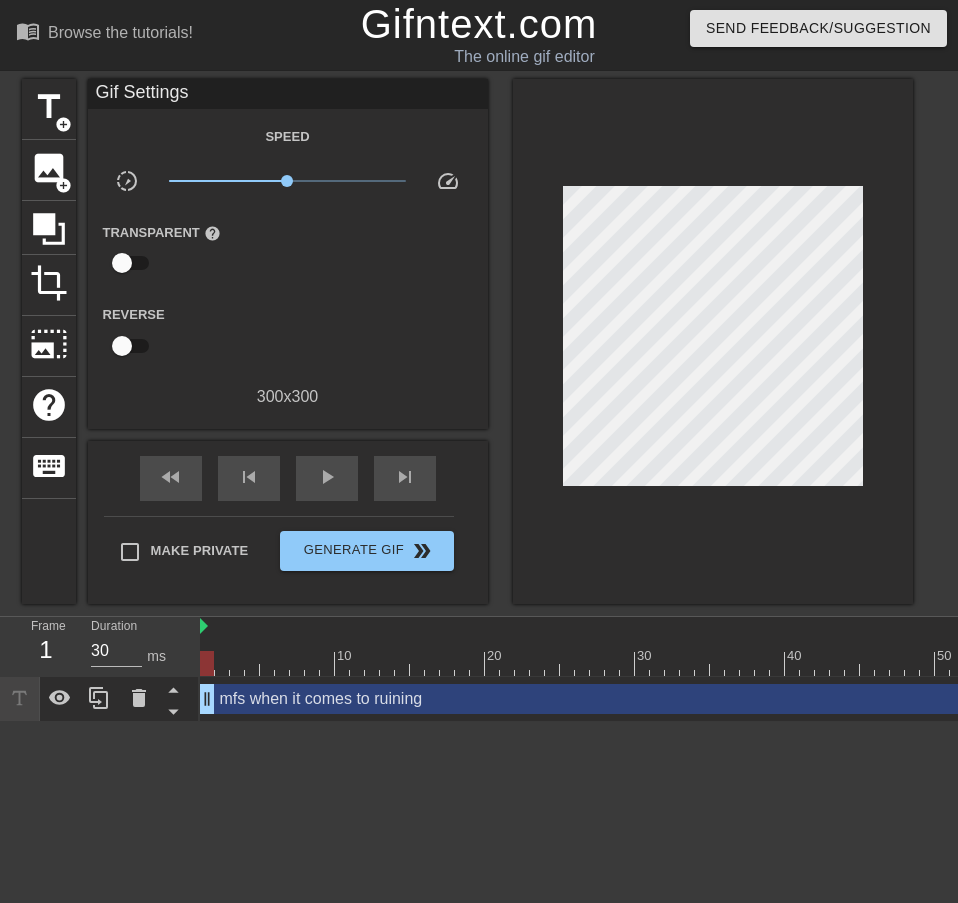 drag, startPoint x: 169, startPoint y: 702, endPoint x: 154, endPoint y: 702, distance: 15 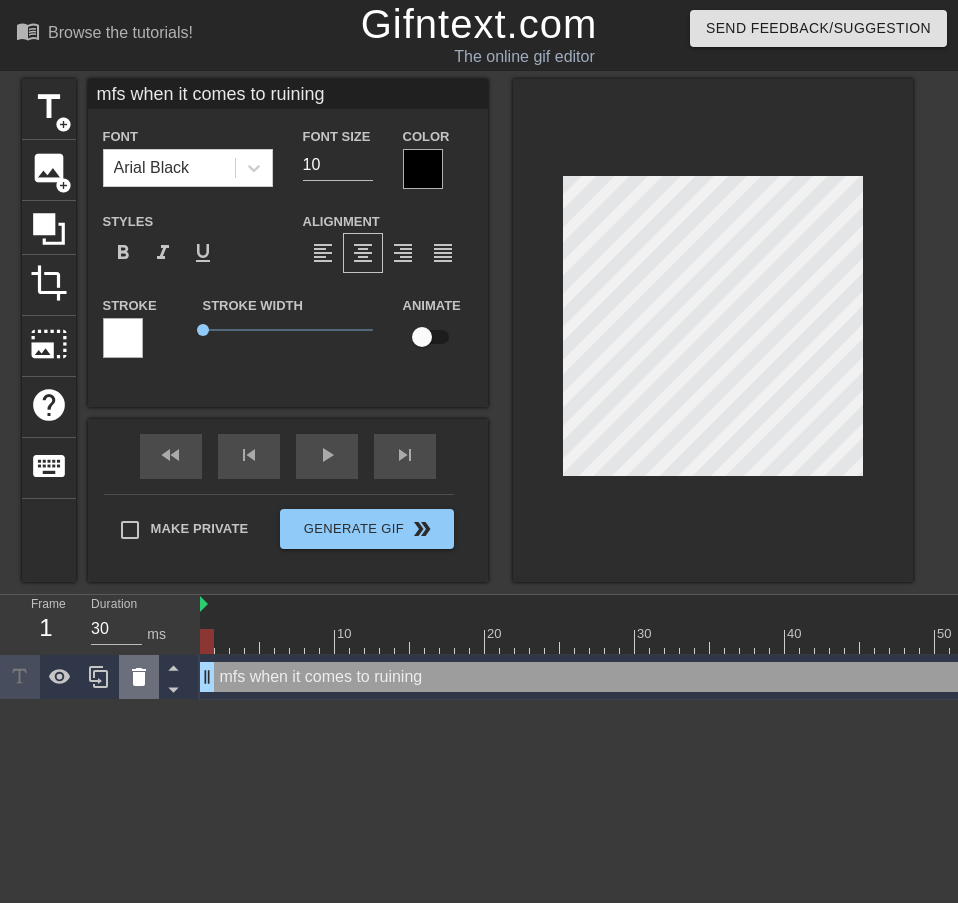 click 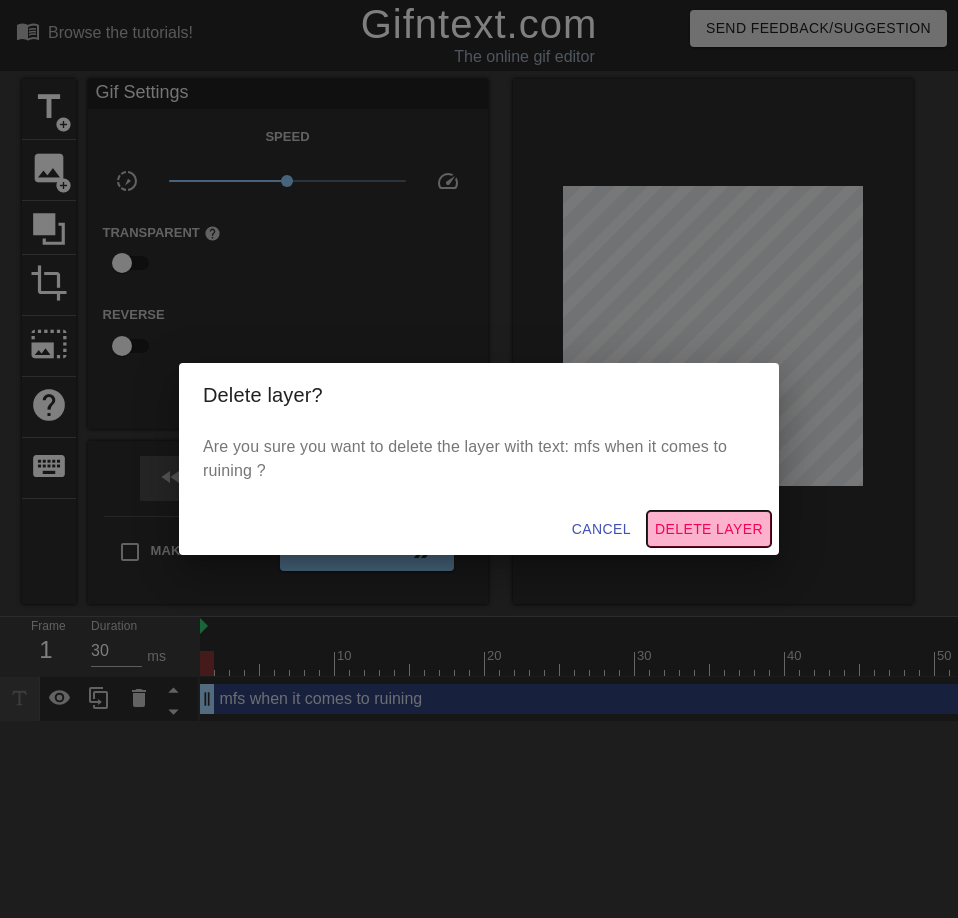 click on "Delete Layer" at bounding box center [709, 529] 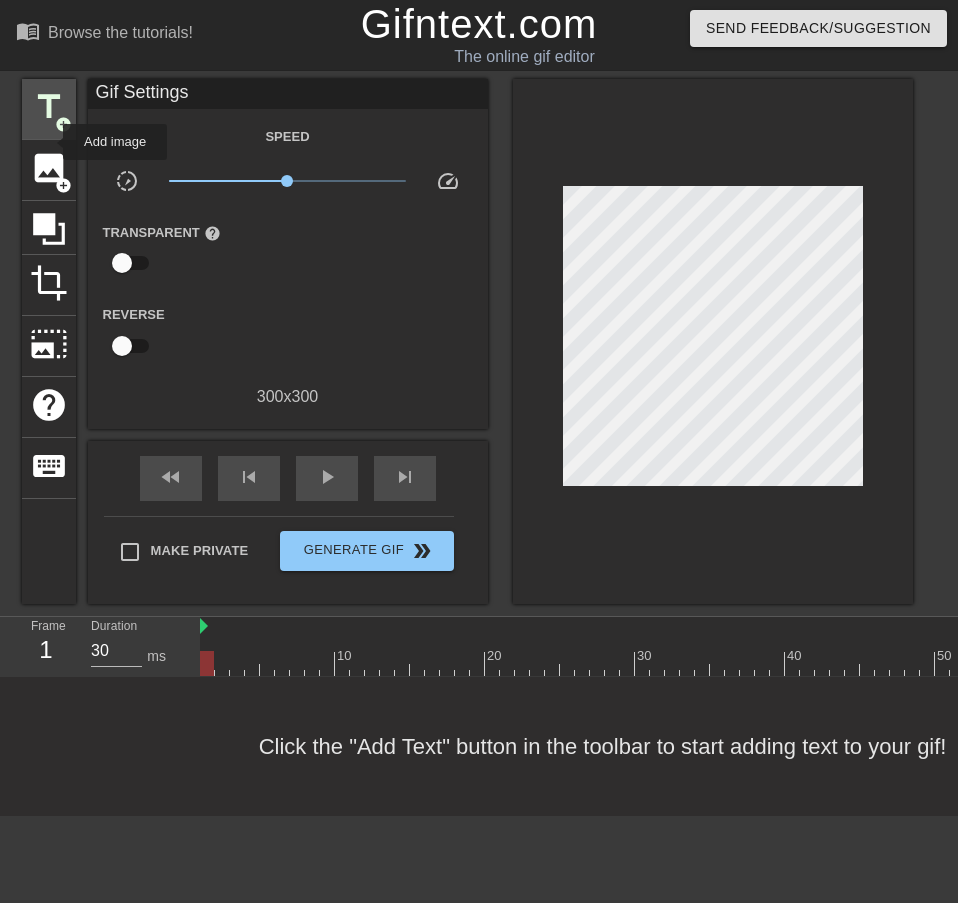 click on "title add_circle" at bounding box center [49, 109] 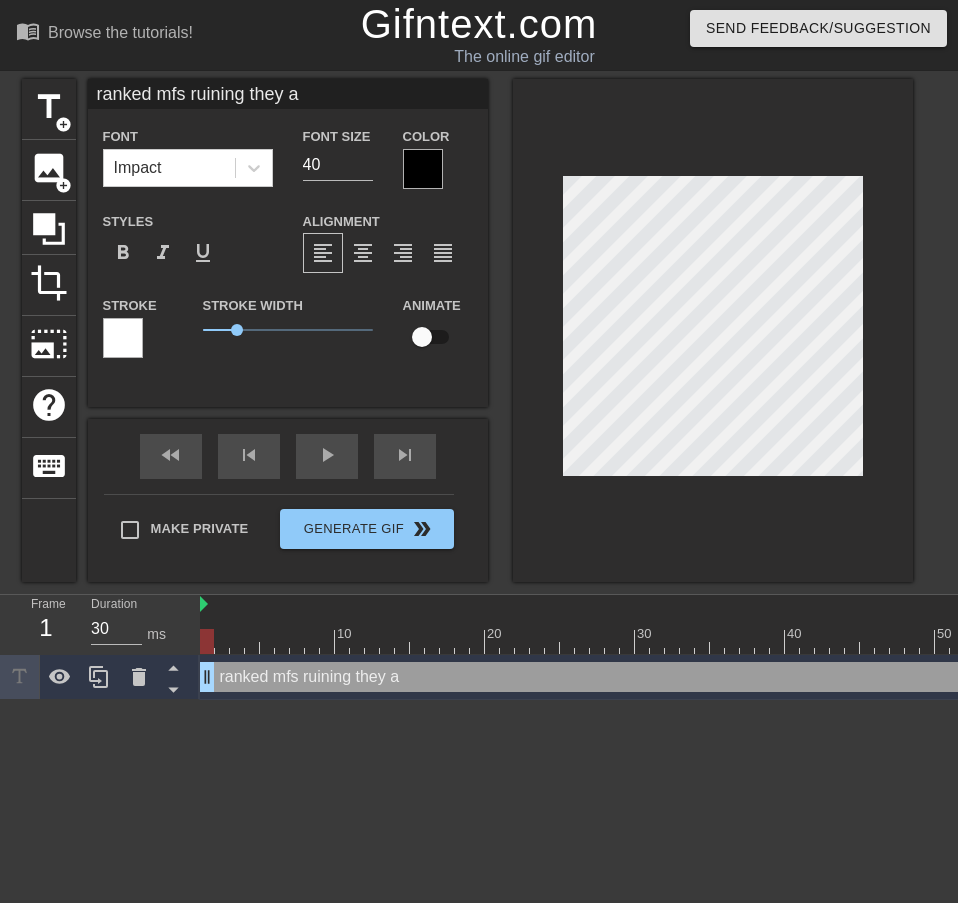 scroll, scrollTop: 2, scrollLeft: 12, axis: both 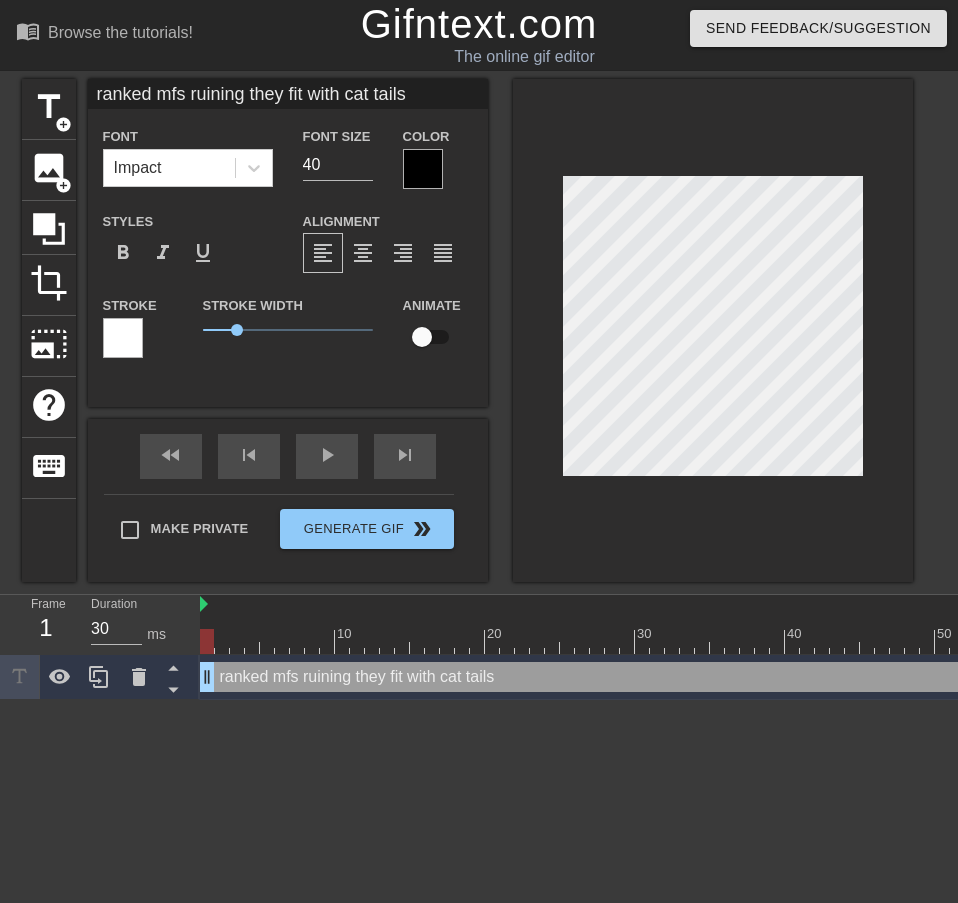 click at bounding box center (713, 330) 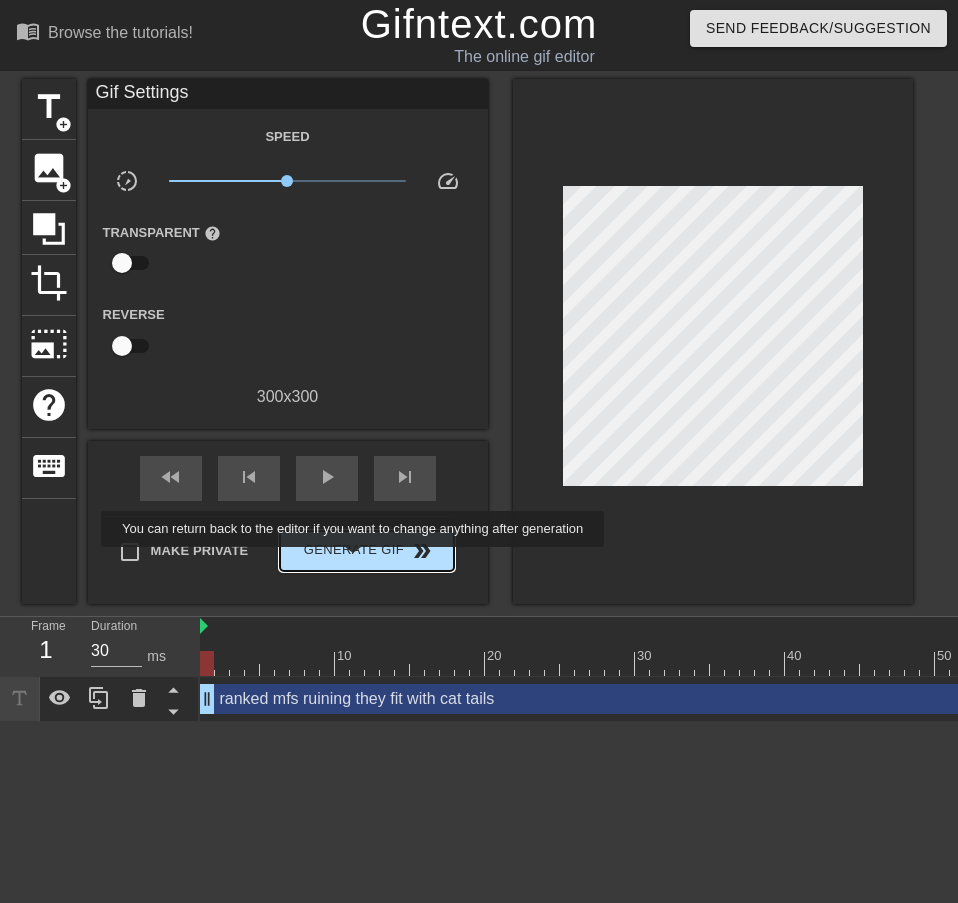 click on "Generate Gif double_arrow" at bounding box center (366, 551) 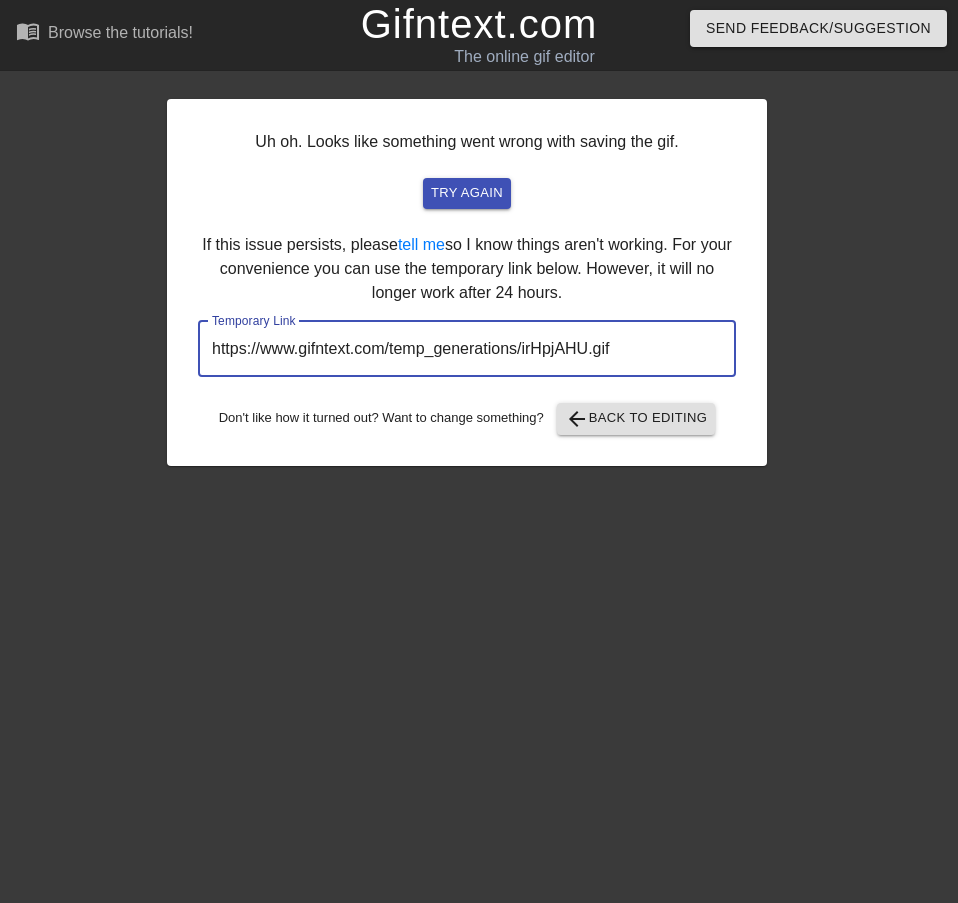 click on "https://www.gifntext.com/temp_generations/irHpjAHU.gif" at bounding box center [467, 349] 